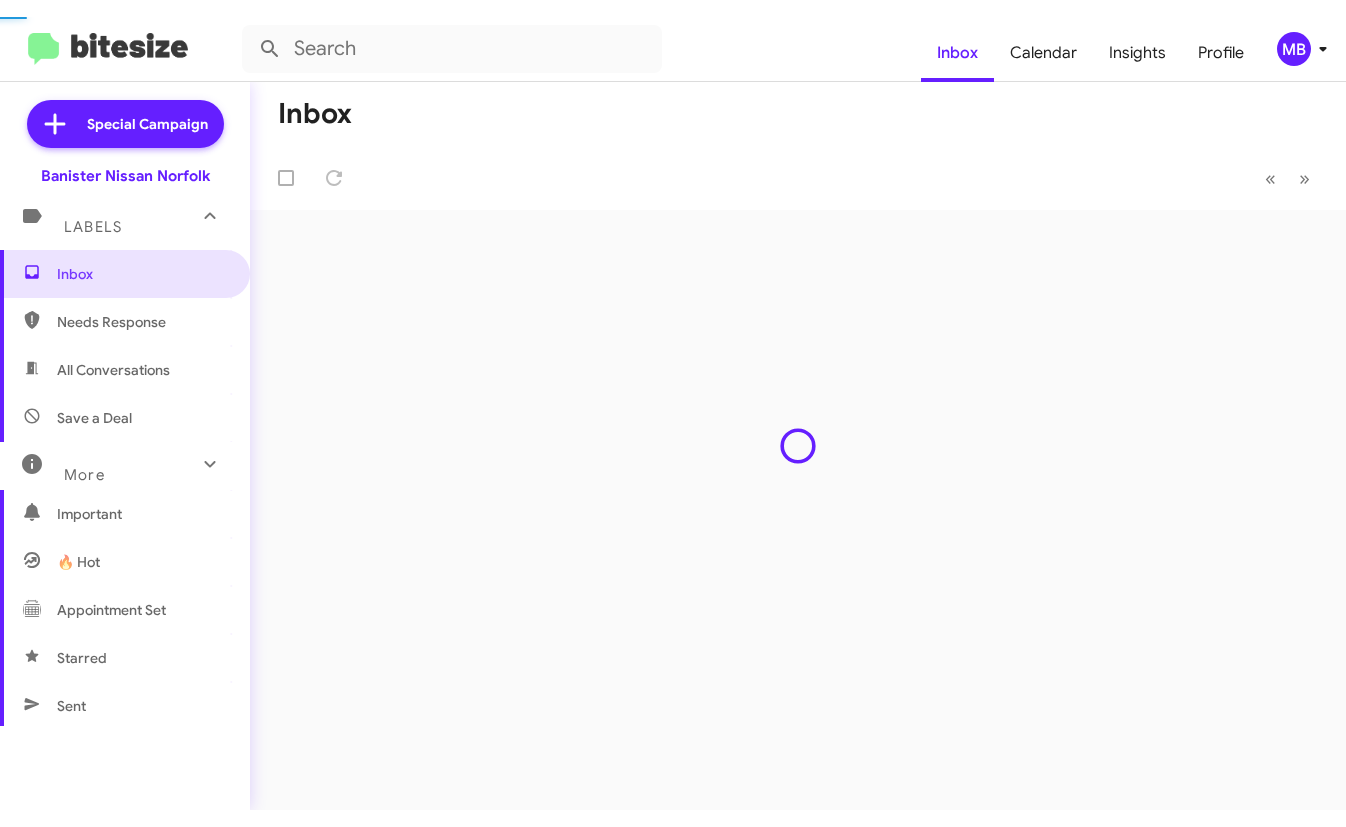 scroll, scrollTop: 0, scrollLeft: 0, axis: both 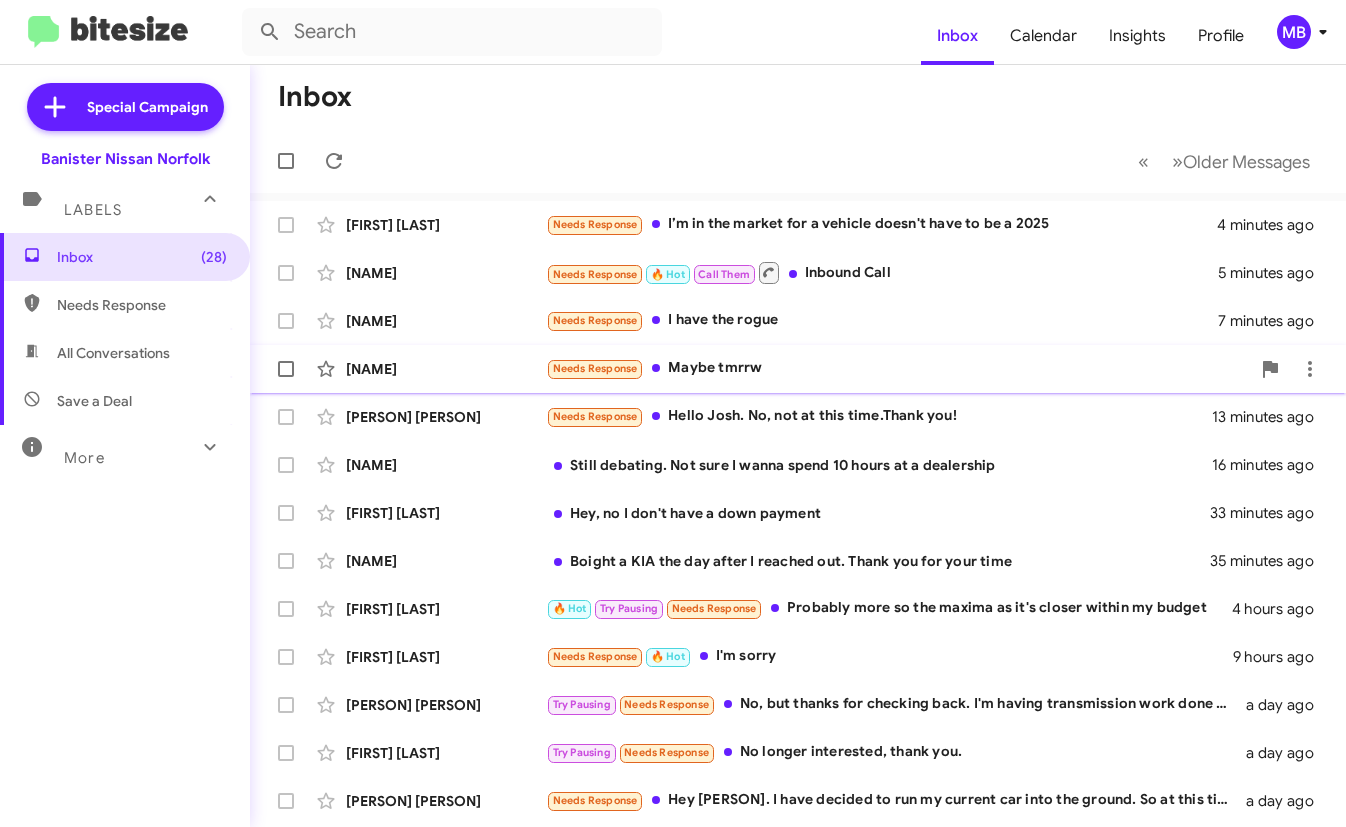 click on "Needs Response   Maybe tmrrw" 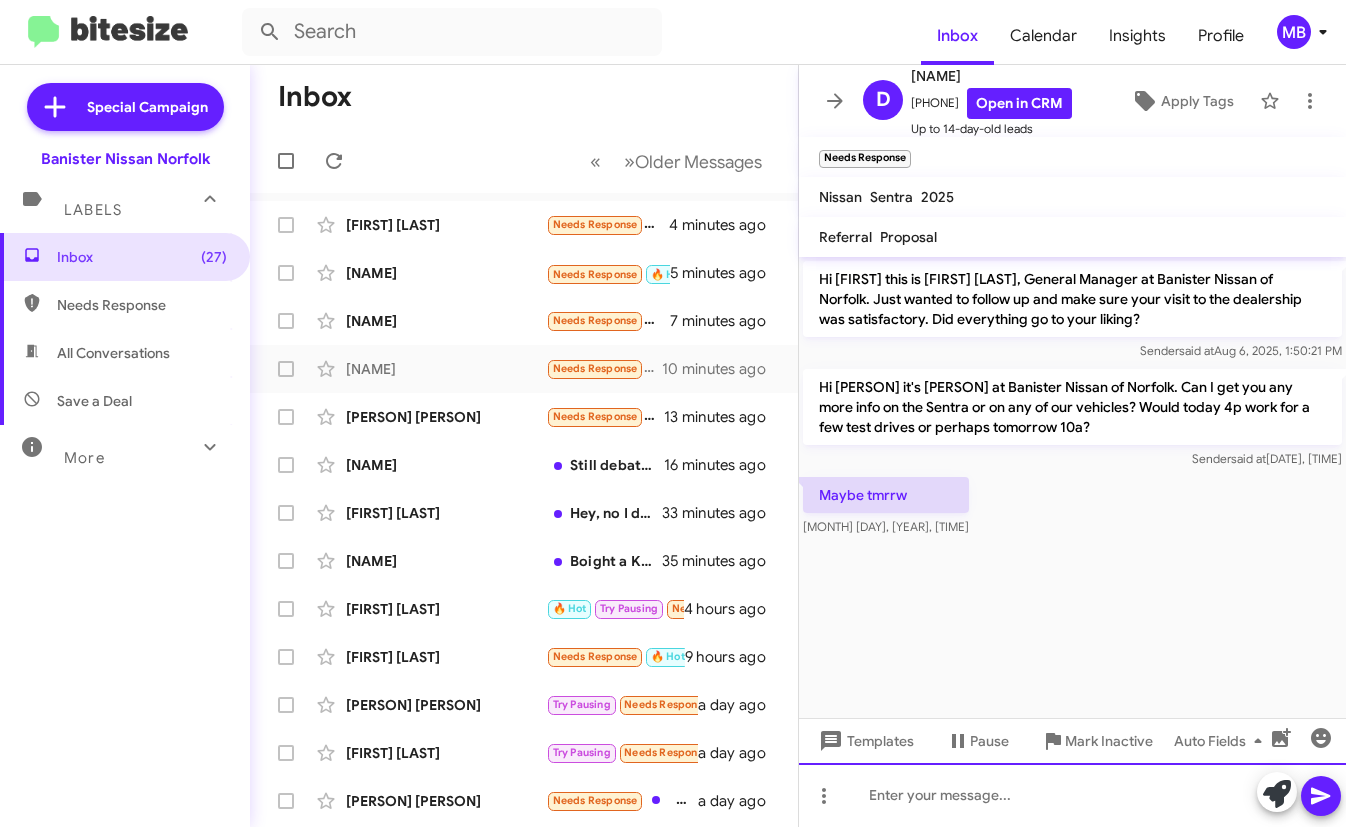 click 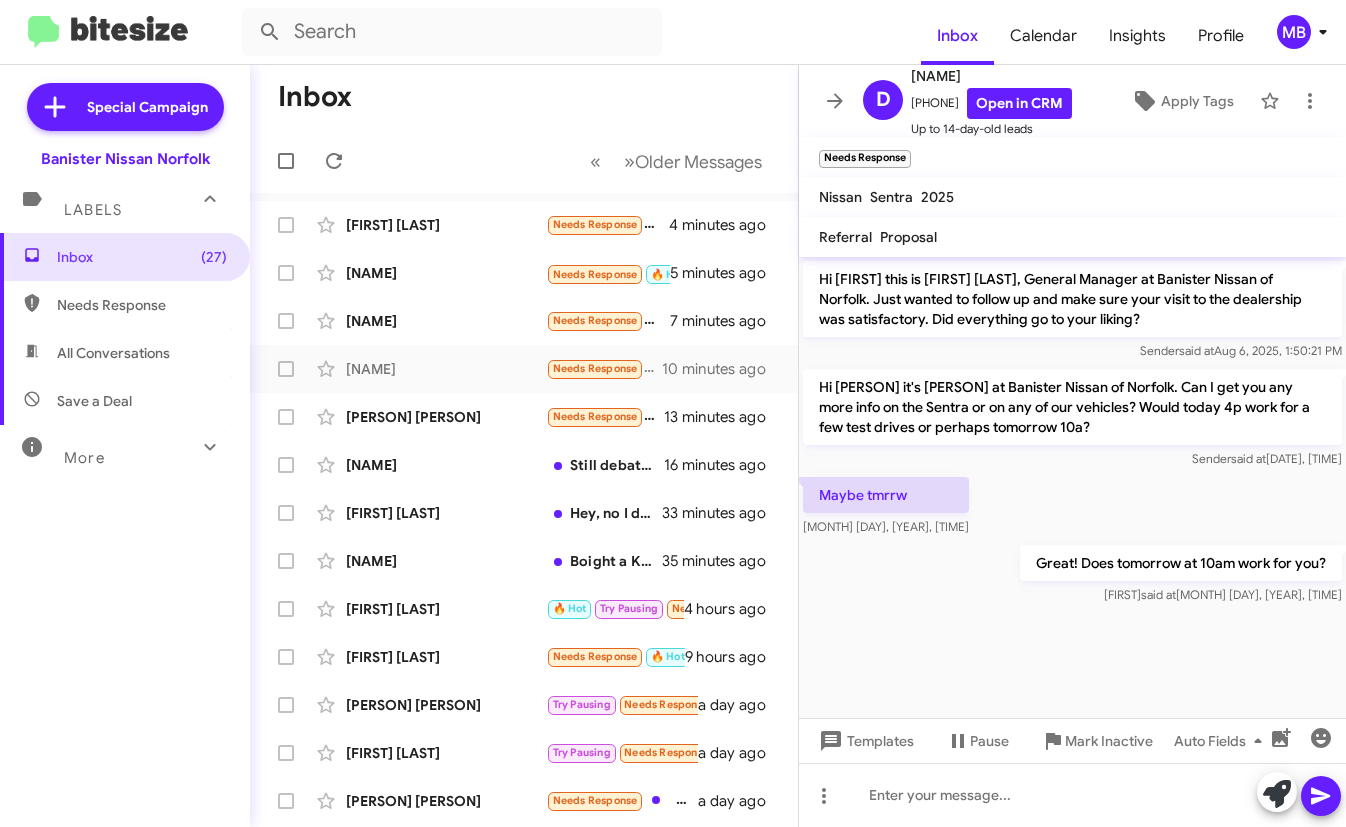 click on "Needs Response" at bounding box center (125, 305) 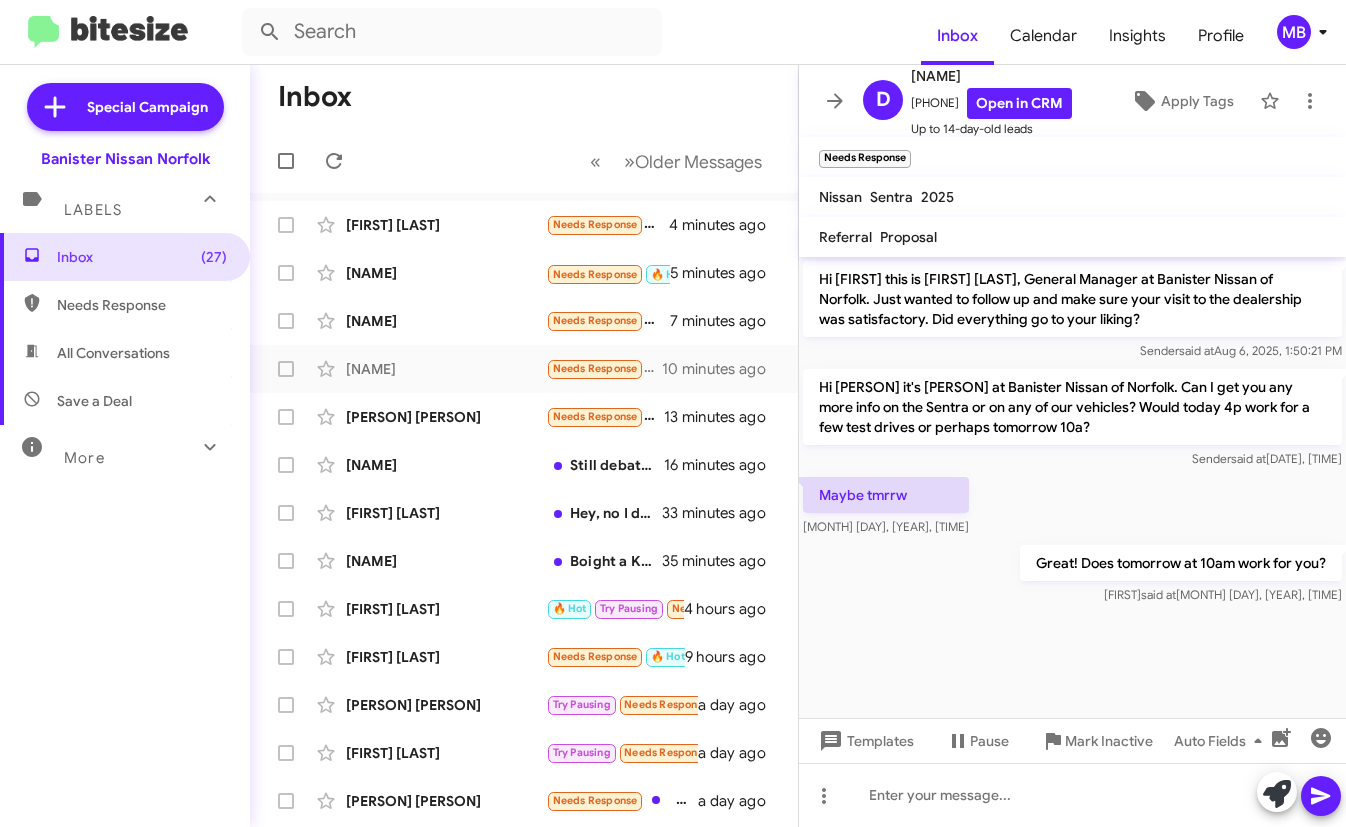 type on "in:needs-response" 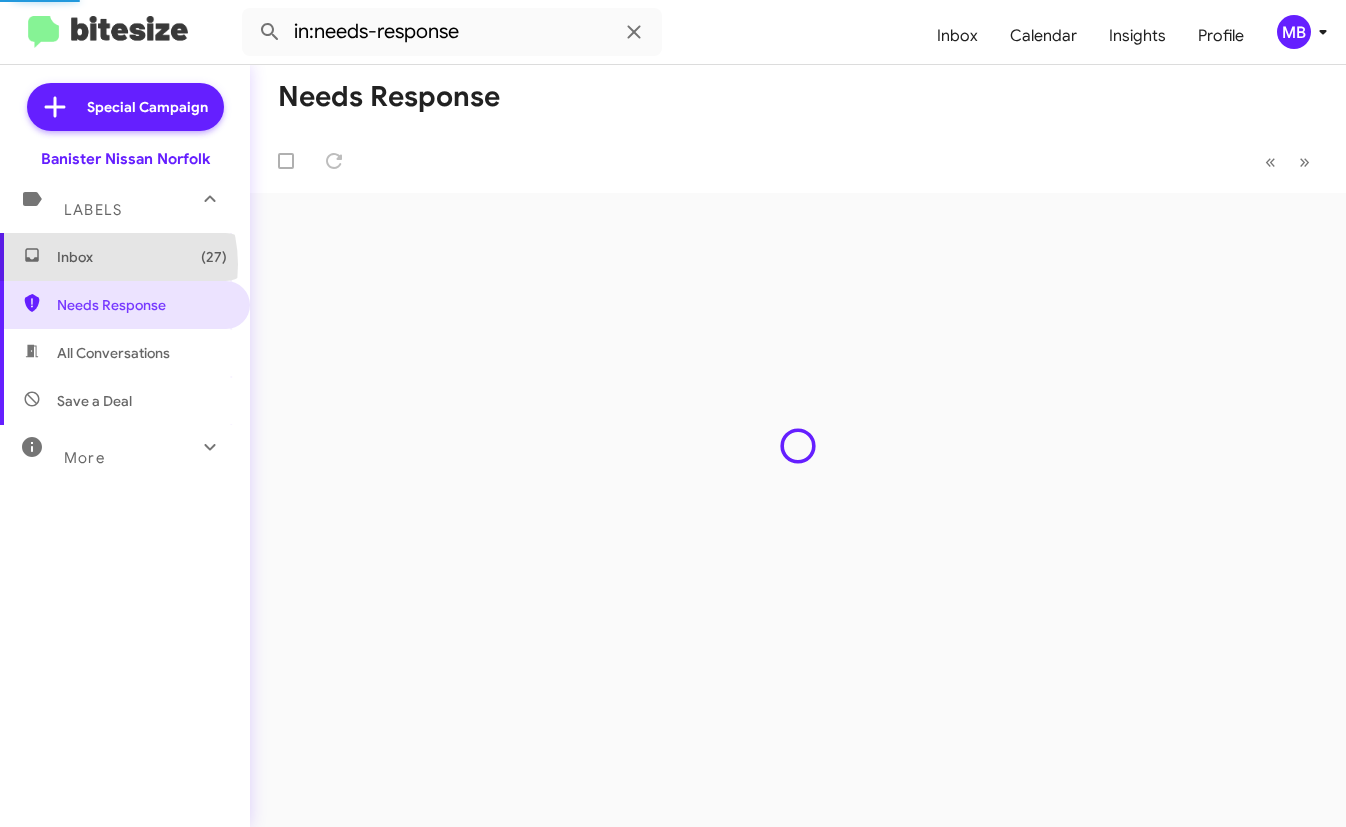 click on "Inbox  (27)" at bounding box center (142, 257) 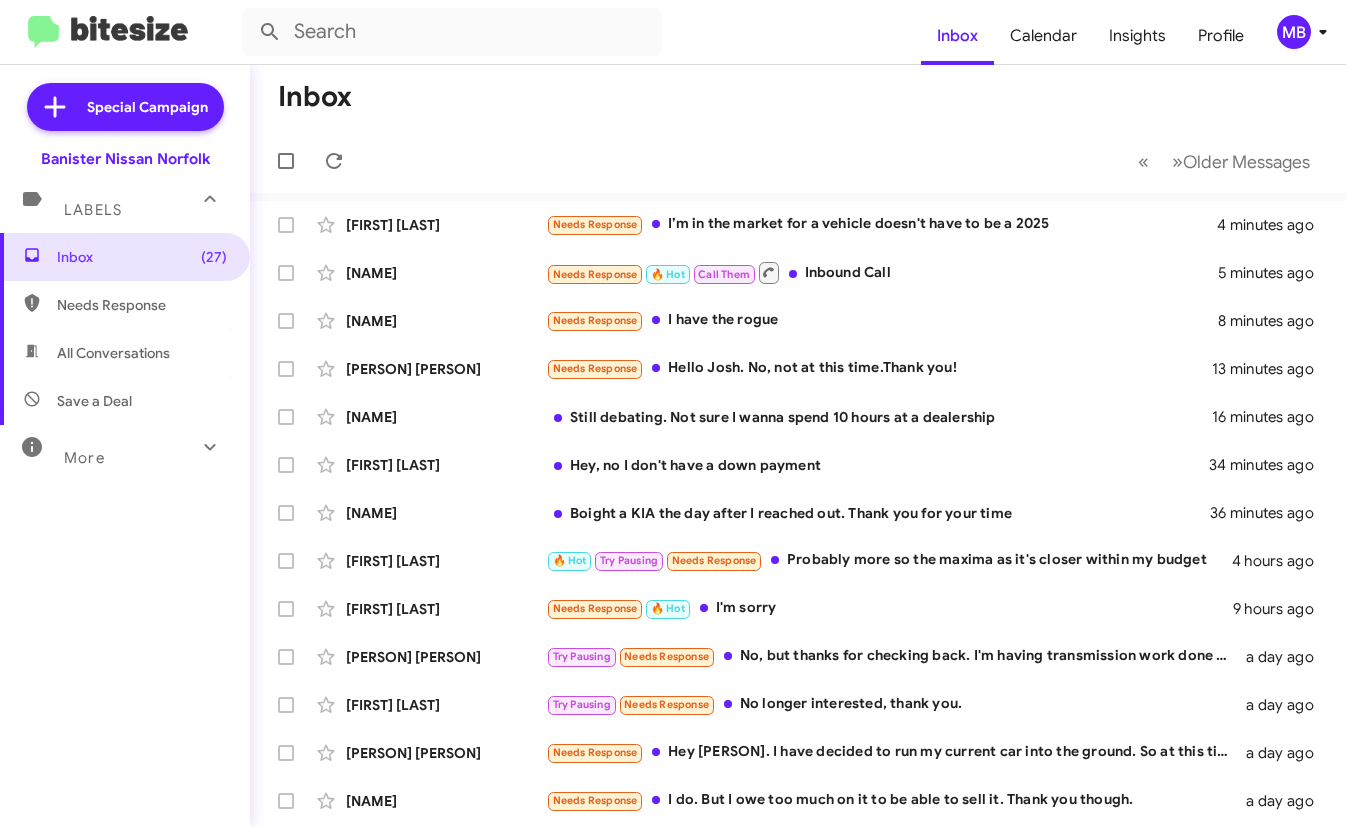 click on "[NAME] Needs Response I’m in the market for a vehicle doesn't have to be a 2025 4 minutes ago" 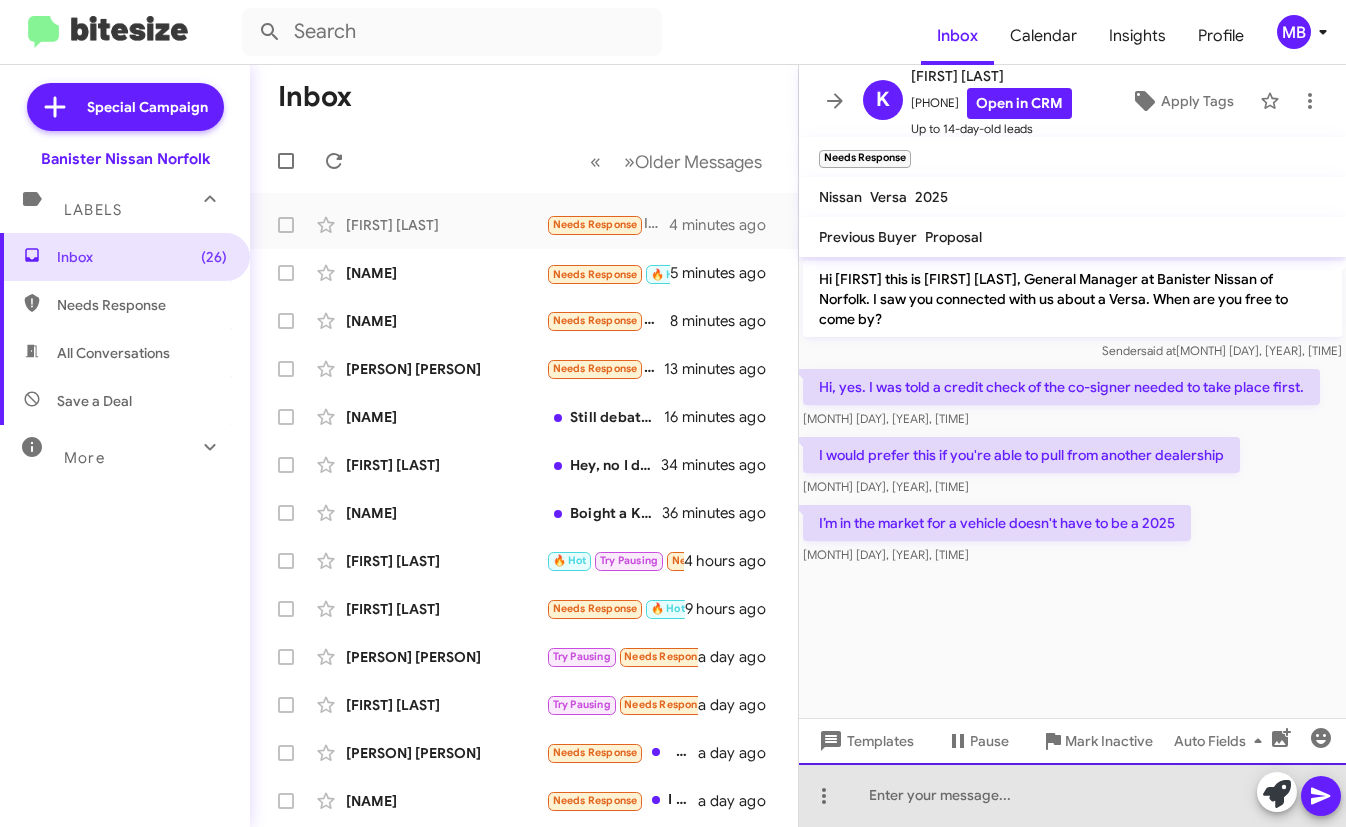 click 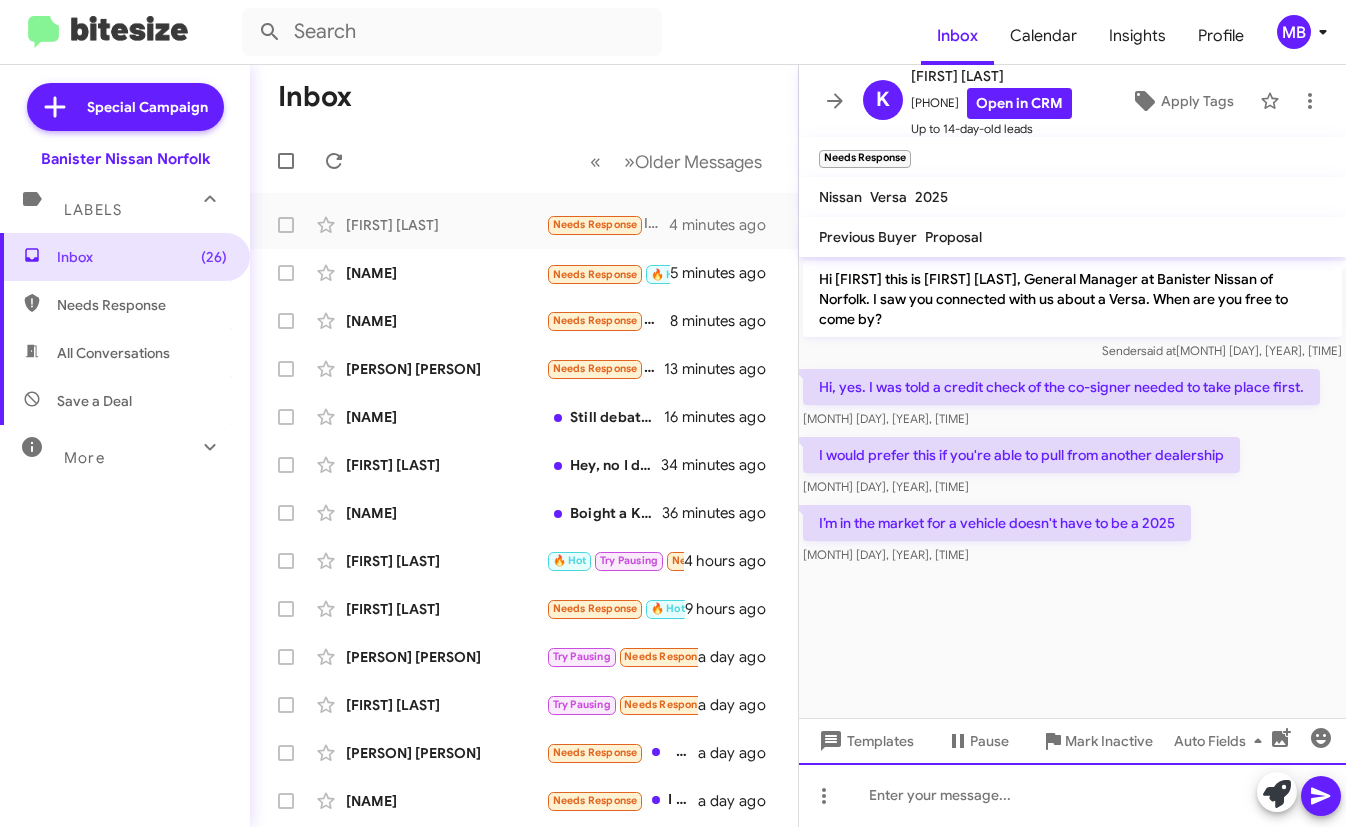 type 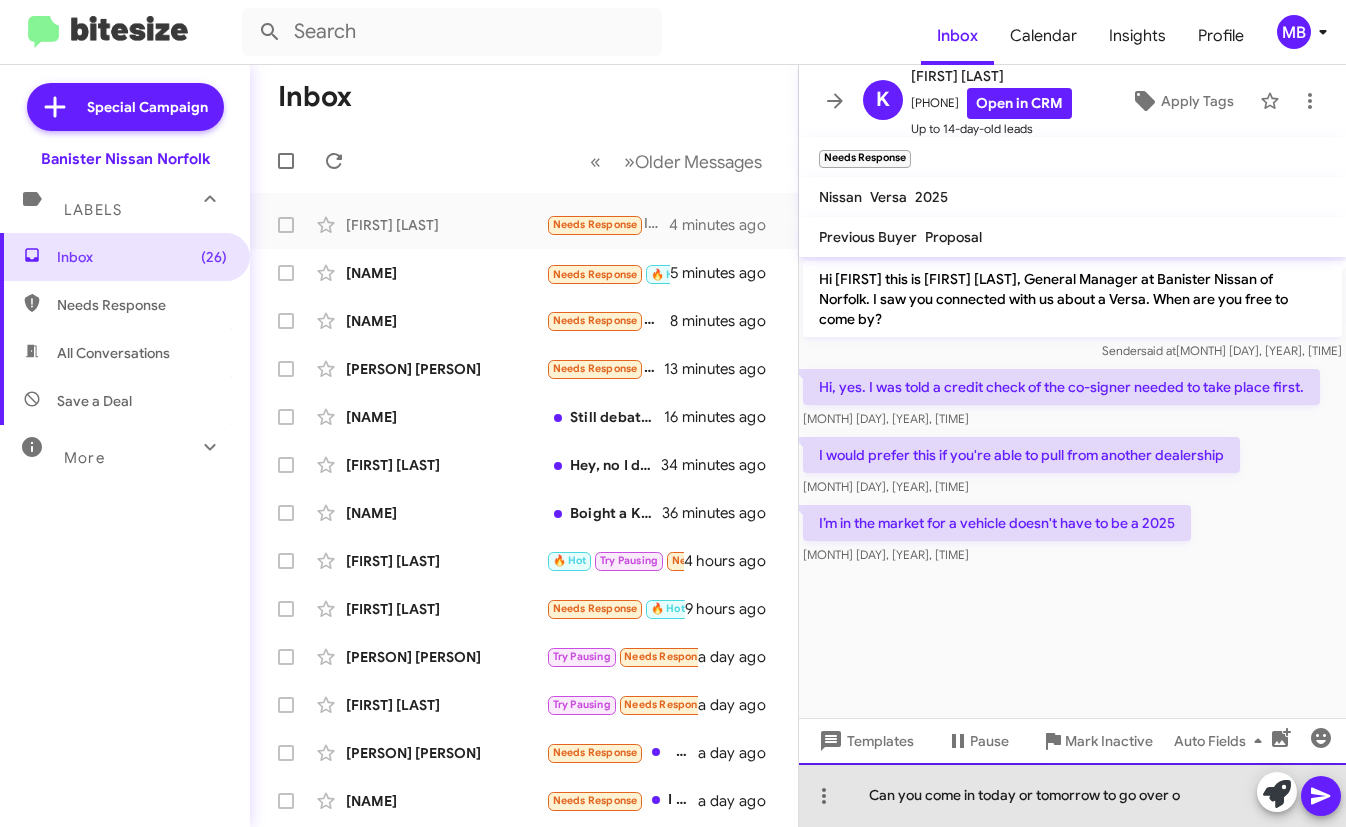 click on "Can you come in today or tomorrow to go over o" 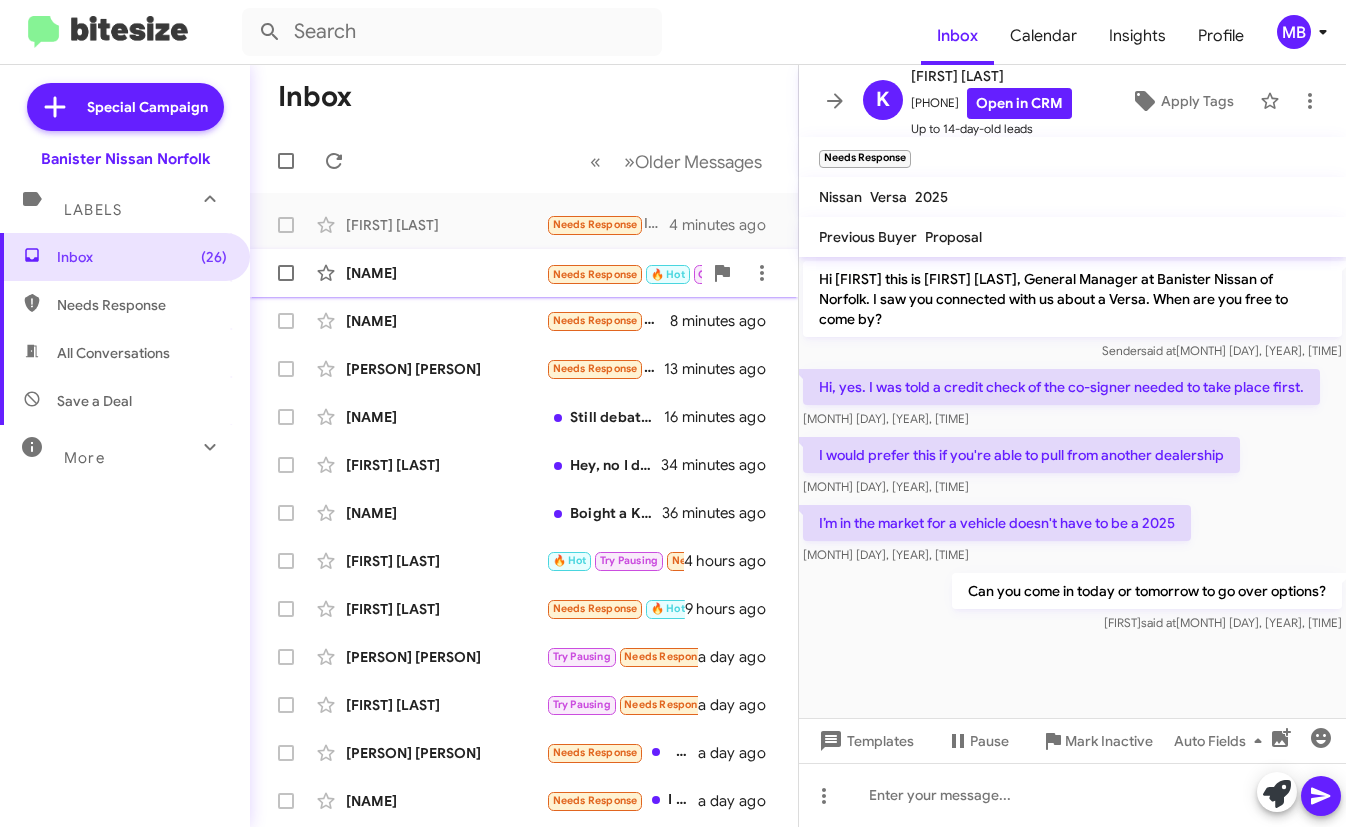 click on "Needs Response" 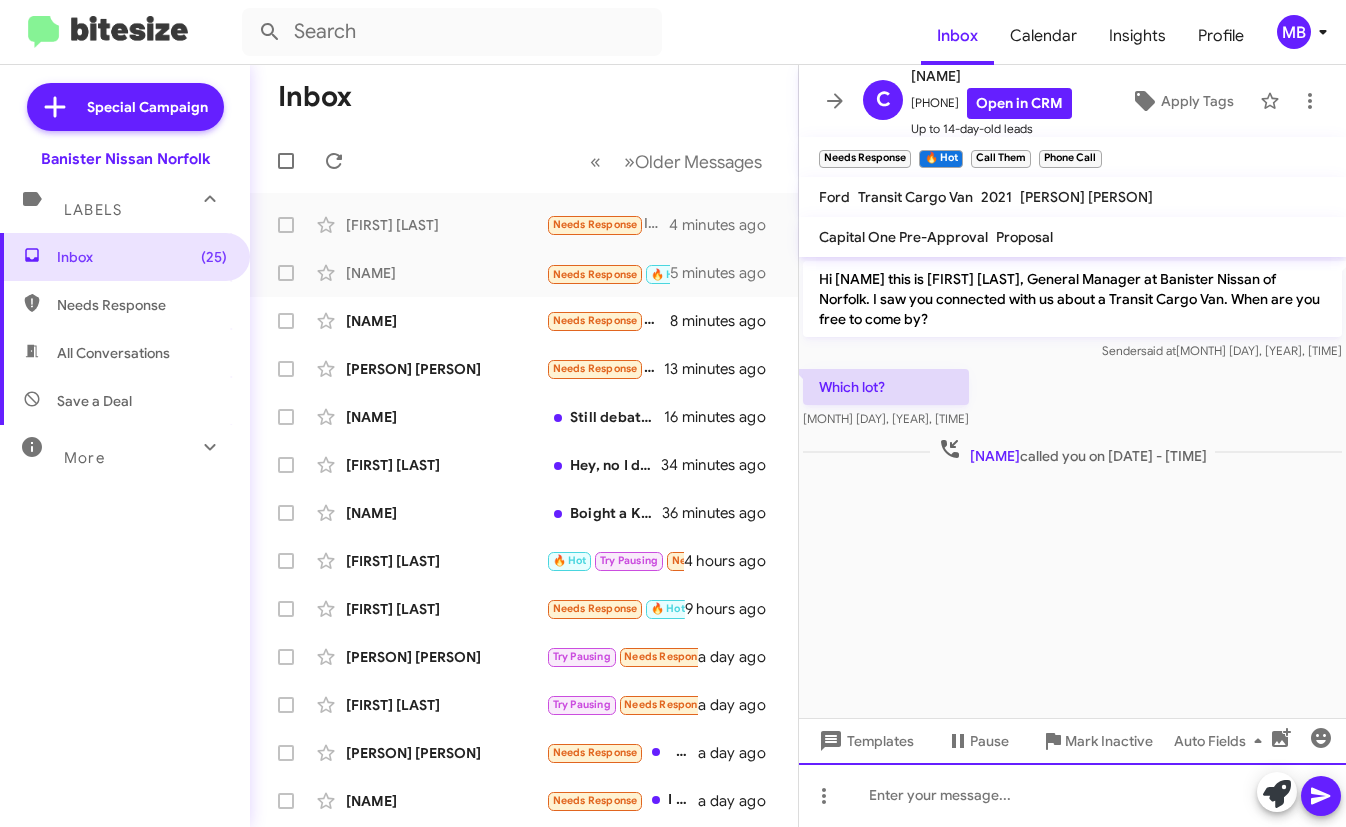 click 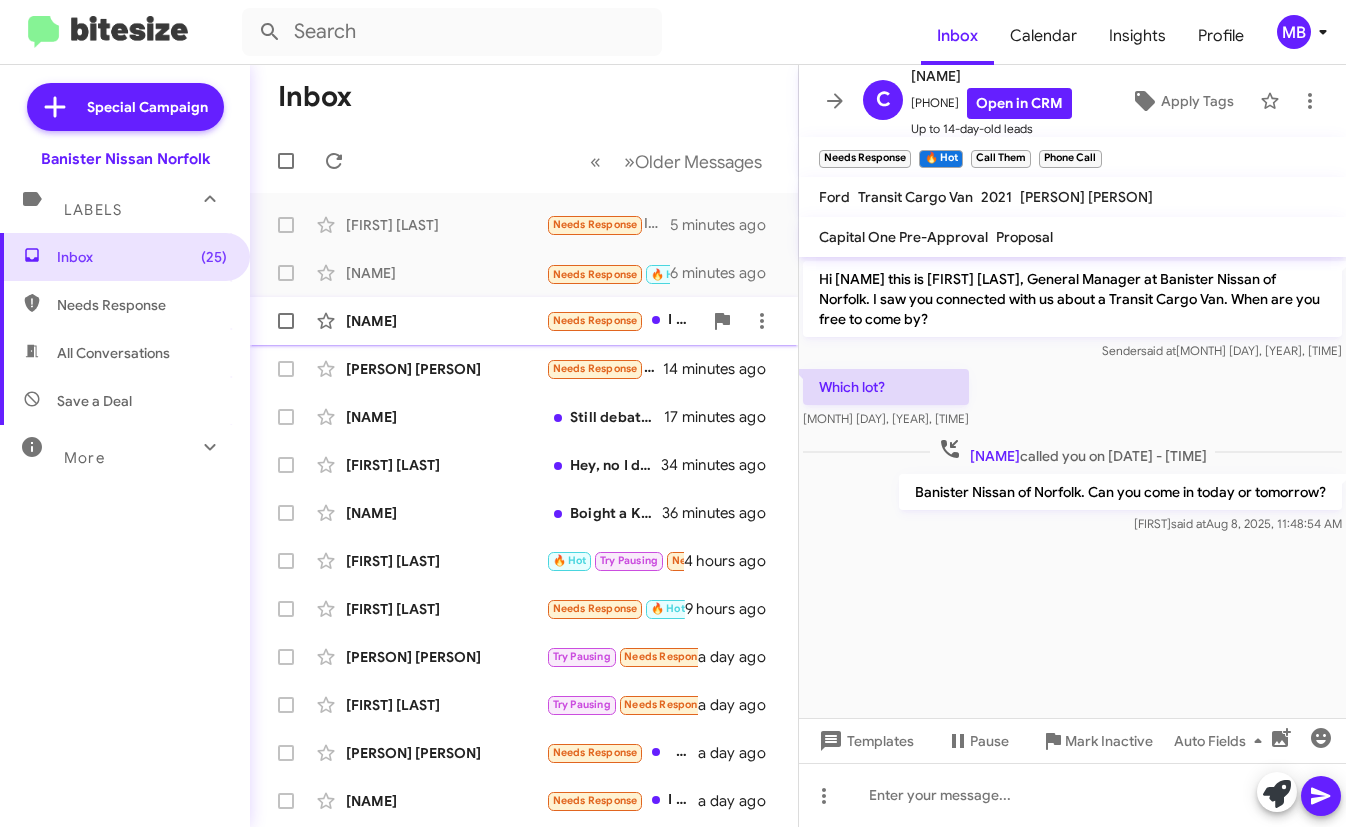 click on "[PERSON] [PERSON] Needs Response   🔥 Hot   1130   8 minutes ago" 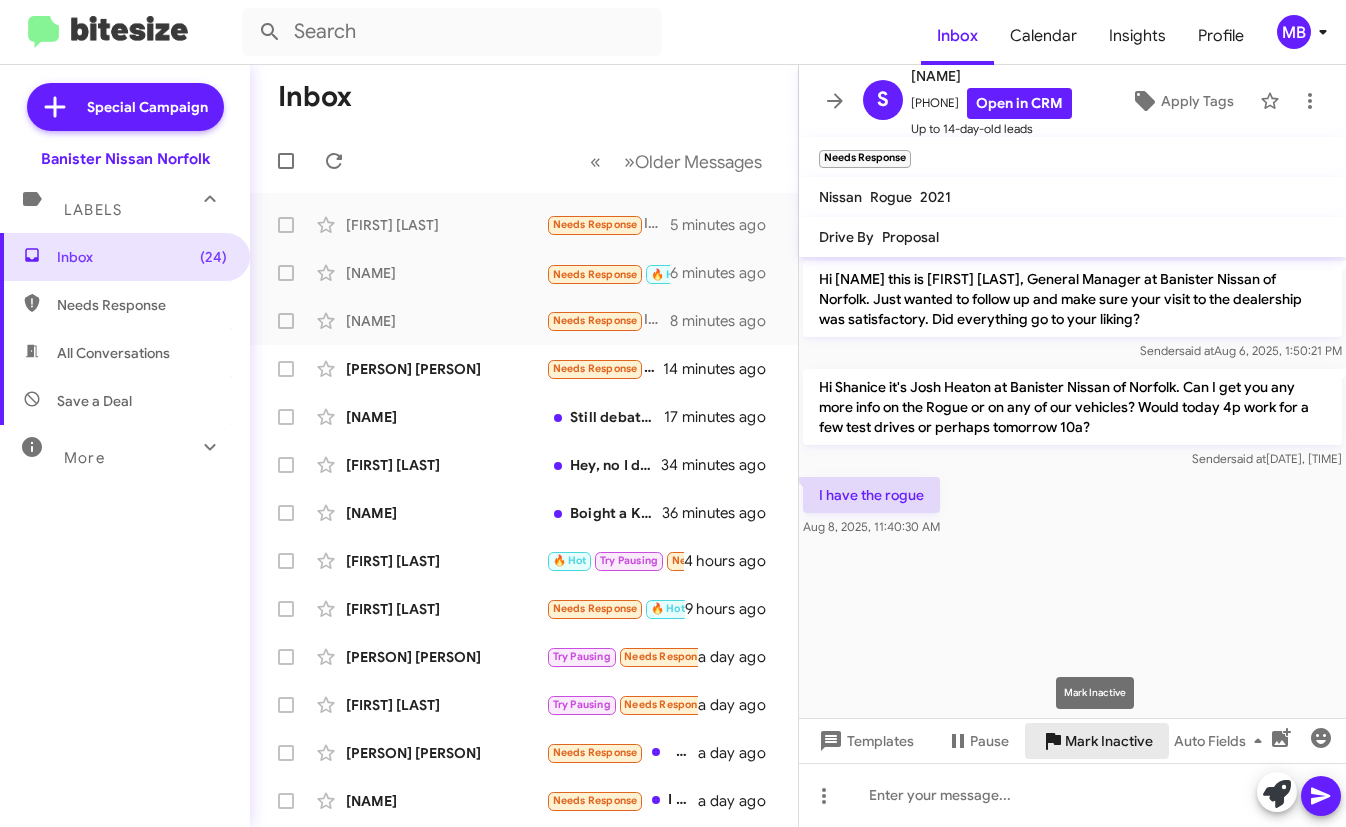 click on "Mark Inactive" 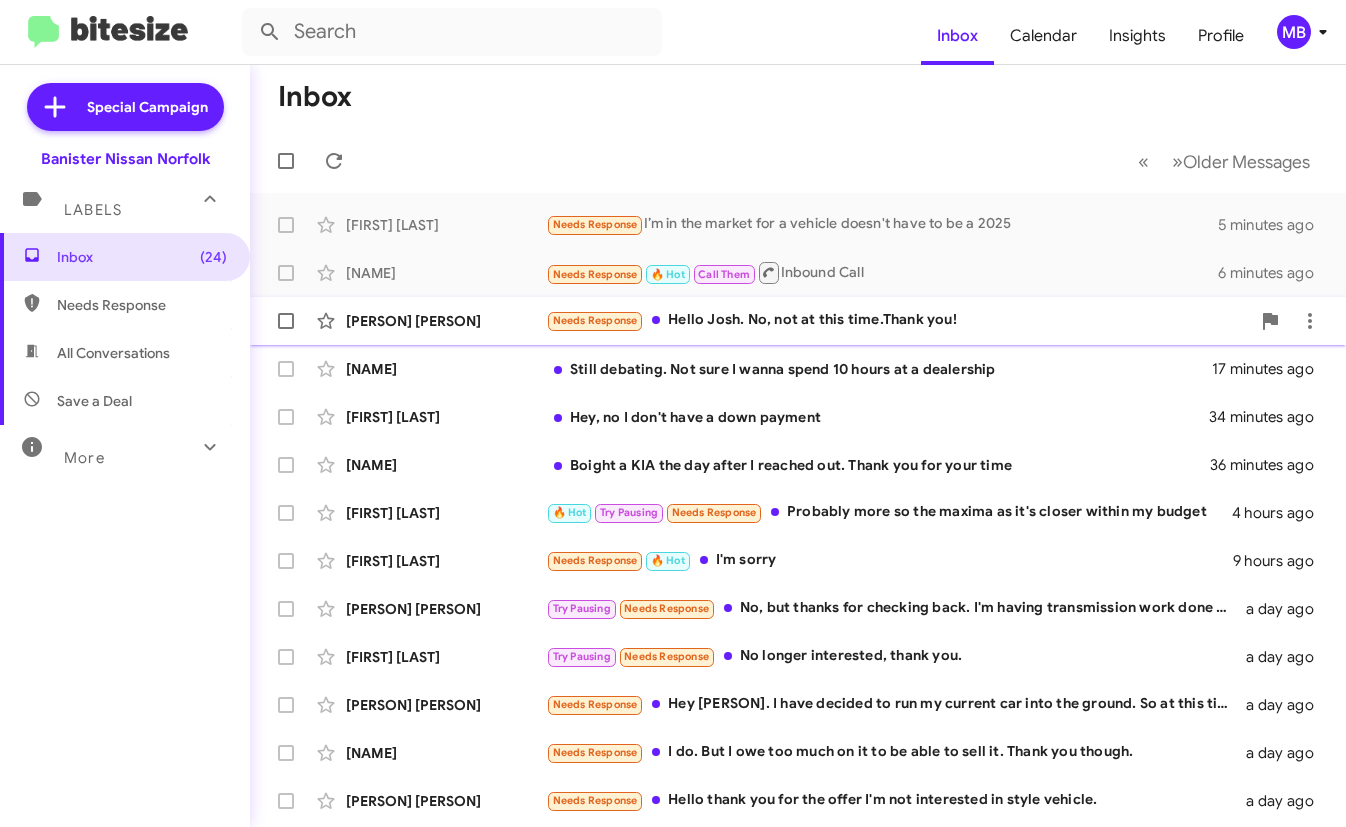 click on "Needs Response Hello Josh. No, not at this time.Thank you!" 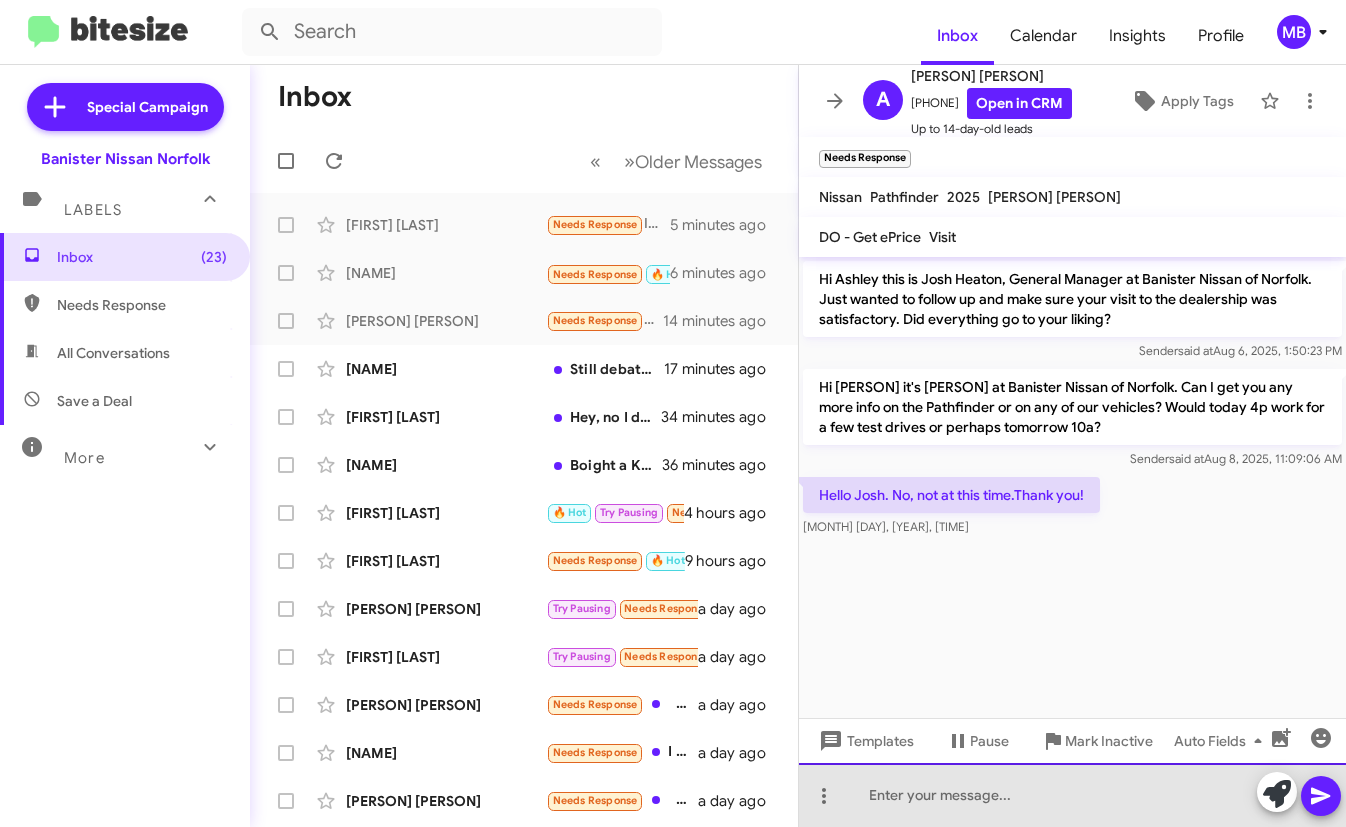 click 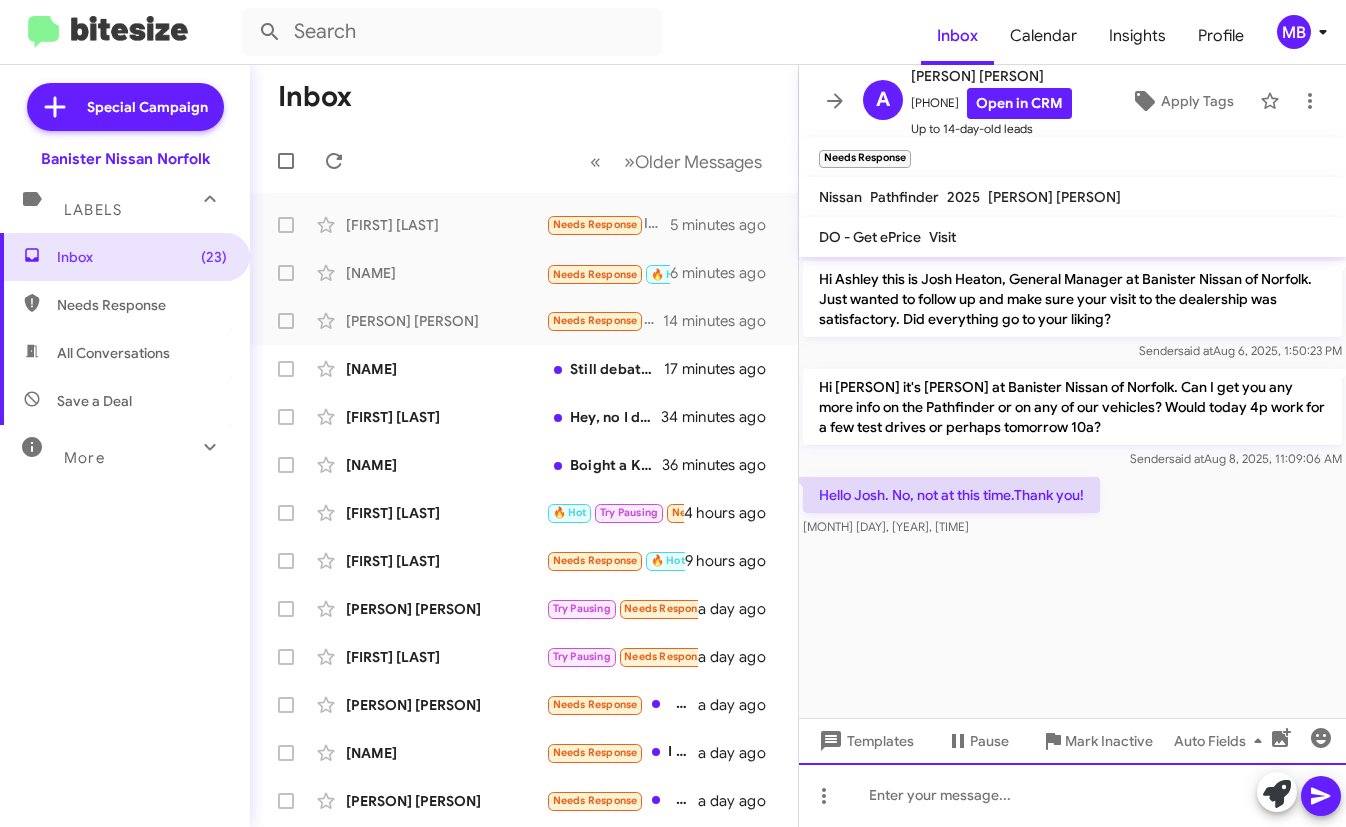 type 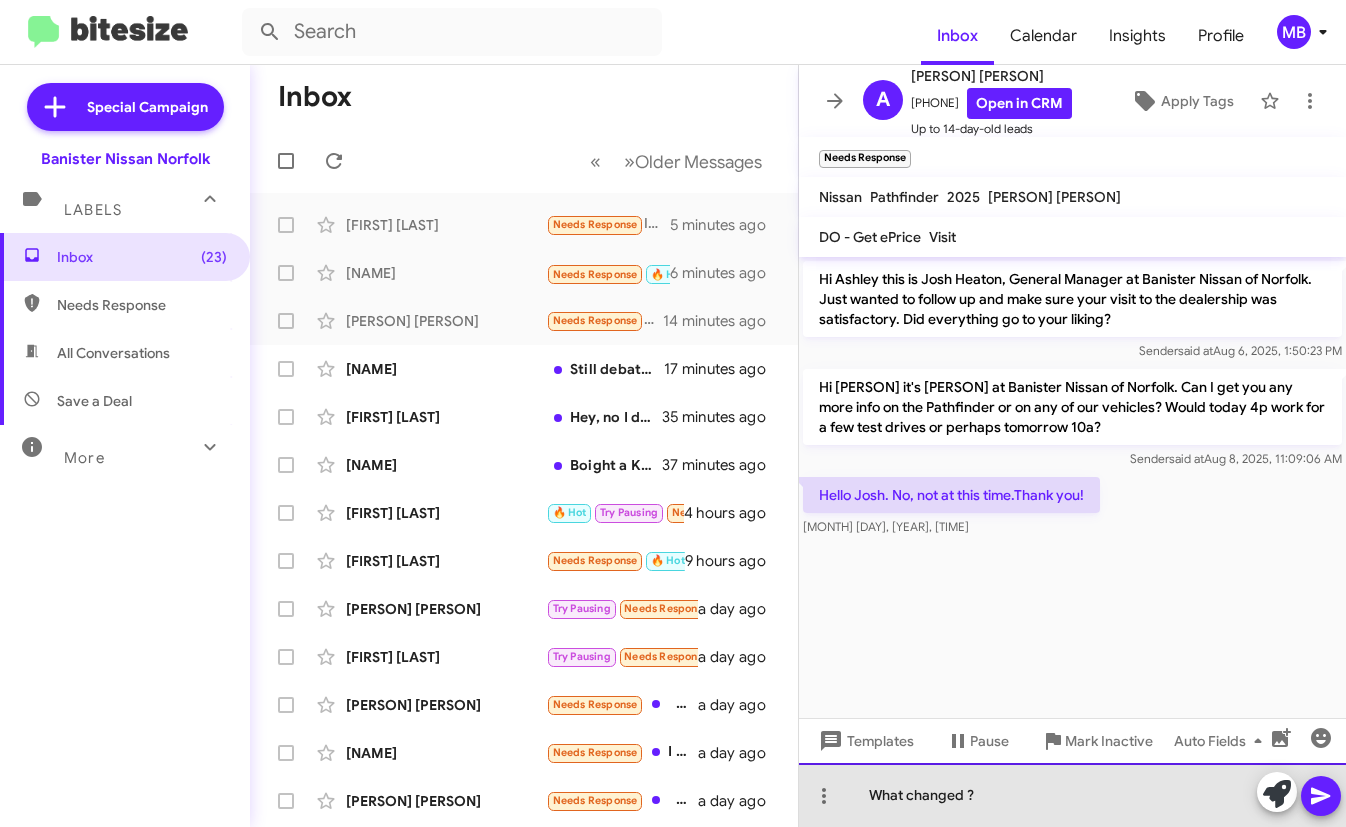 click on "What changed ?" 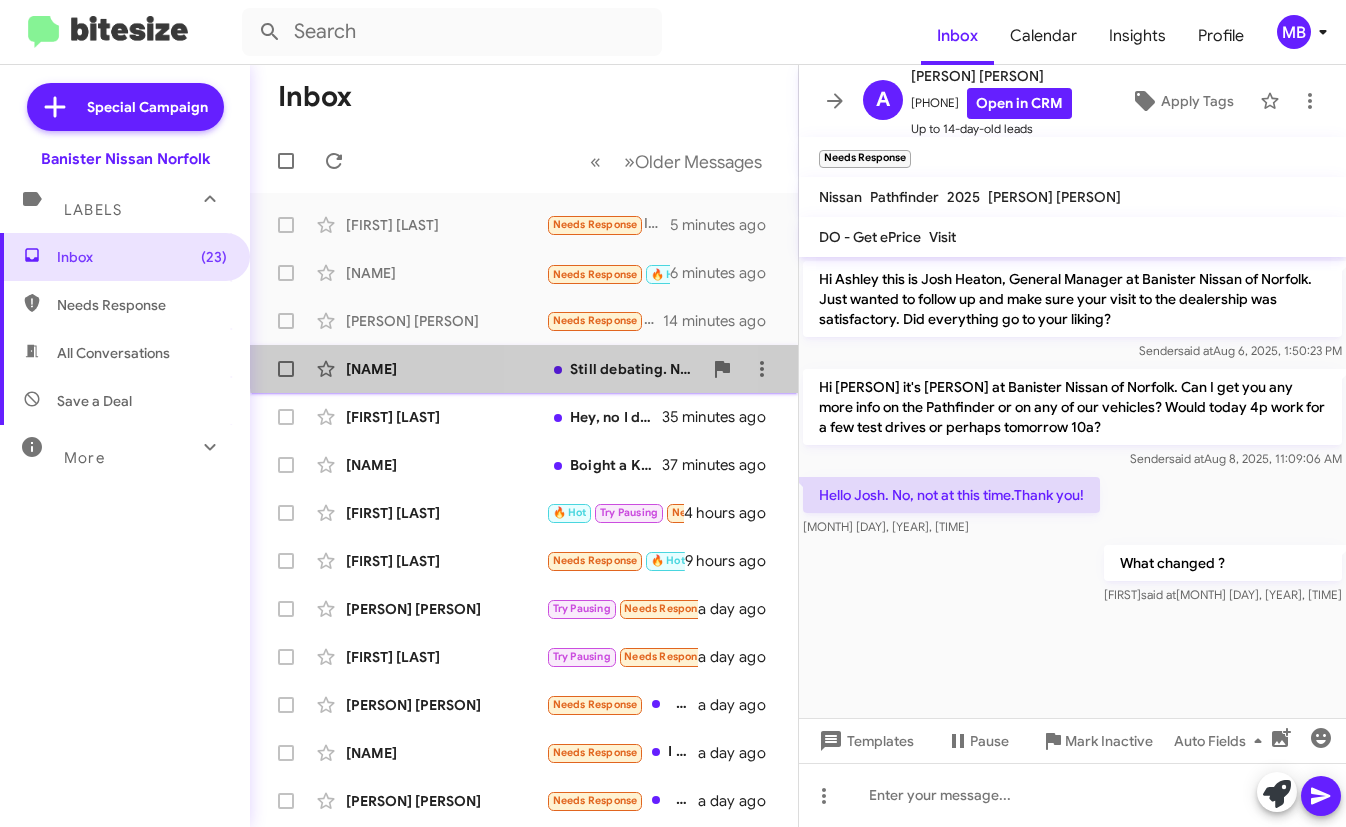 click on "Still debating. Not sure I wanna spend 10 hours at a dealership" 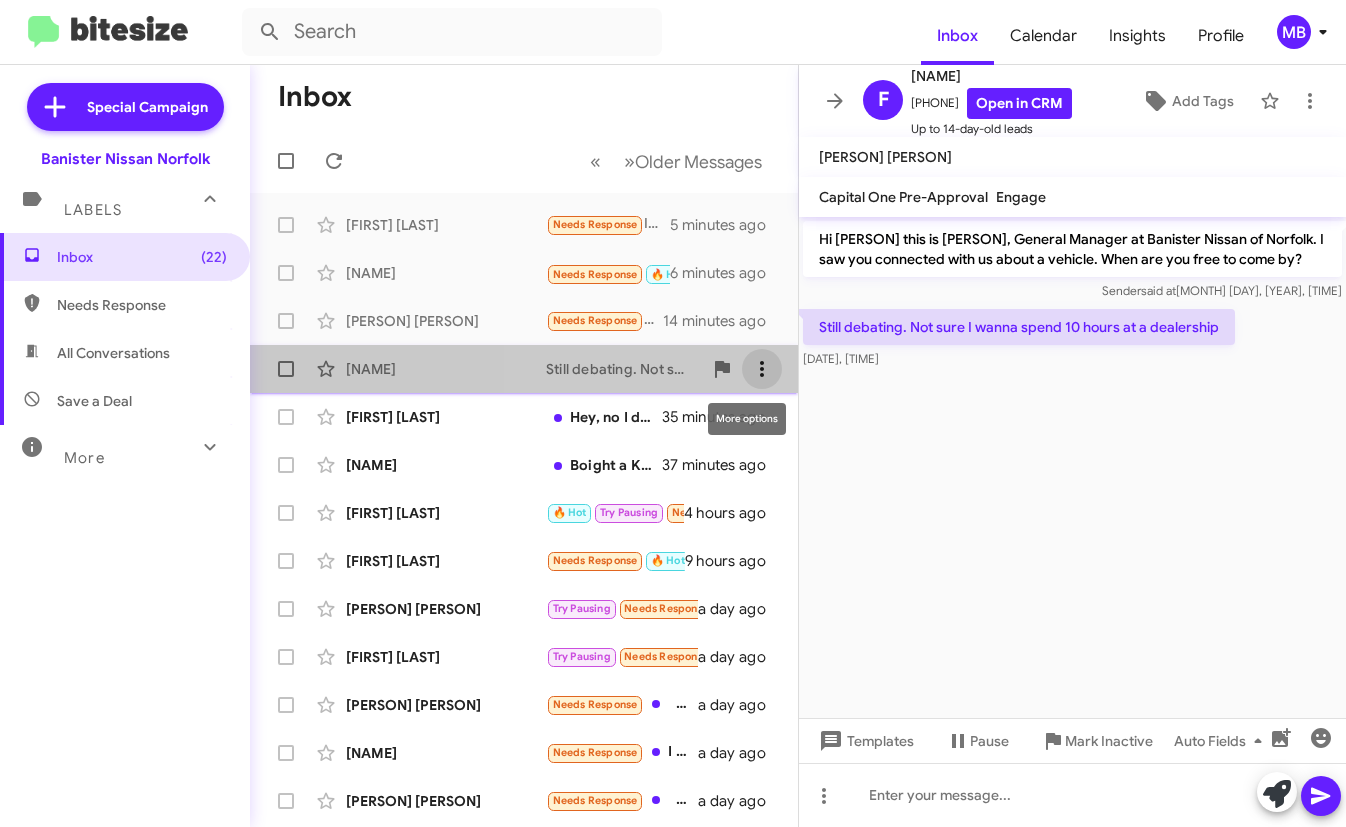 click 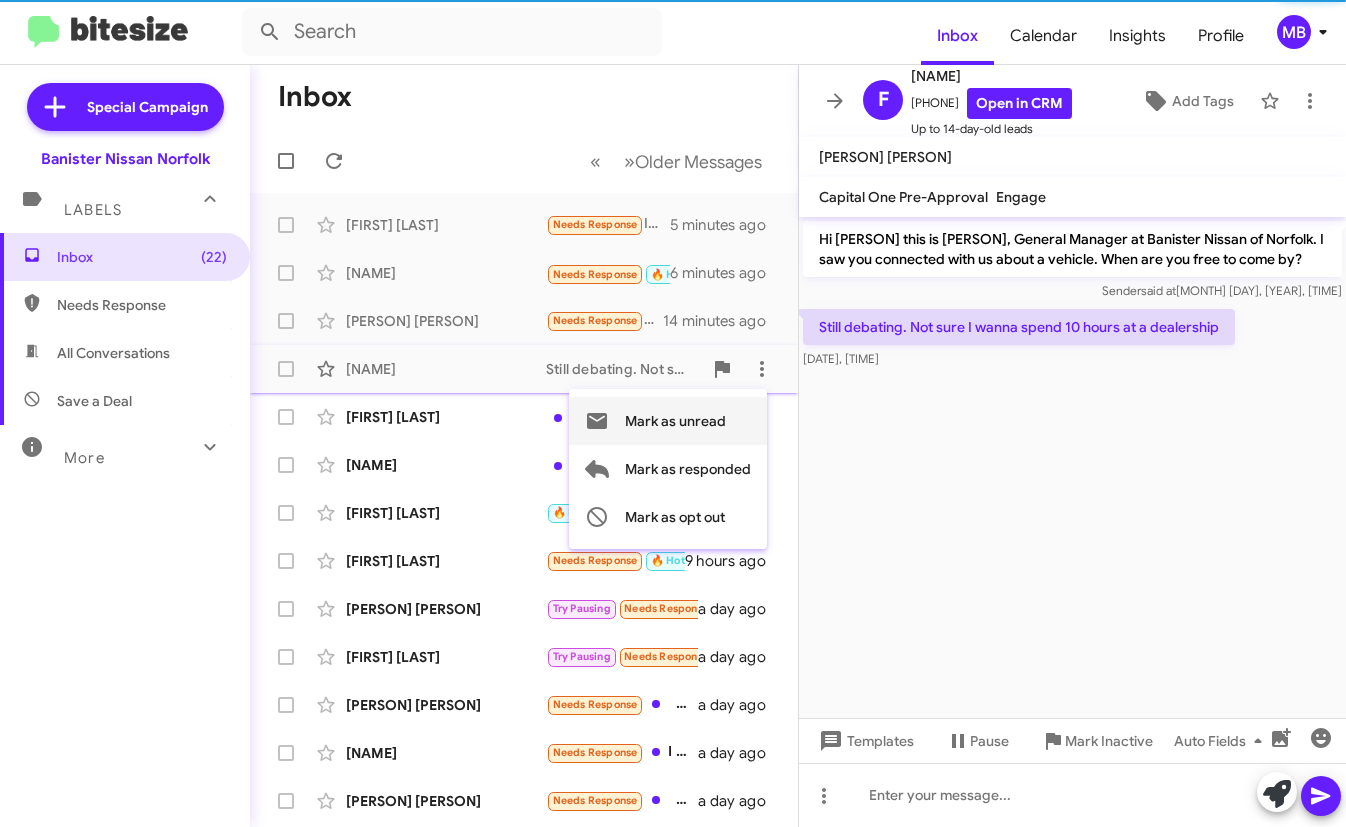 click on "Mark as unread" at bounding box center (675, 421) 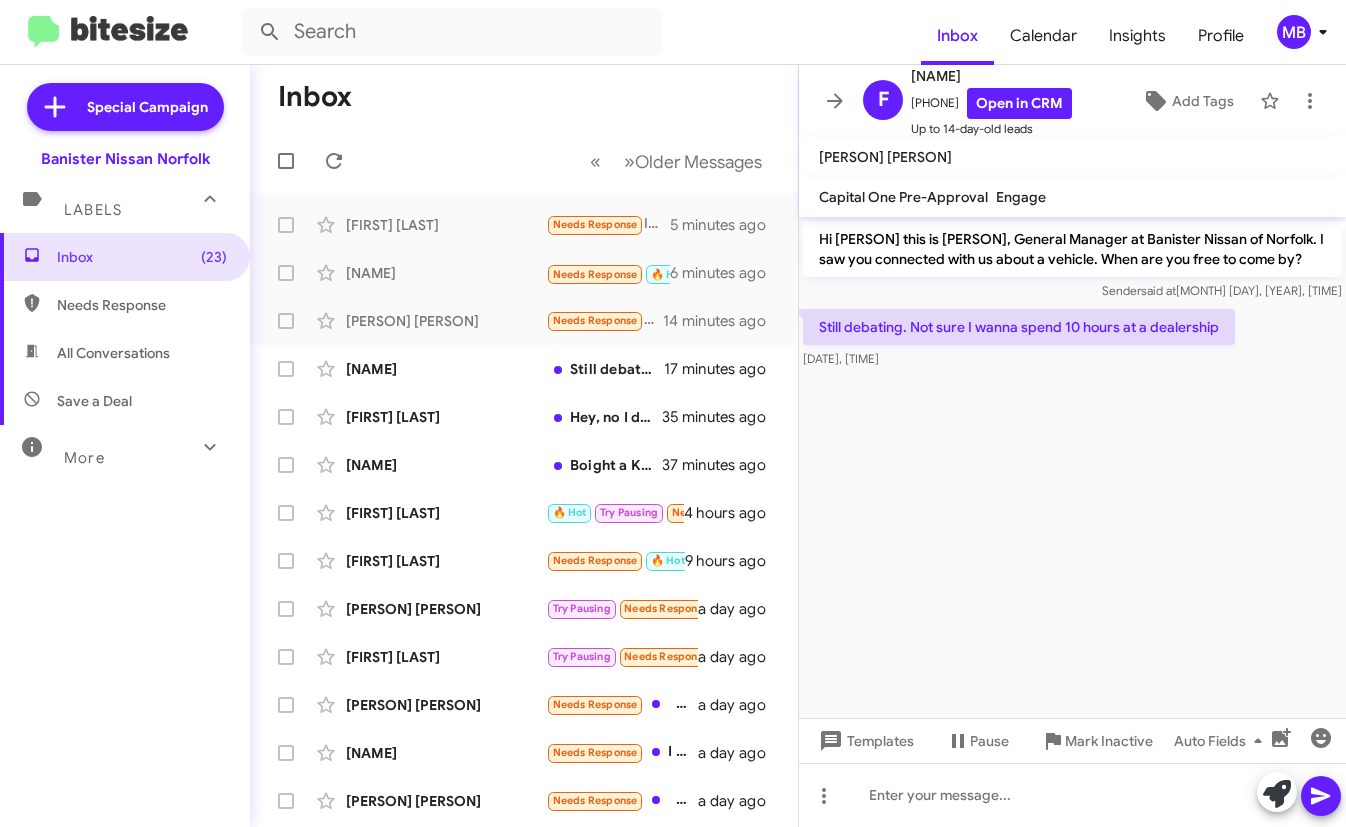click on "Needs Response" at bounding box center [142, 305] 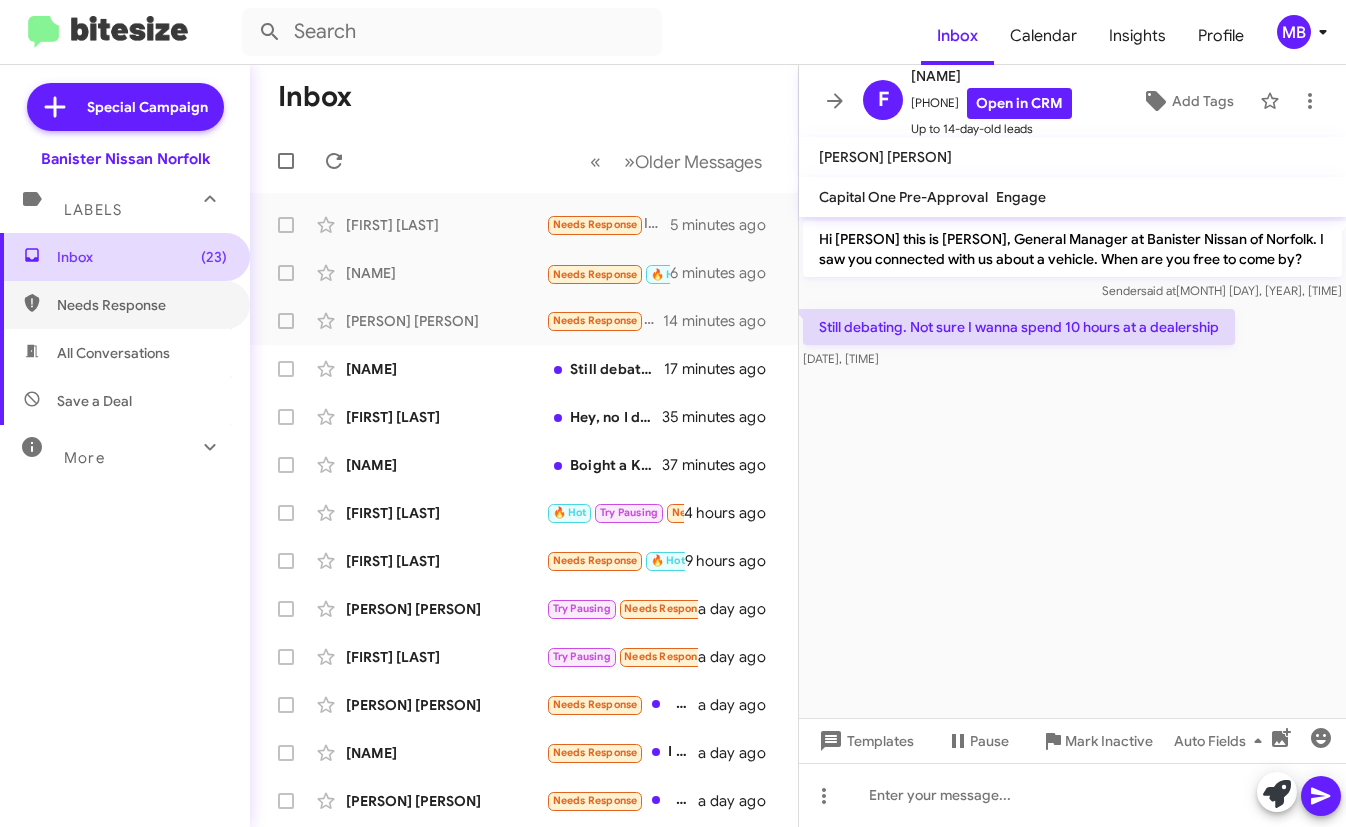 type on "in:needs-response" 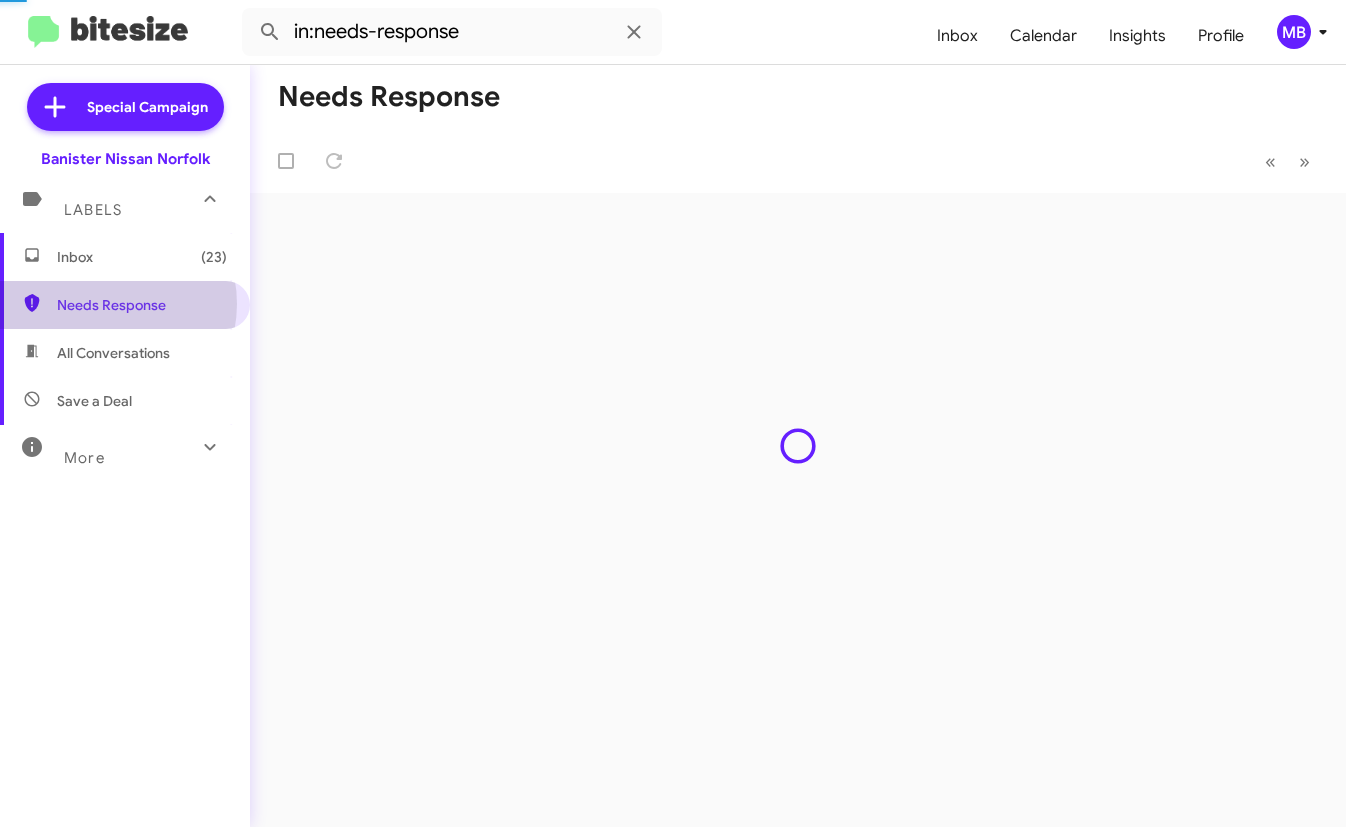 click on "Inbox  (23)" at bounding box center (142, 257) 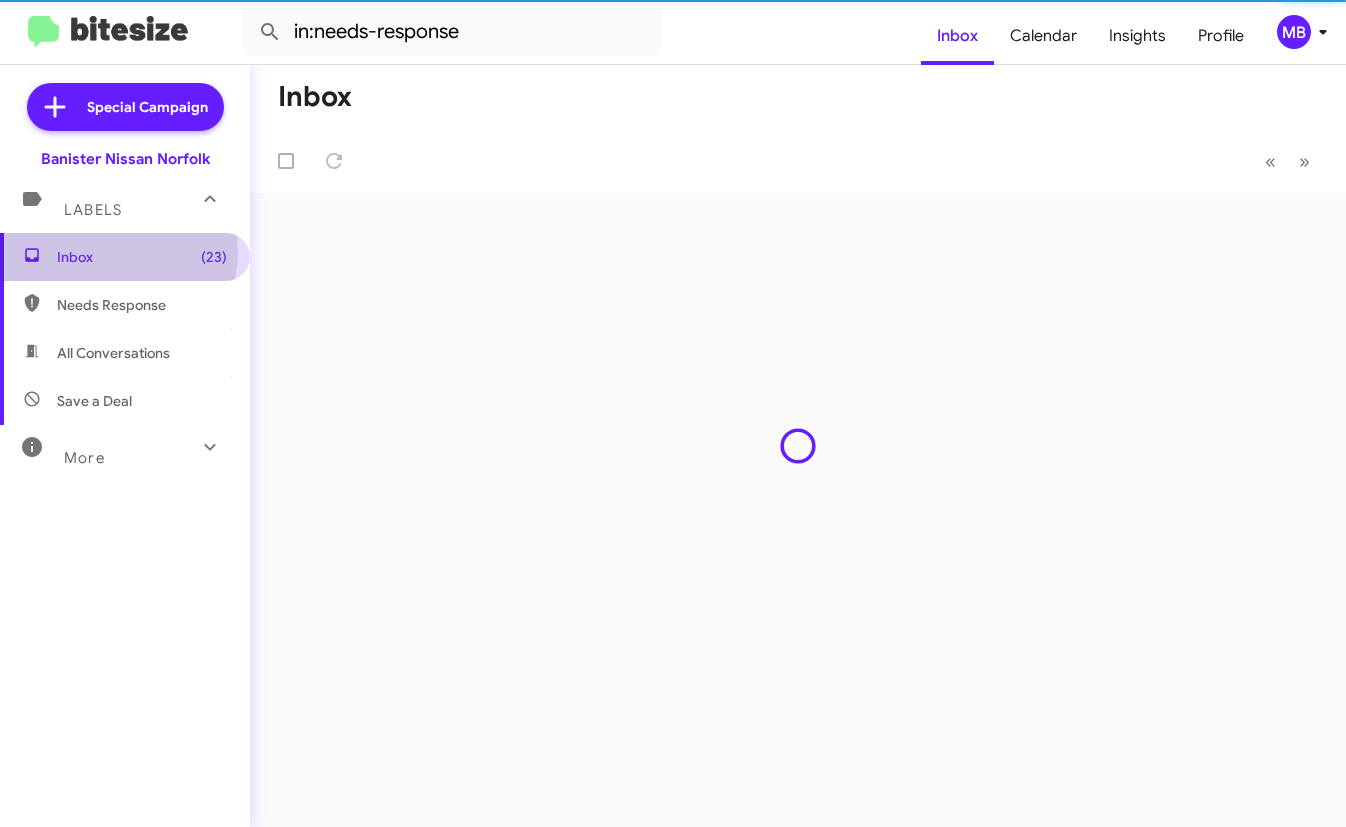 type 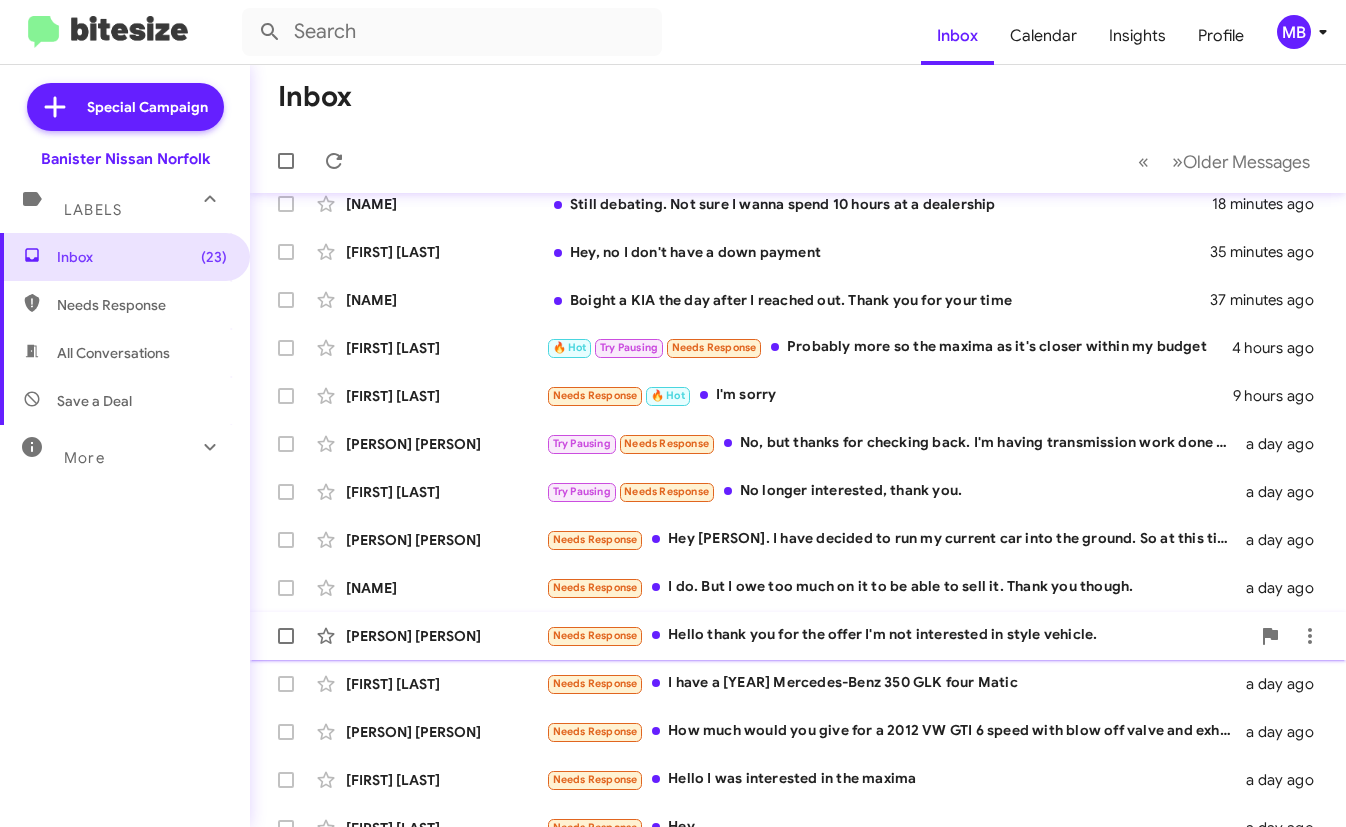 scroll, scrollTop: 0, scrollLeft: 0, axis: both 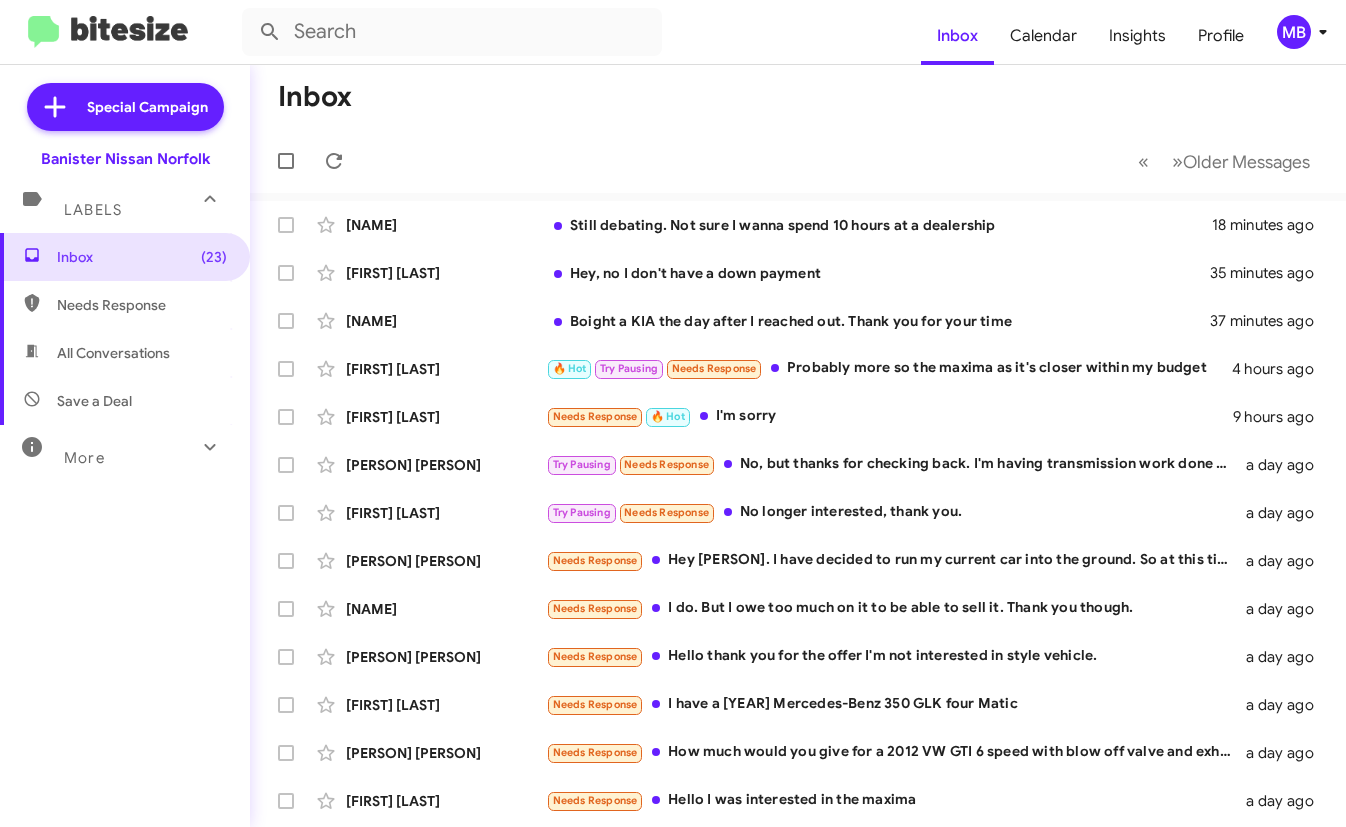 drag, startPoint x: 160, startPoint y: 513, endPoint x: 227, endPoint y: 497, distance: 68.88396 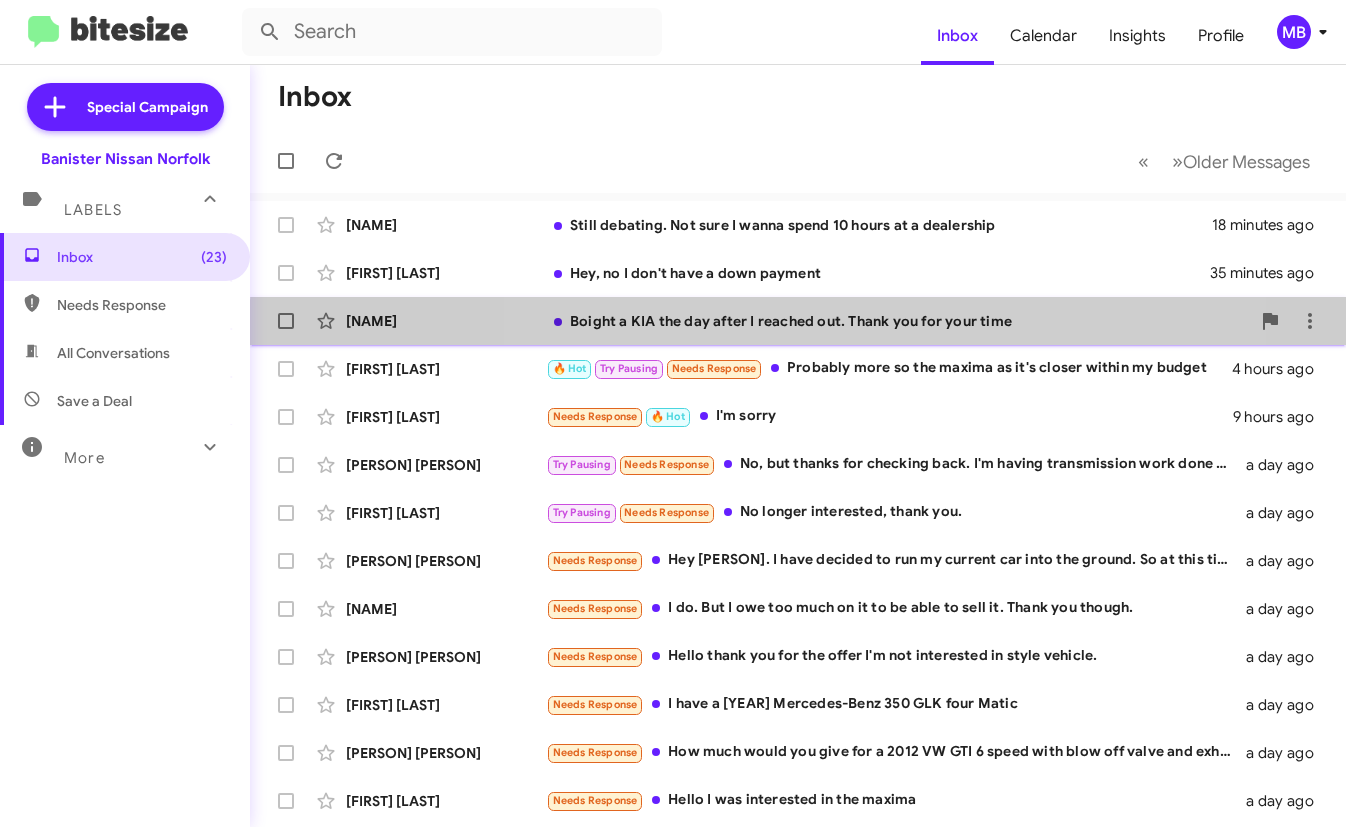 click on "[NAME] Boight a KIA the day after I reached out. Thank you for your time 37 minutes ago" 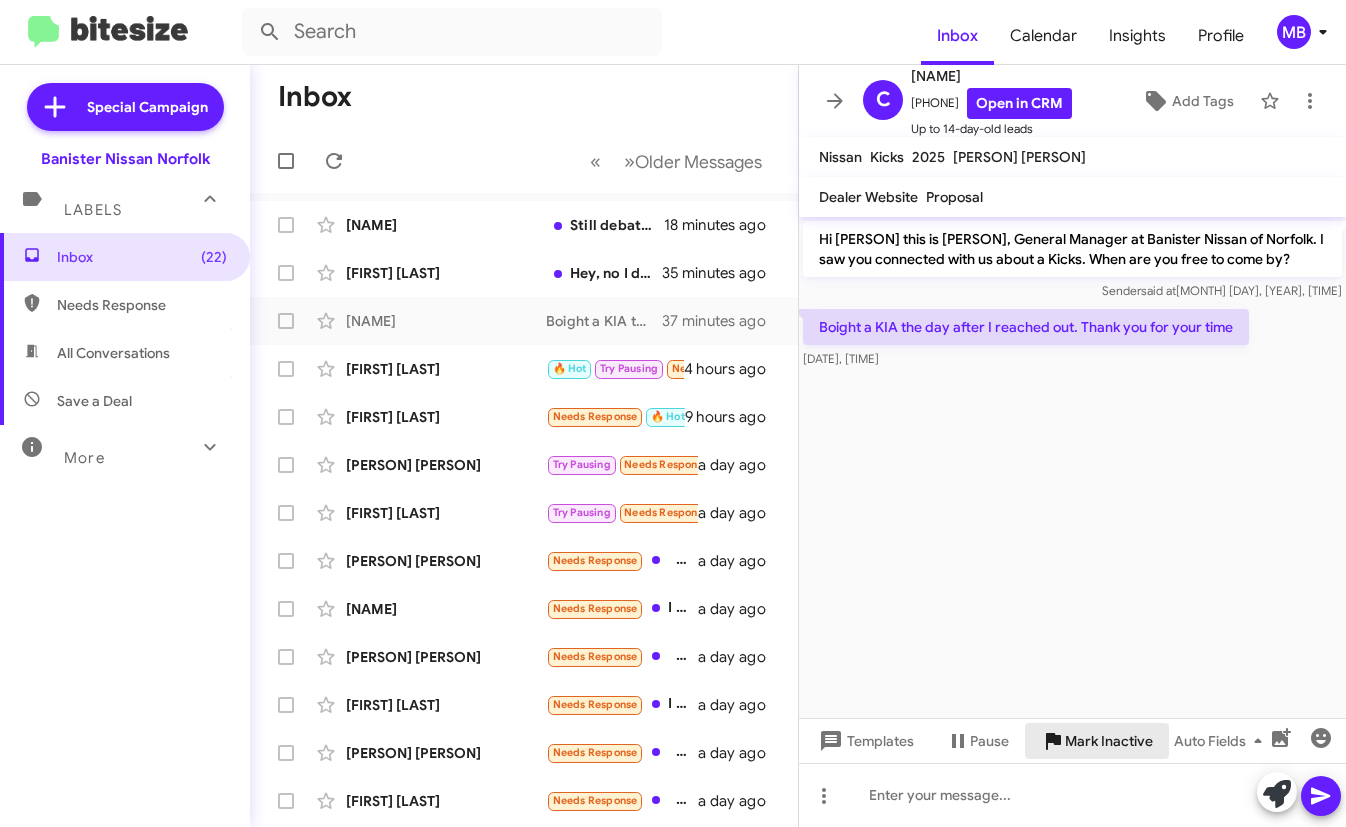 click on "Mark Inactive" 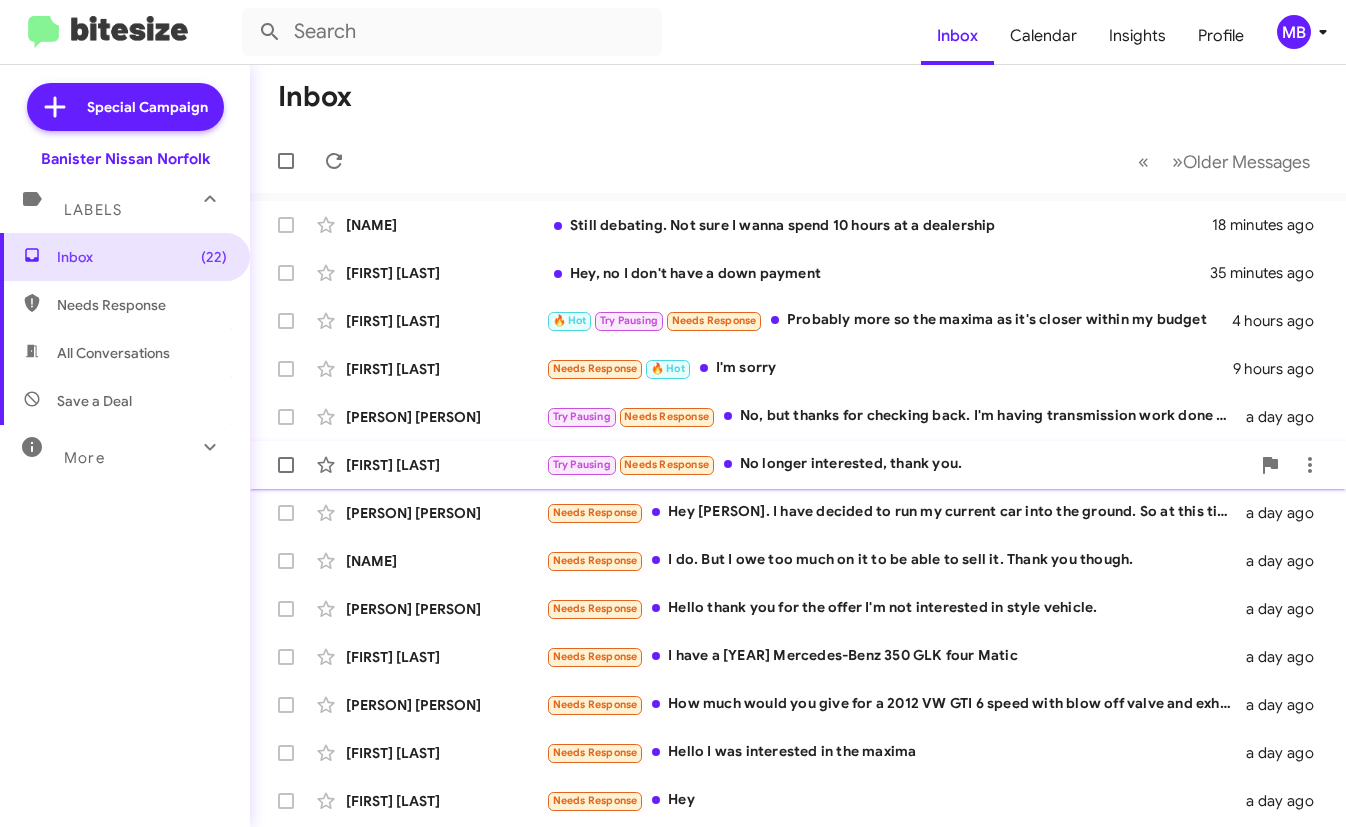 click on "[FIRST] [LAST]  Try Pausing   Needs Response   No longer interested, thank you.   a day ago" 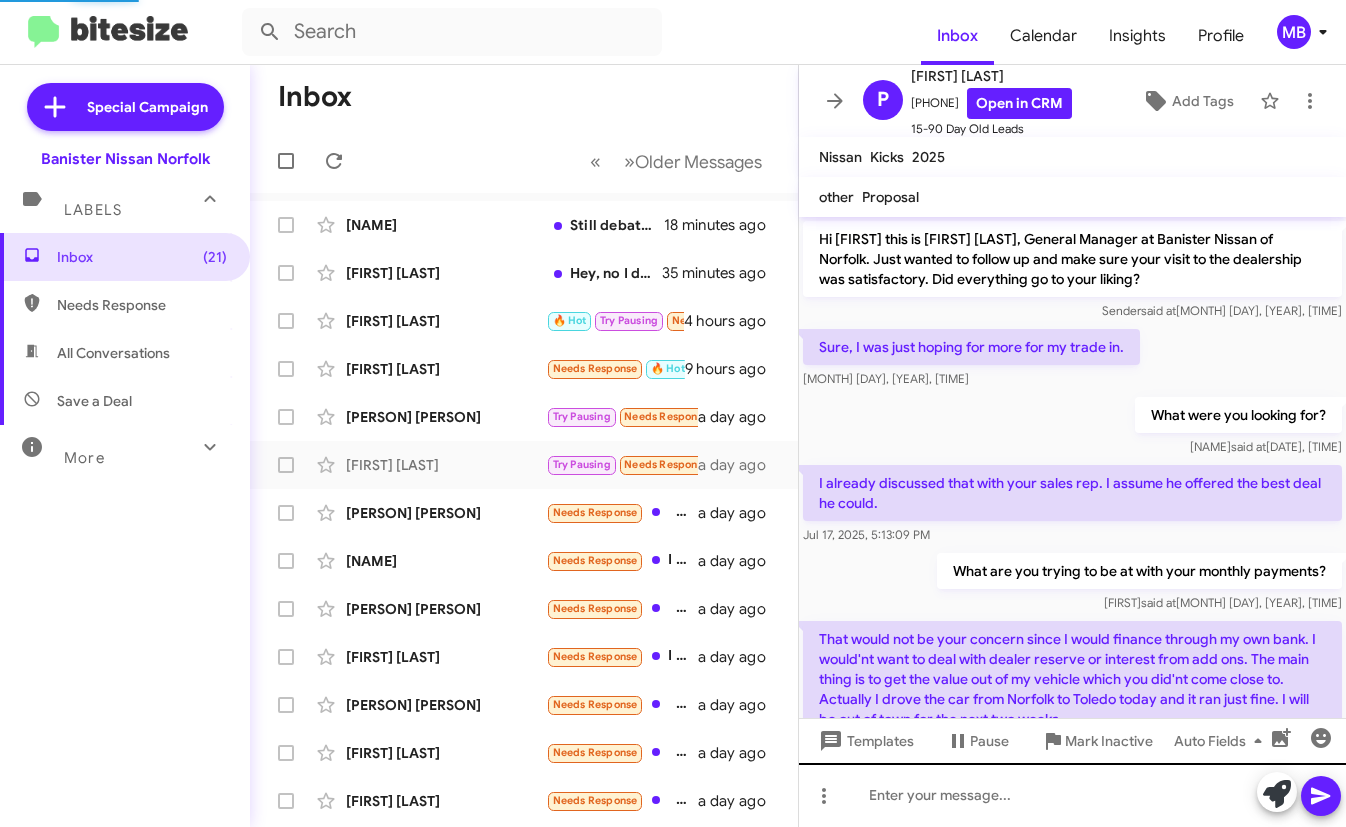 scroll, scrollTop: 455, scrollLeft: 0, axis: vertical 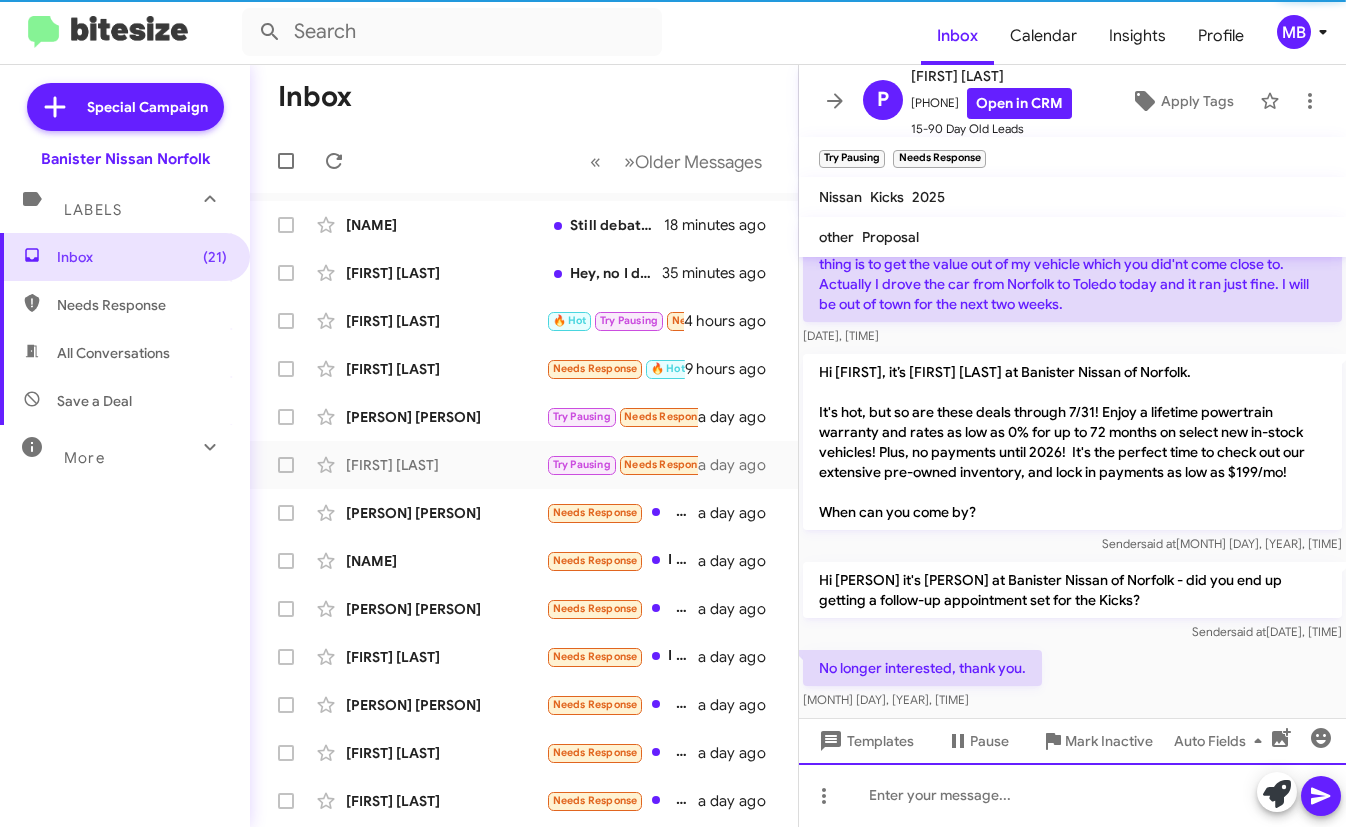 click 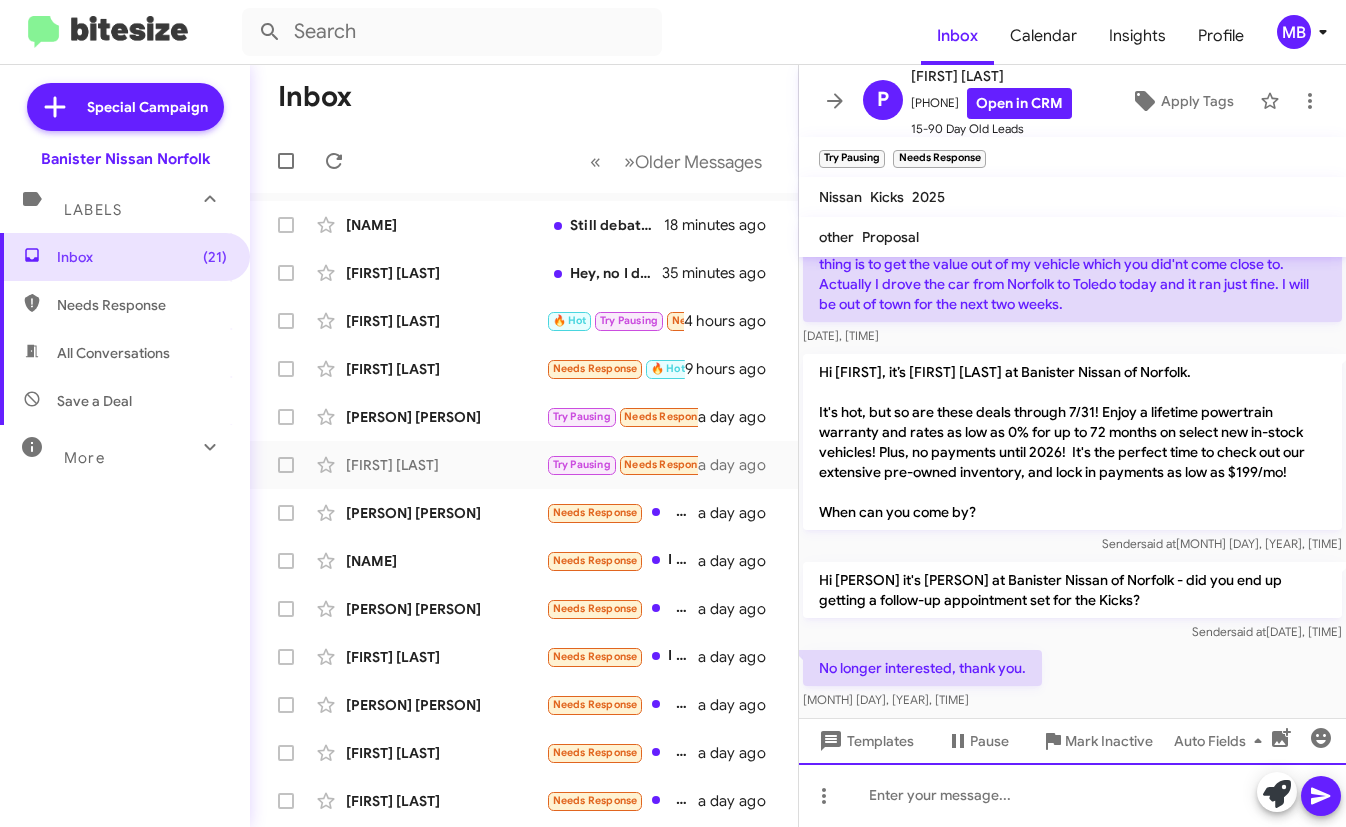 type 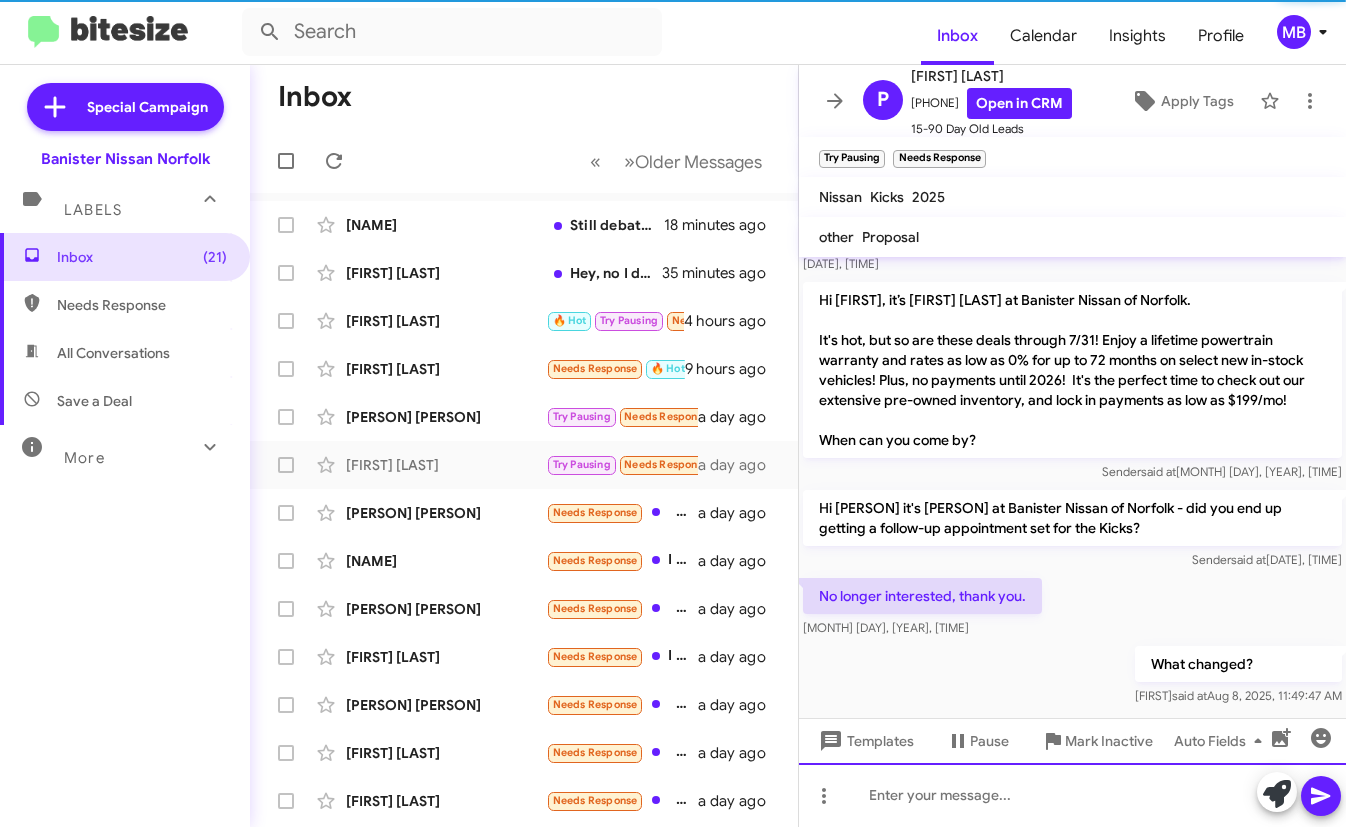 scroll, scrollTop: 568, scrollLeft: 0, axis: vertical 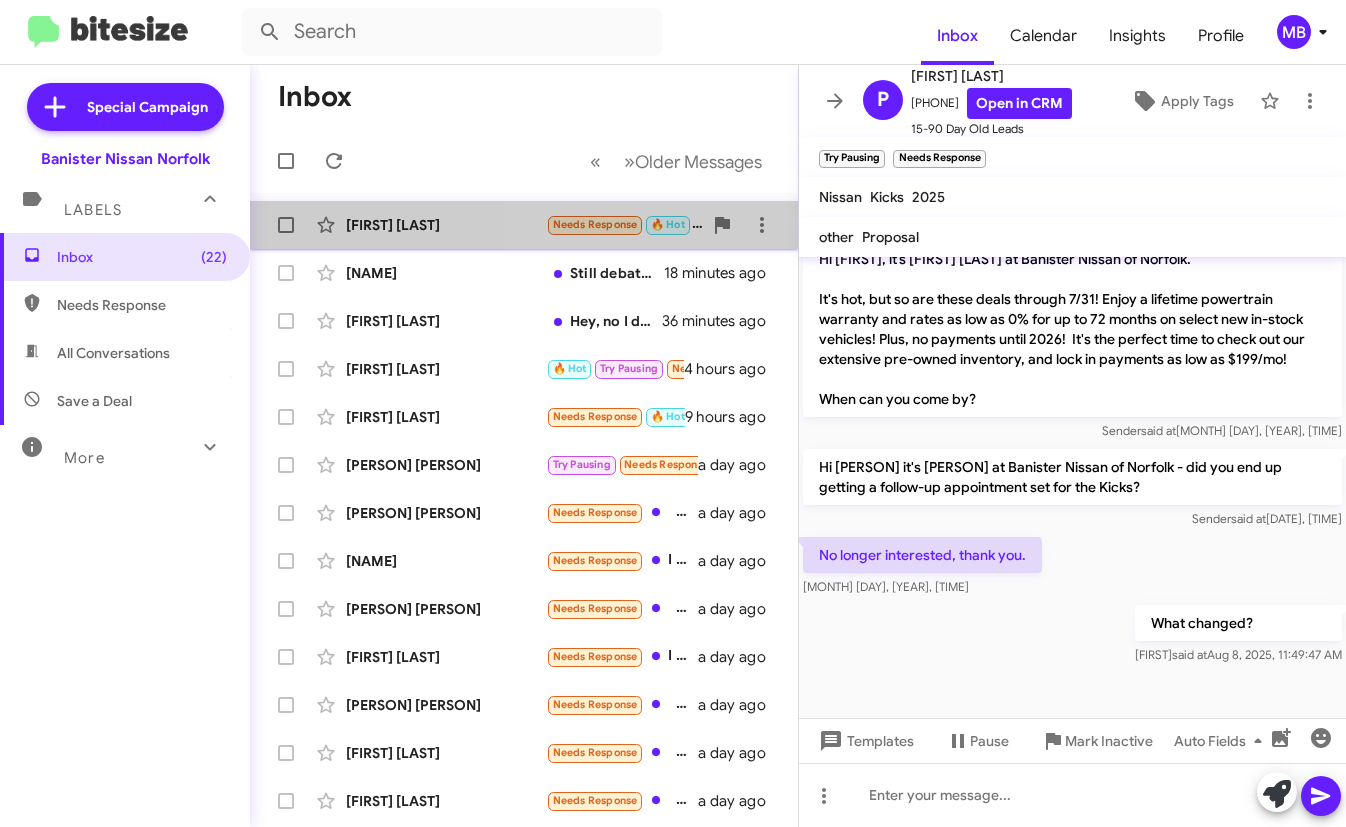 click on "🔥 Hot" 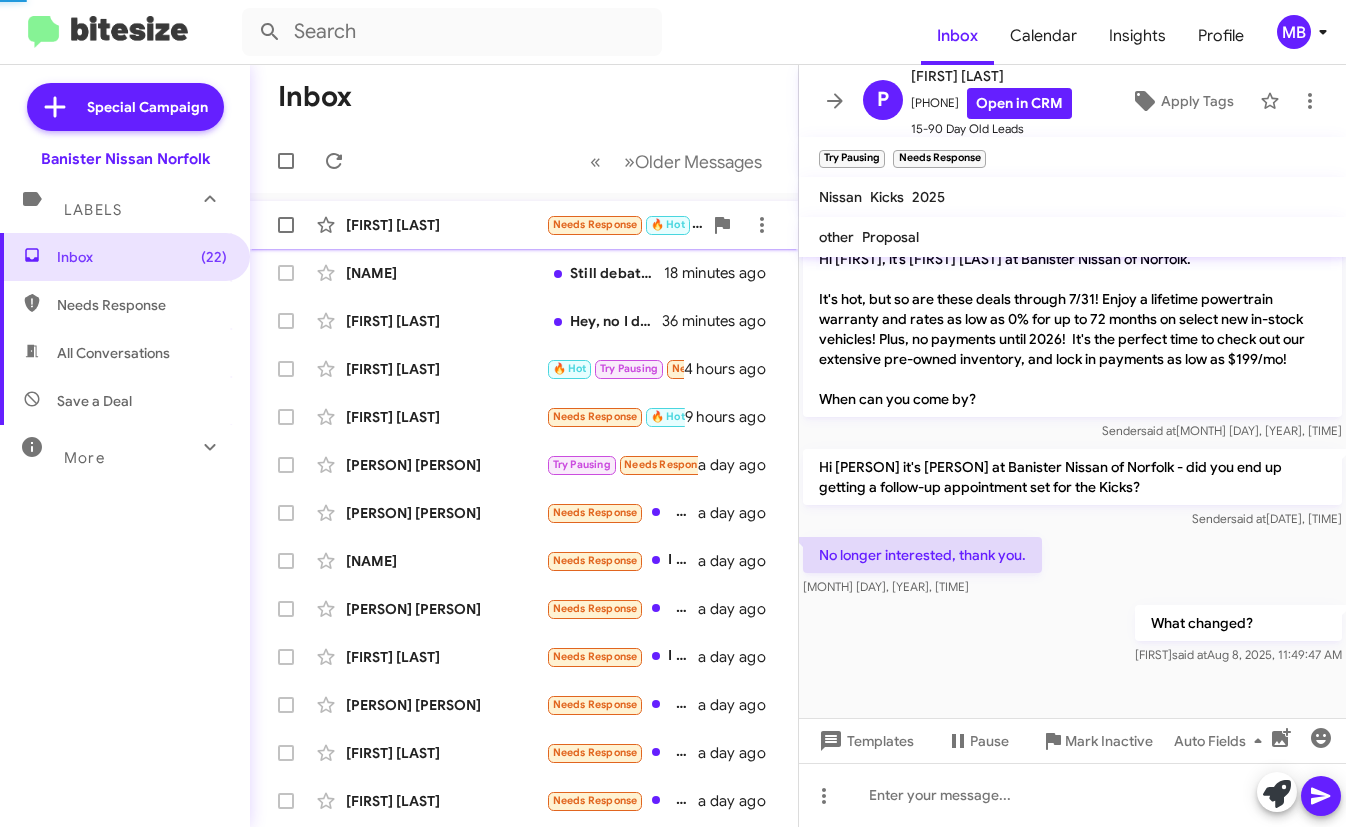 scroll, scrollTop: 0, scrollLeft: 0, axis: both 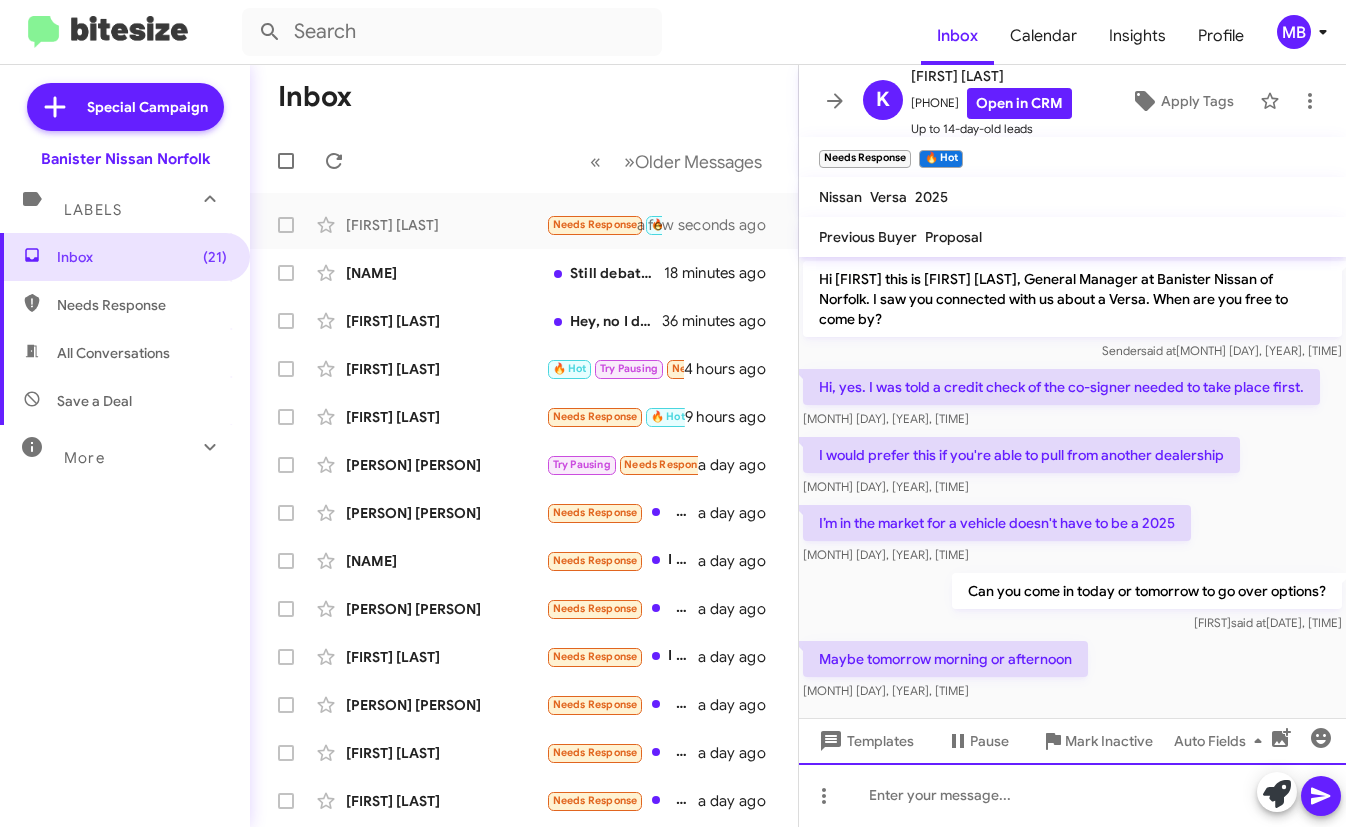 click 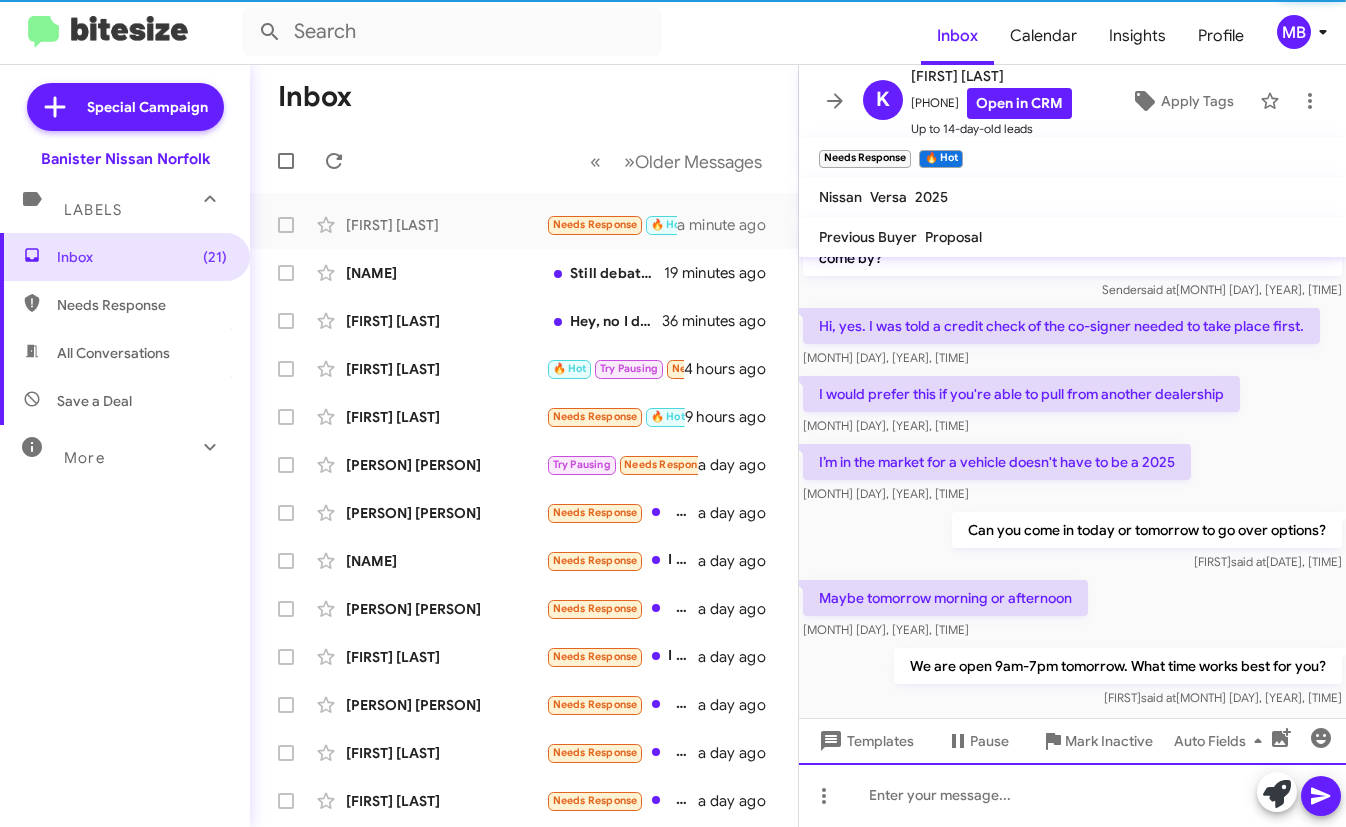 scroll, scrollTop: 69, scrollLeft: 0, axis: vertical 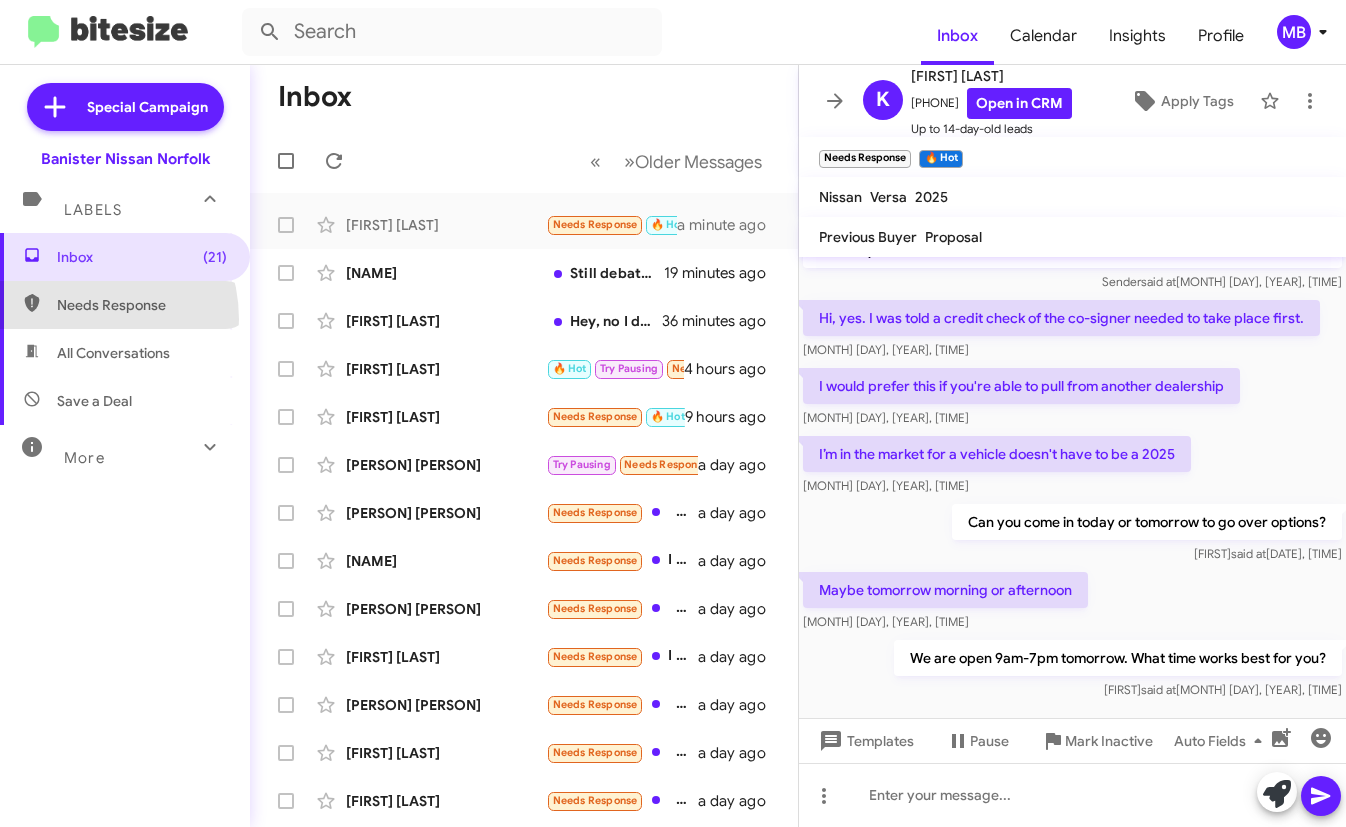 click on "Needs Response" at bounding box center (125, 305) 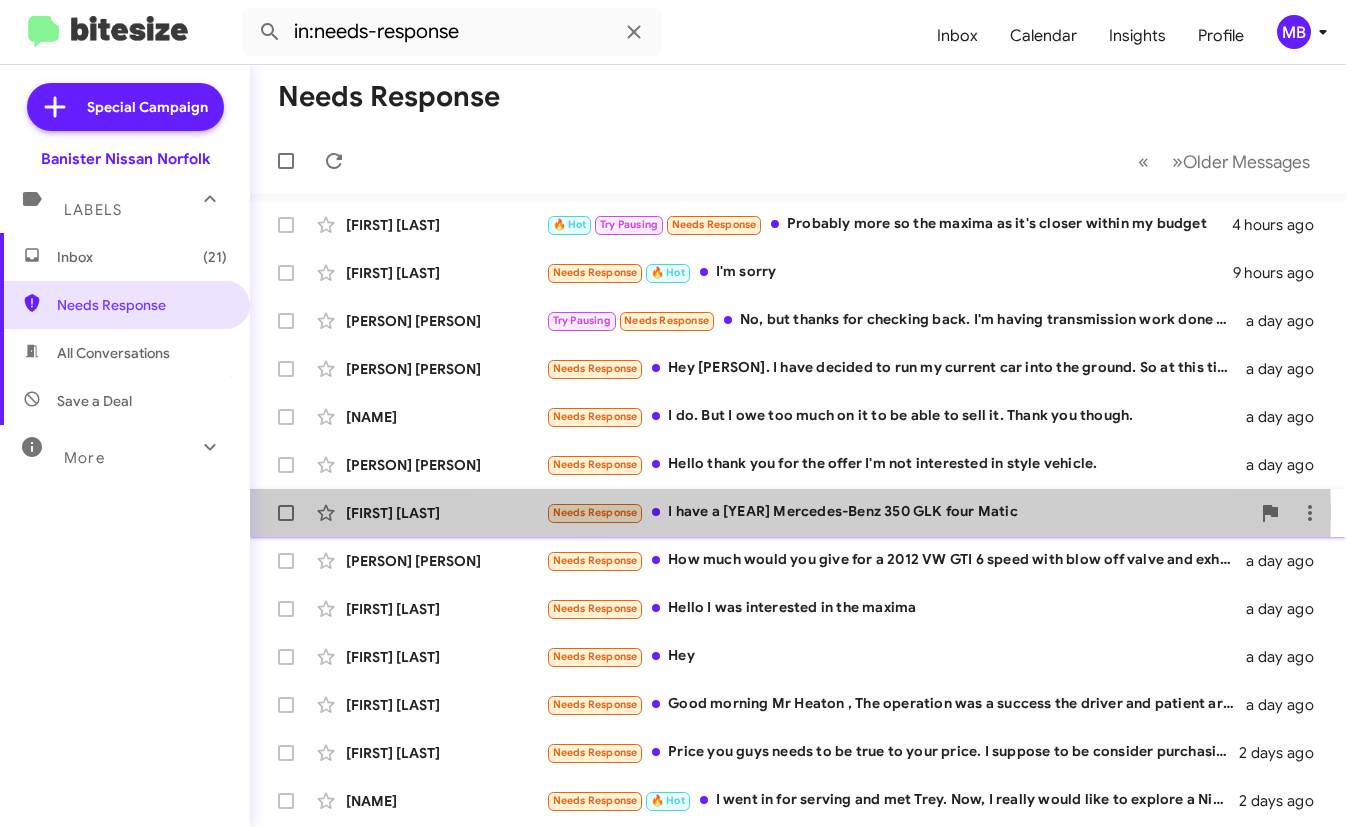 click on "Needs Response   I have a [YEAR] Mercedes-Benz 350 GLK
four Matic" 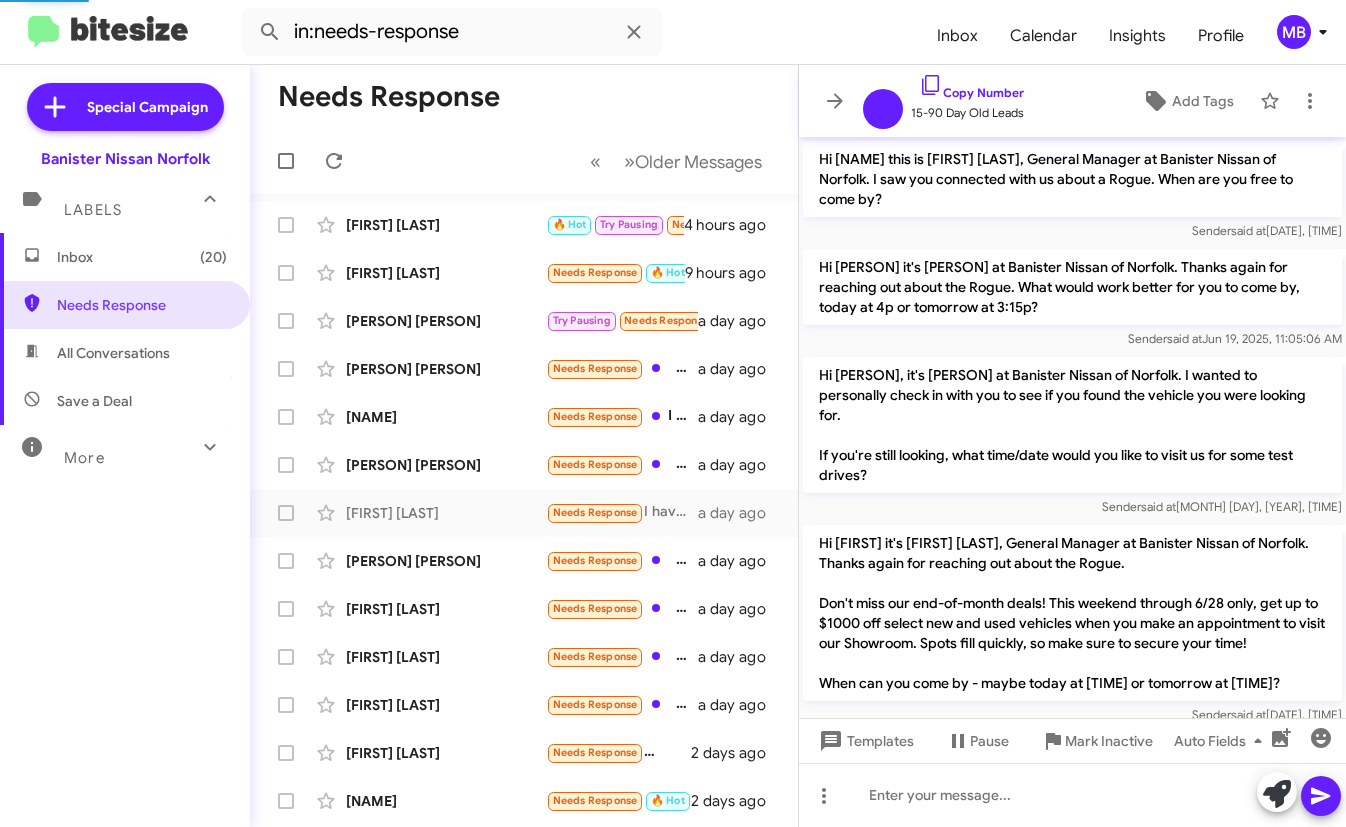 scroll, scrollTop: 1021, scrollLeft: 0, axis: vertical 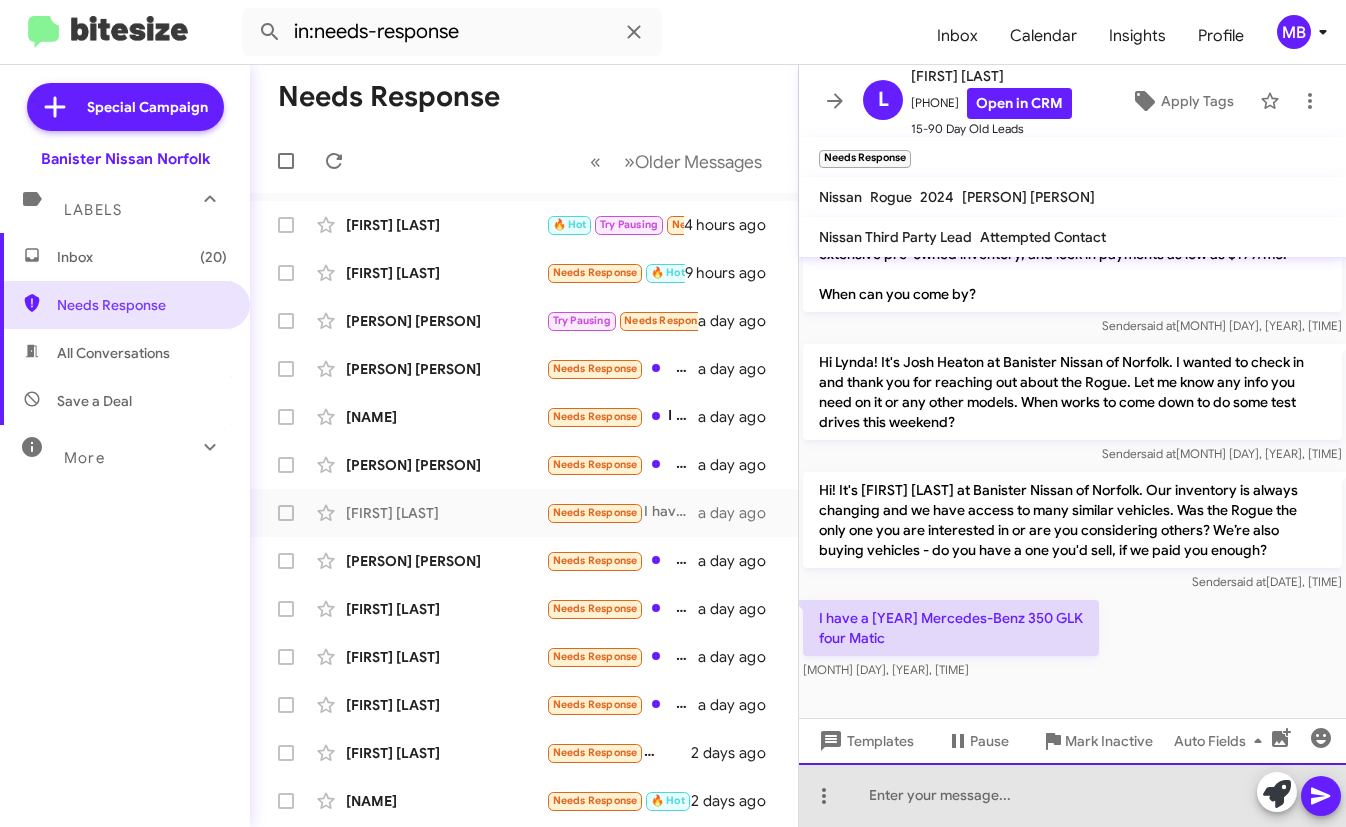 click 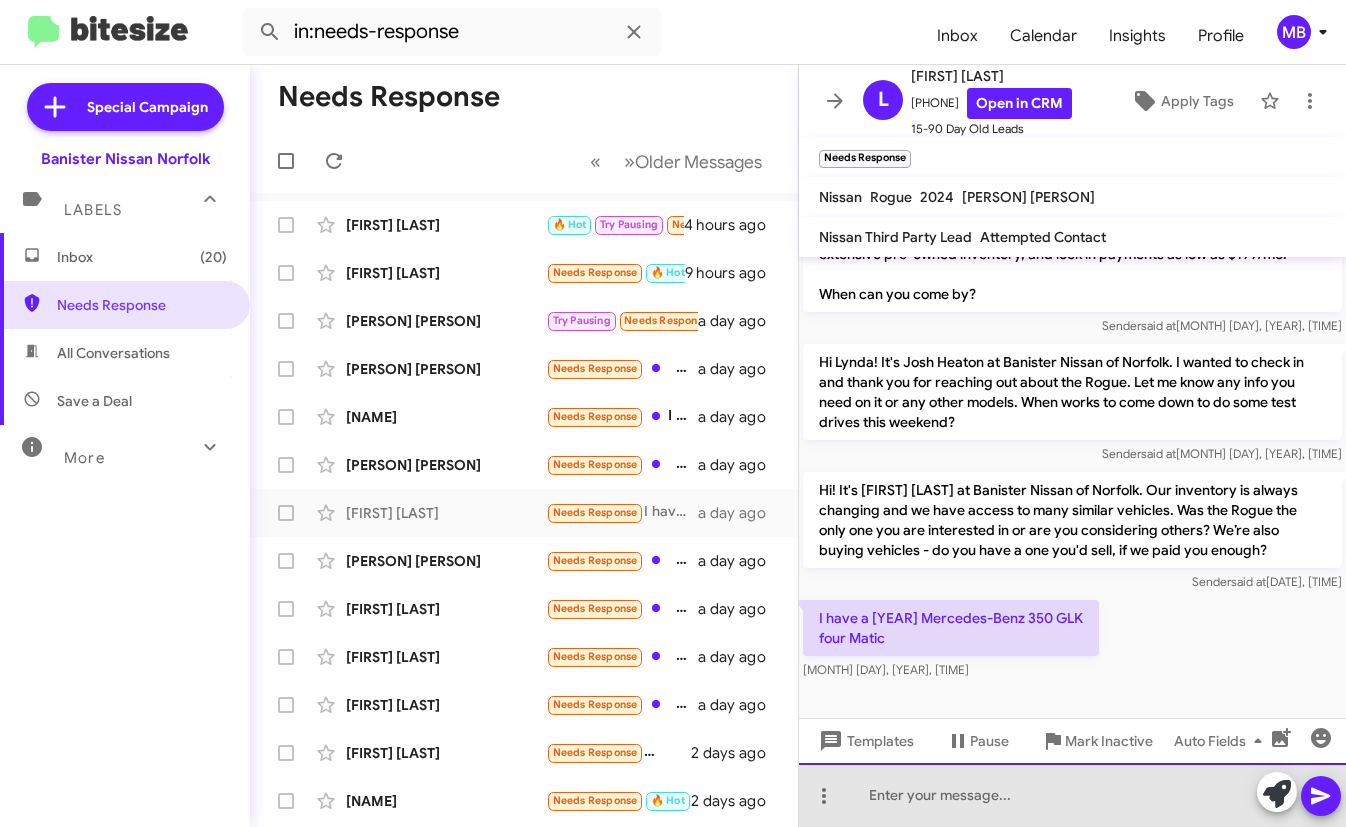 scroll, scrollTop: 1141, scrollLeft: 0, axis: vertical 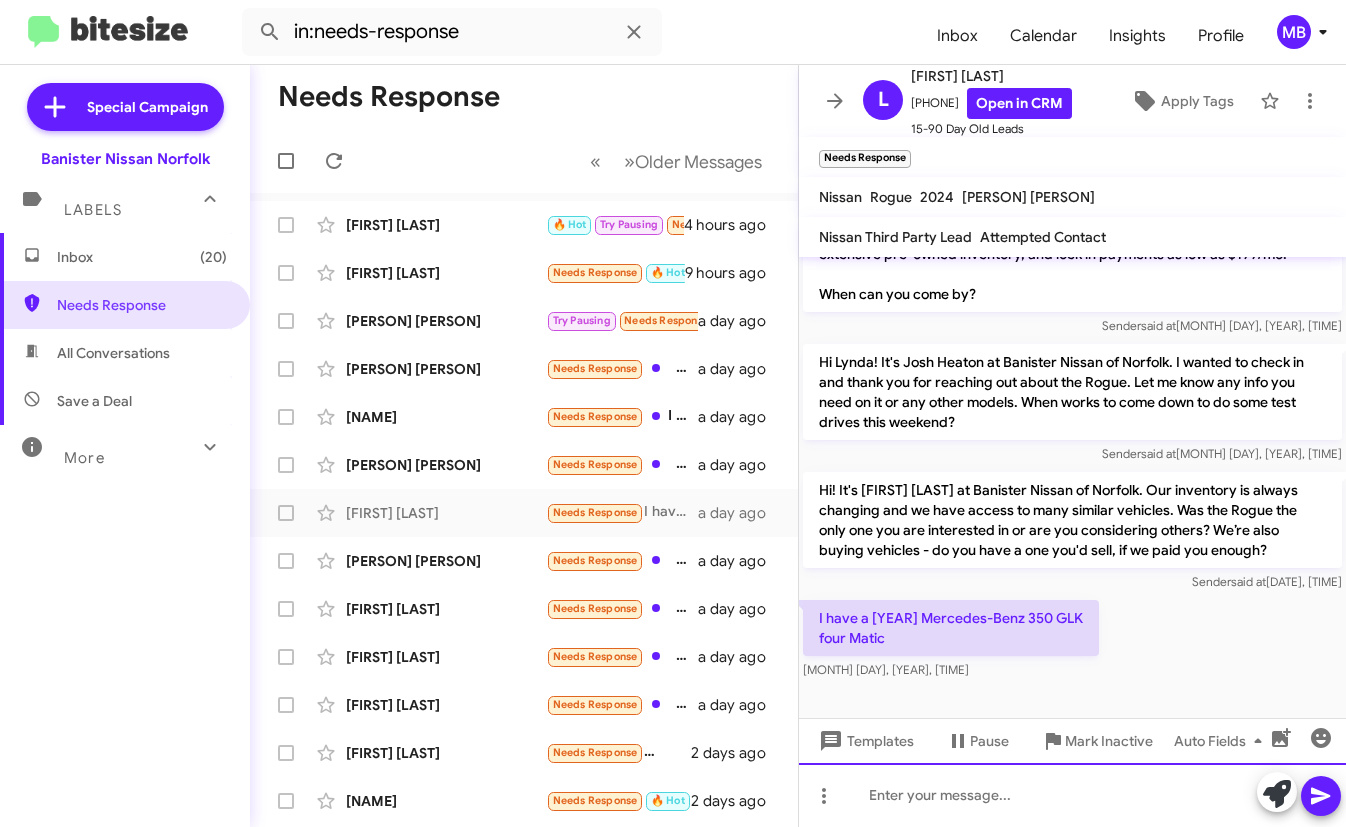type 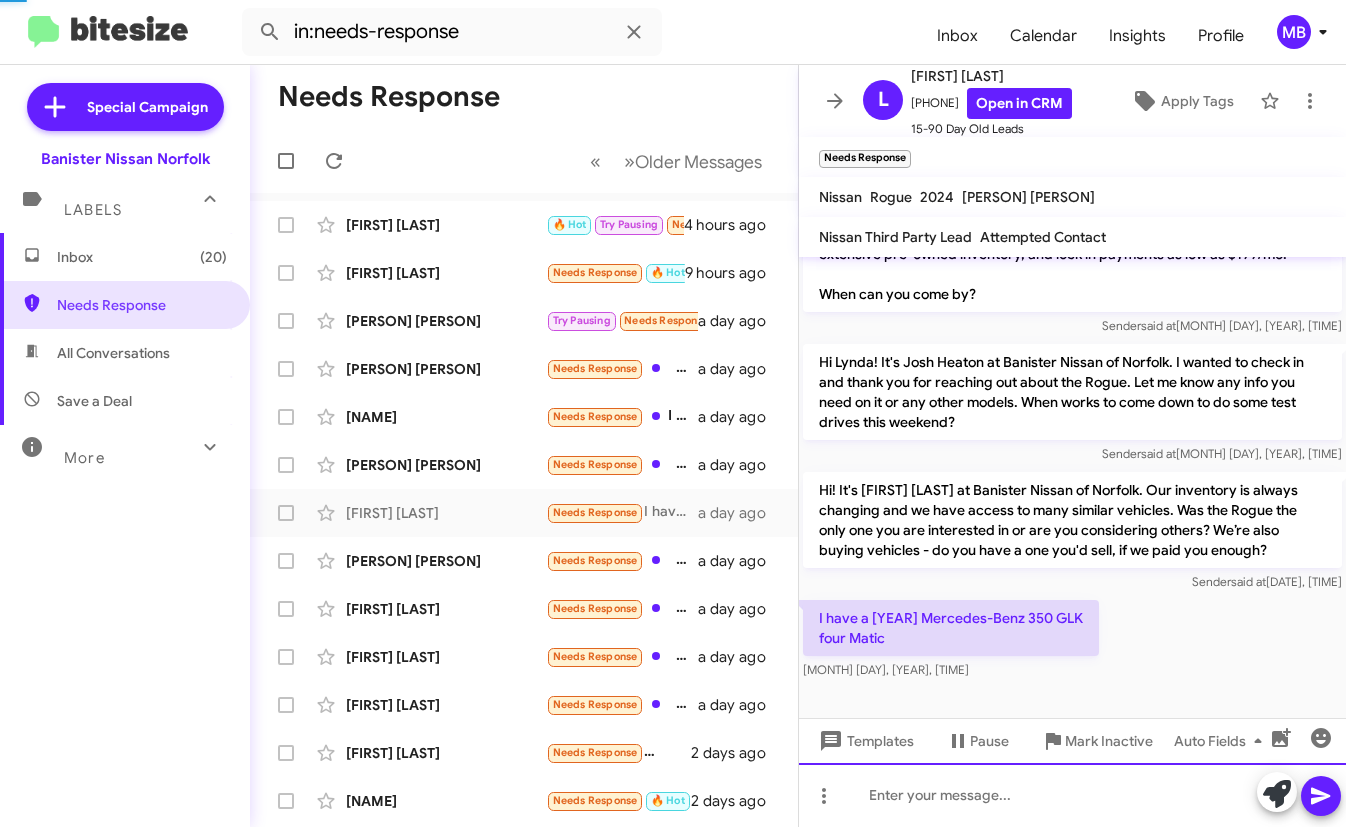 scroll, scrollTop: 0, scrollLeft: 0, axis: both 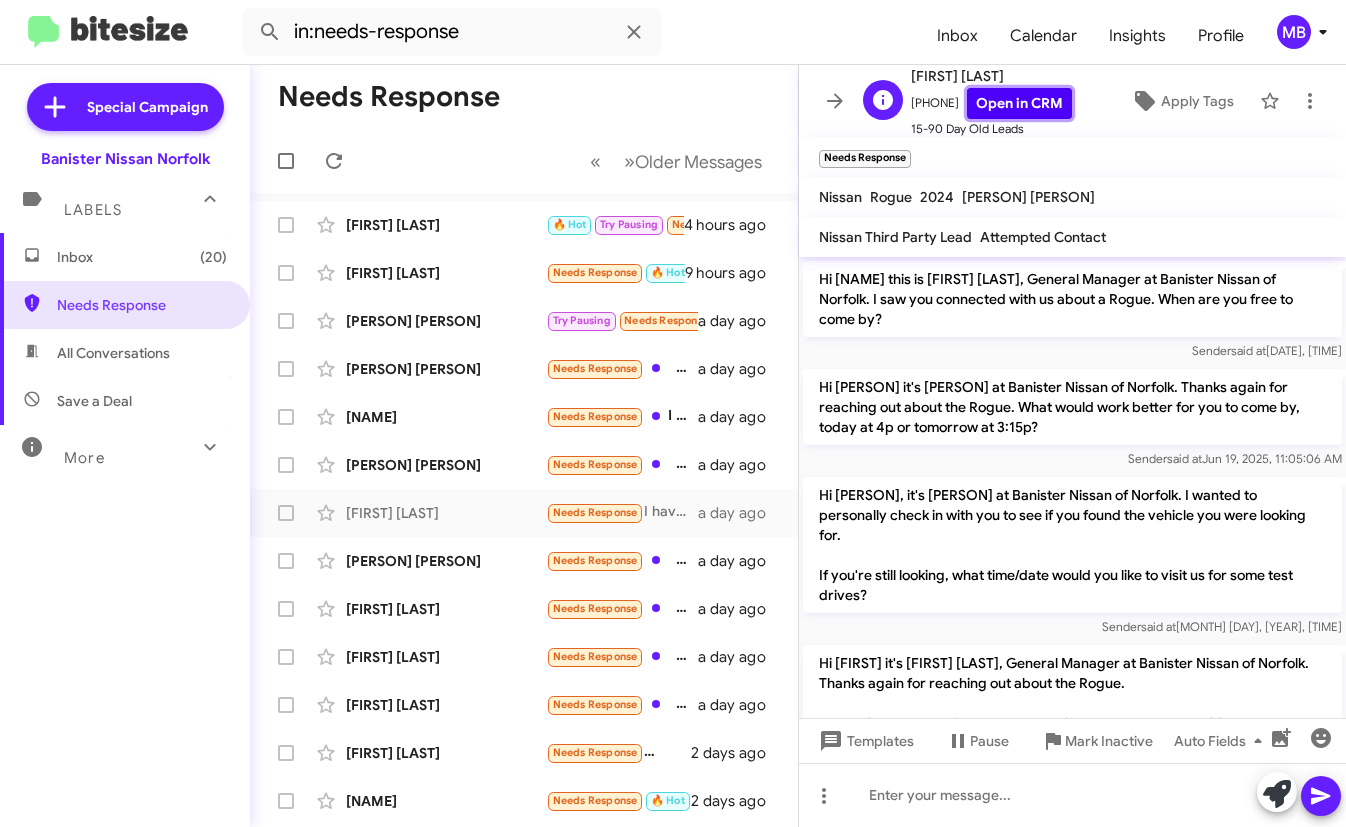 click on "Open in CRM" 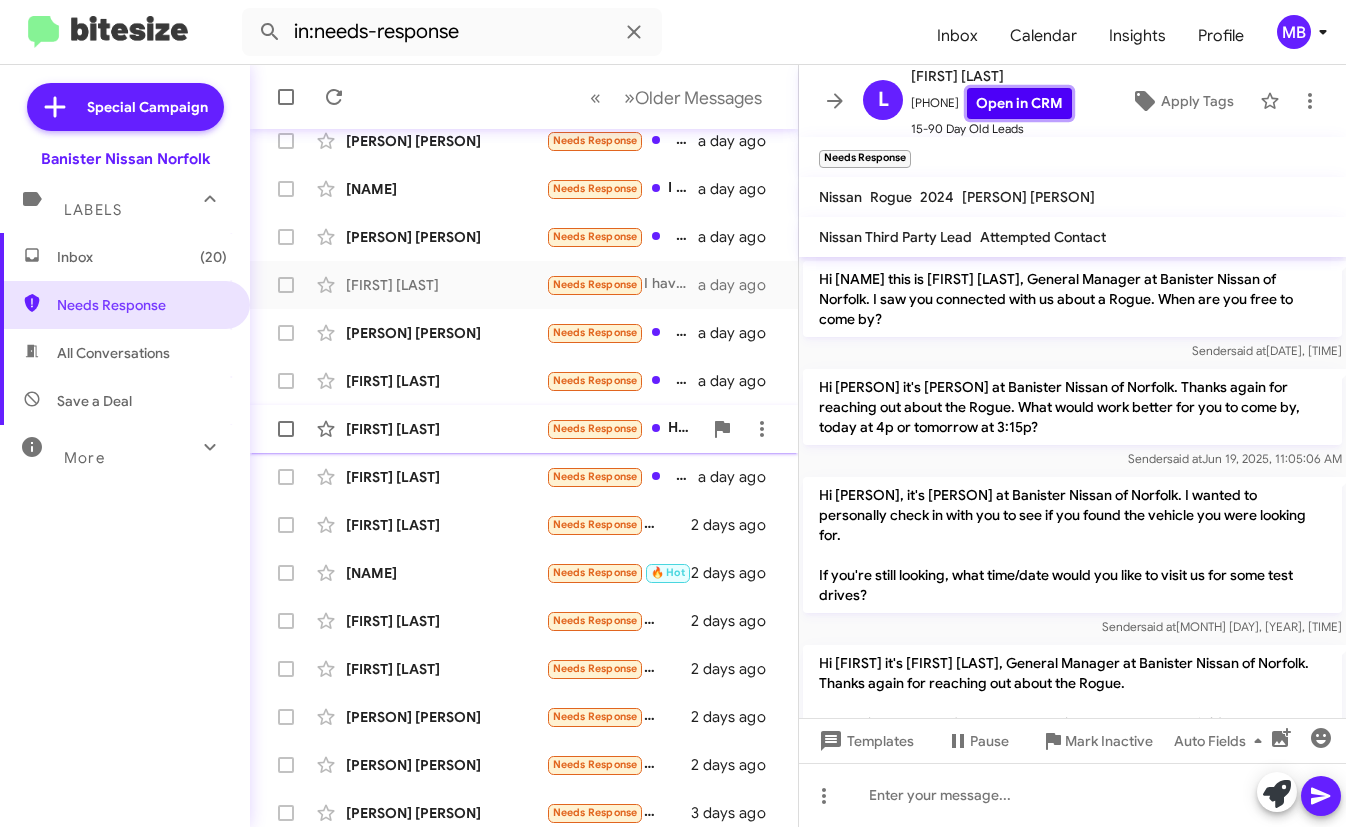 scroll, scrollTop: 333, scrollLeft: 0, axis: vertical 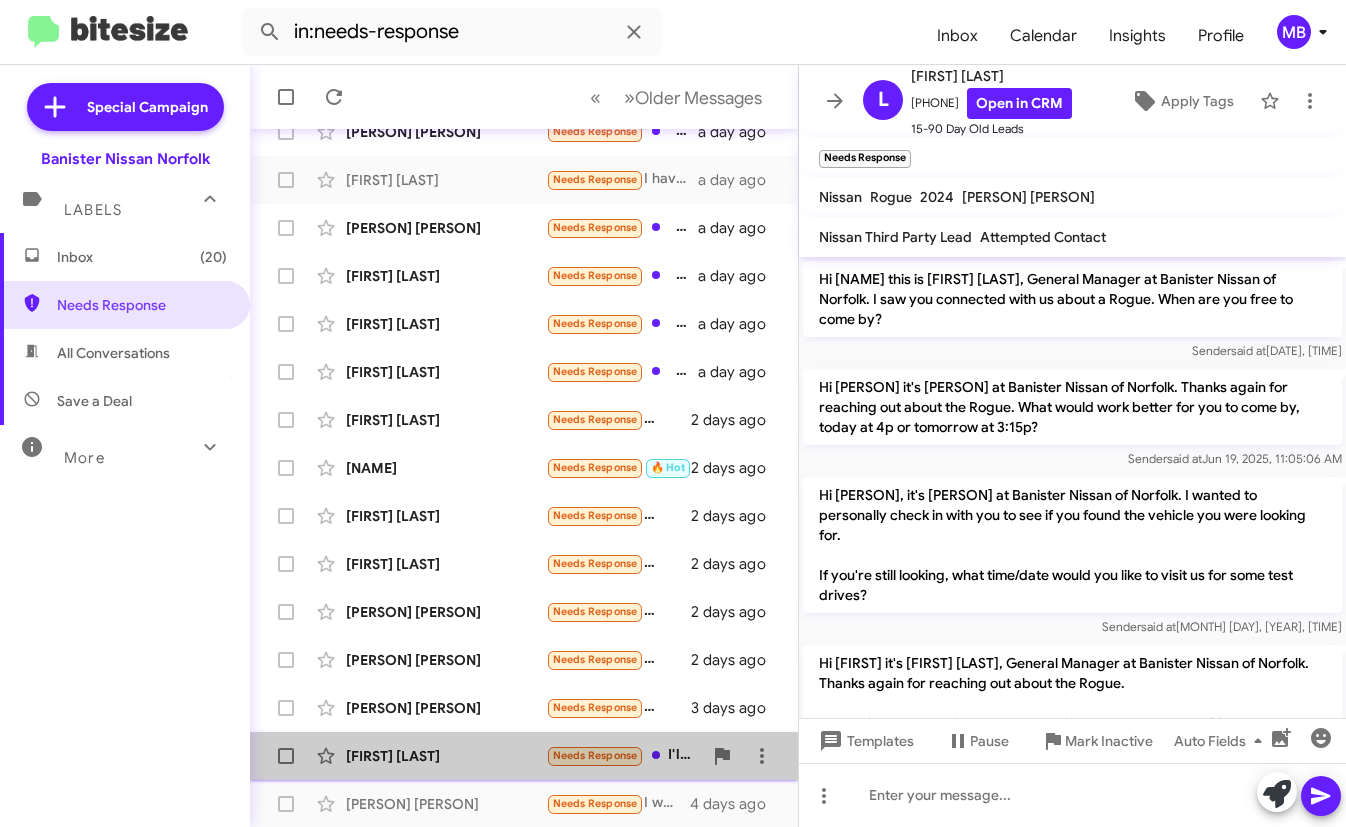 click on "[FIRST] [LAST]" 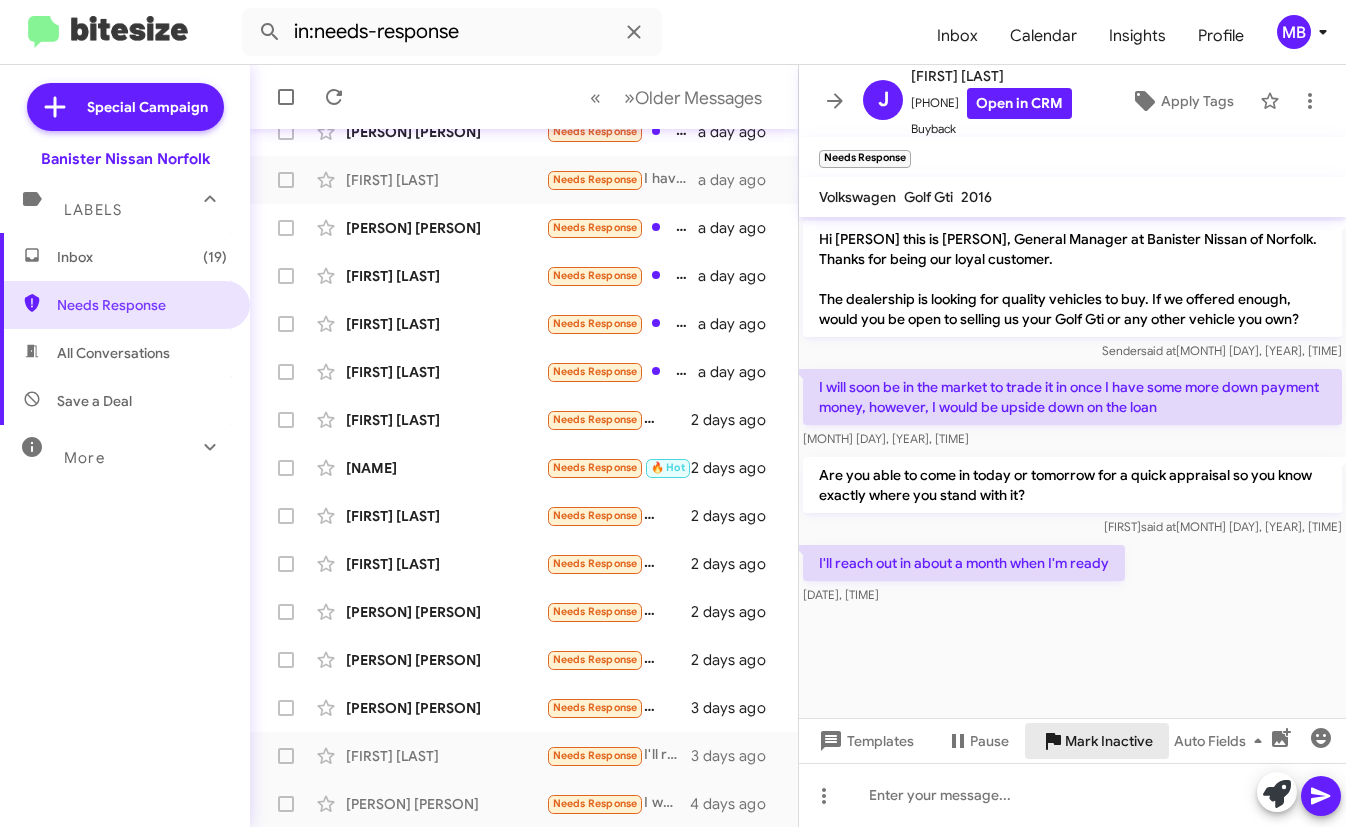 click on "Mark Inactive" 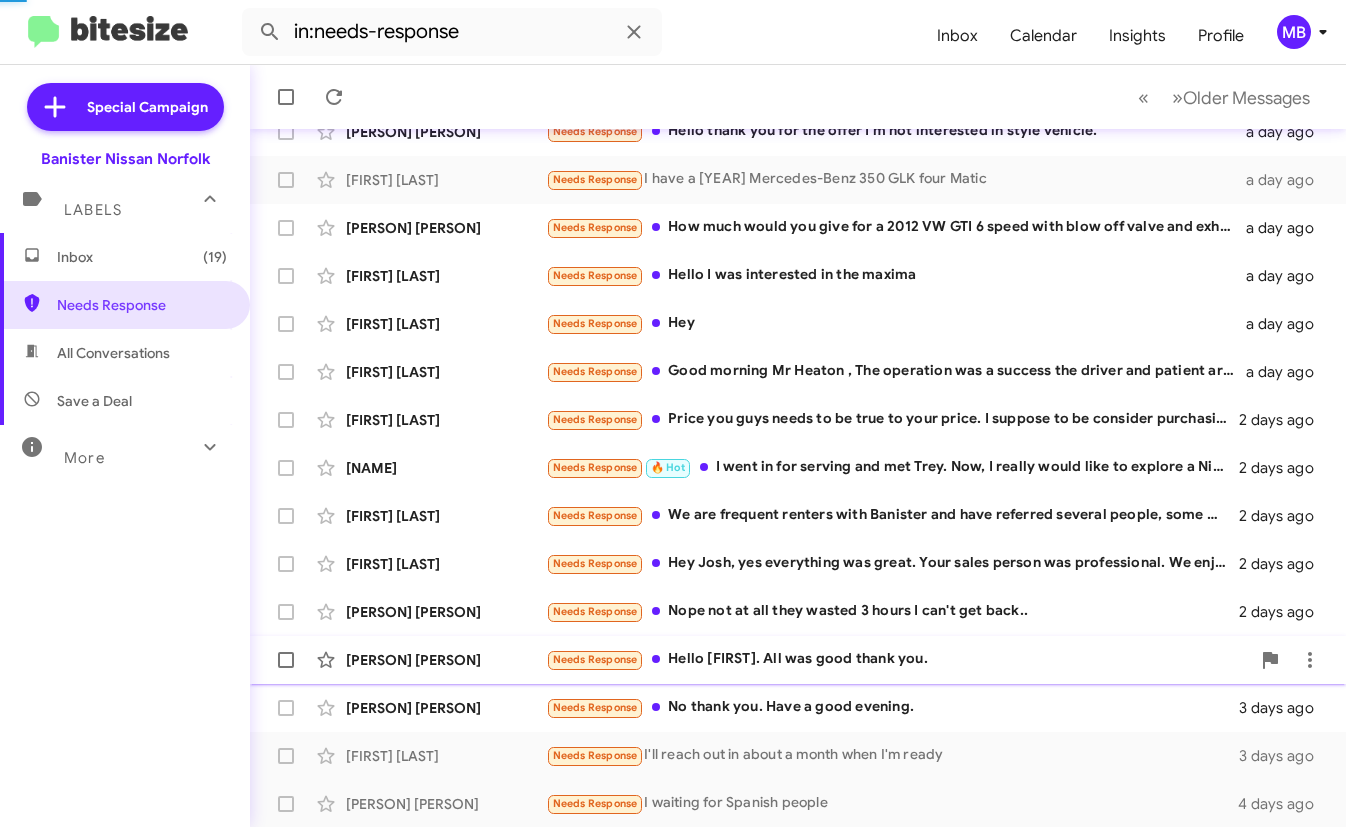 scroll, scrollTop: 285, scrollLeft: 0, axis: vertical 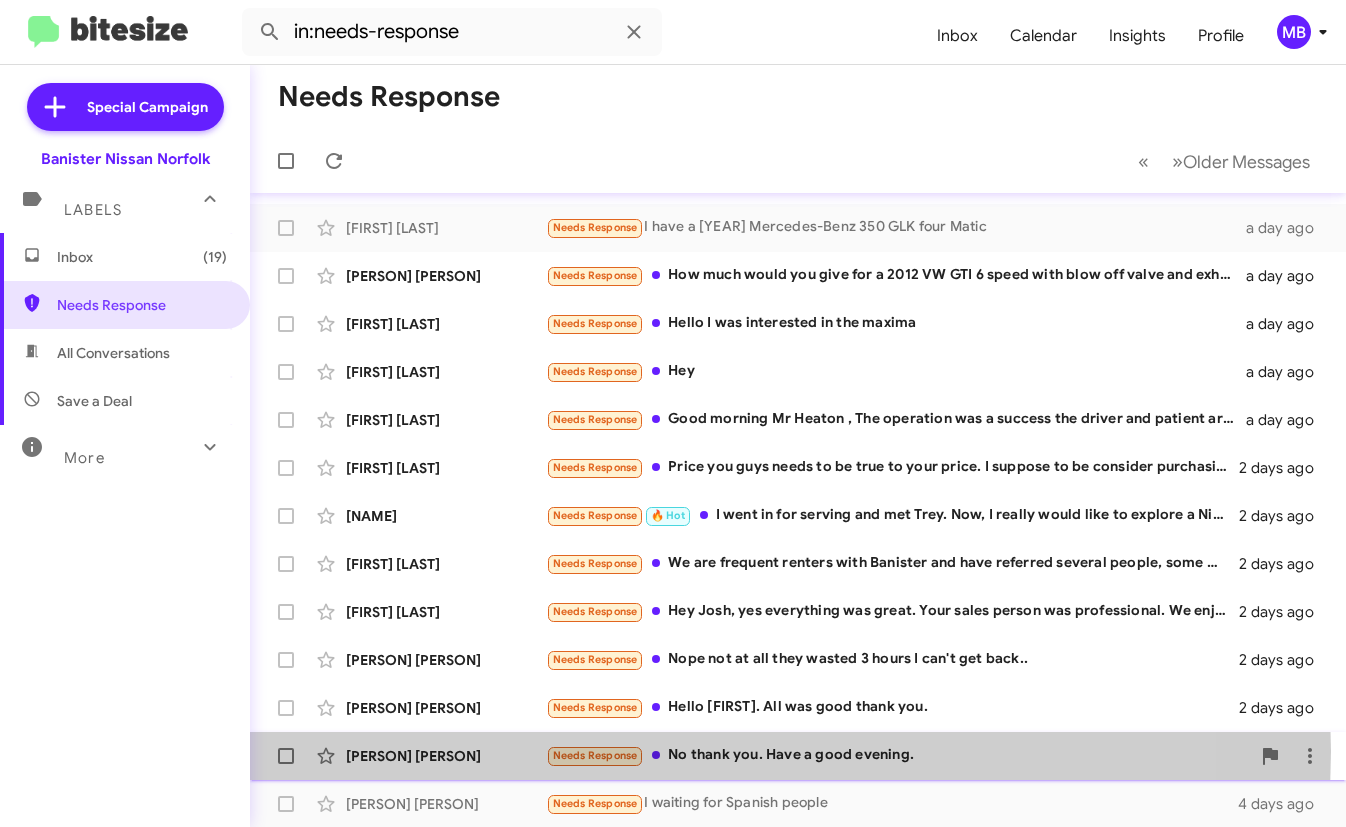 click on "Needs Response" 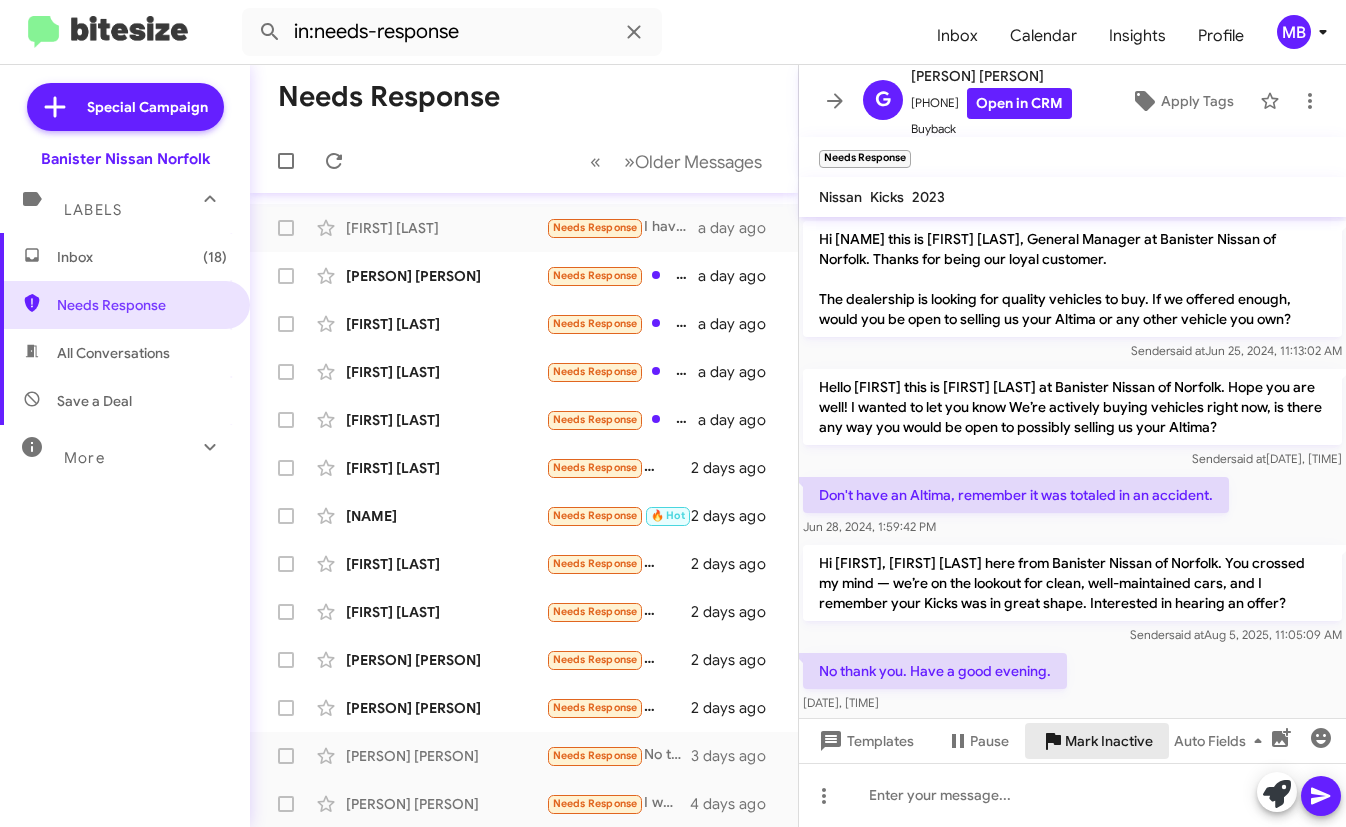 click on "Mark Inactive" 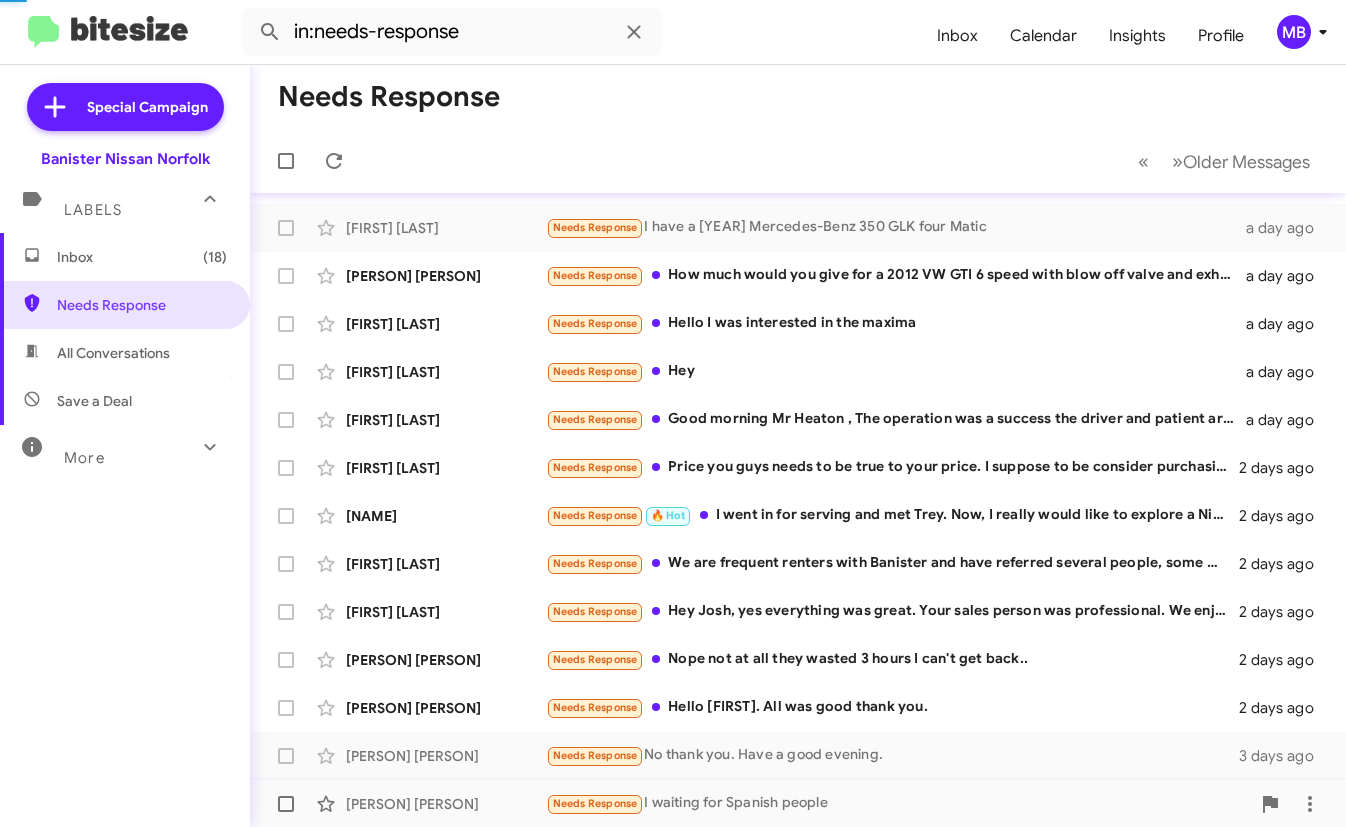 scroll, scrollTop: 237, scrollLeft: 0, axis: vertical 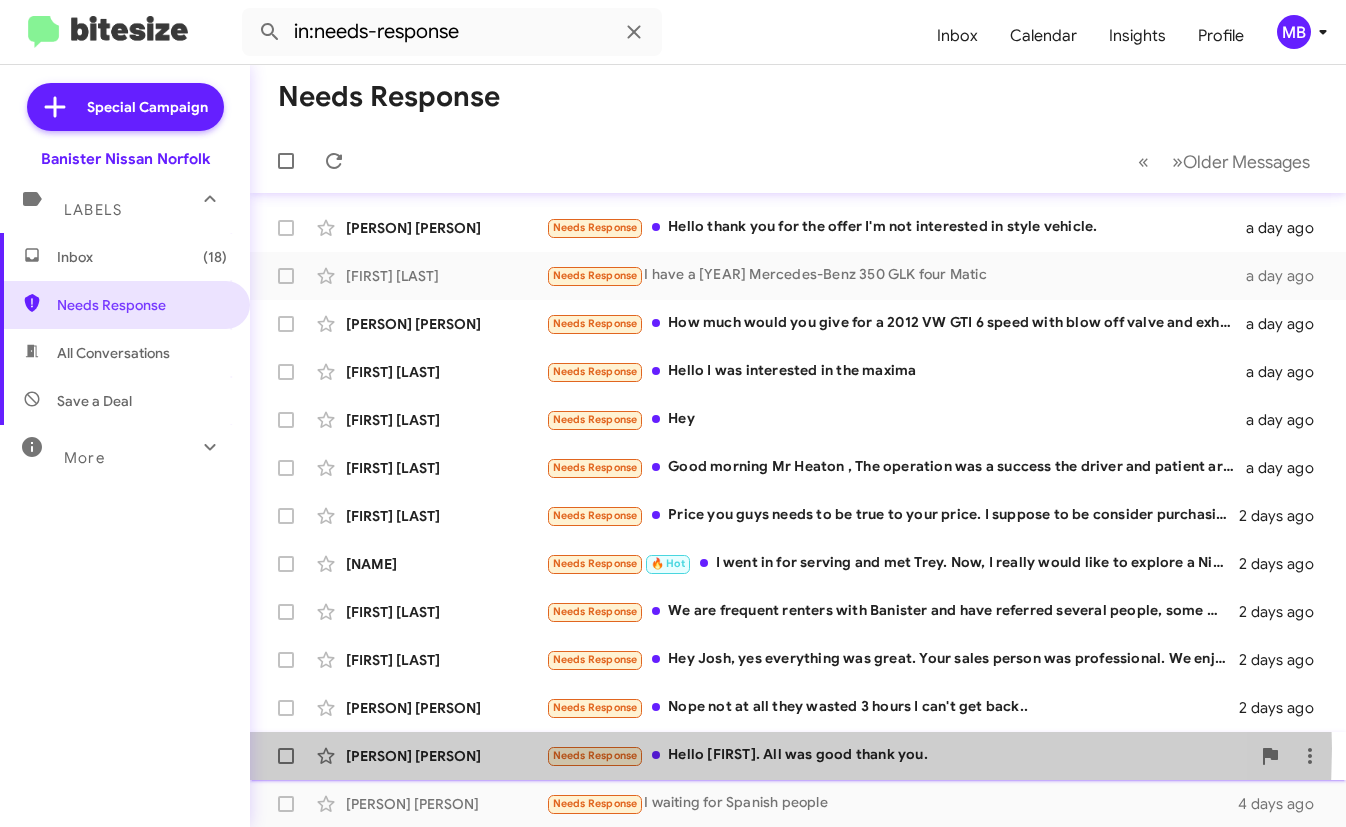 click on "Needs Response Hello Josh. All was good thank you." 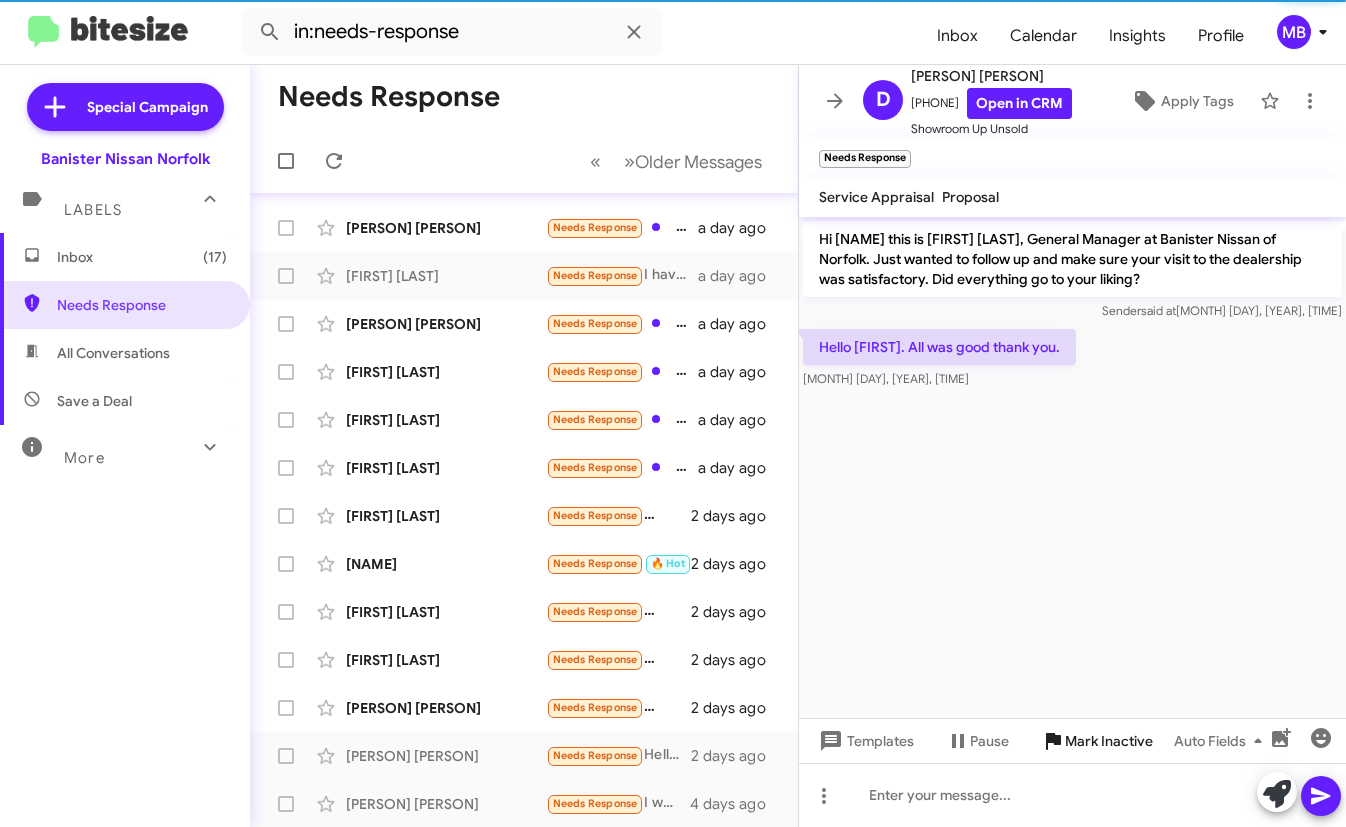 click on "Mark Inactive" 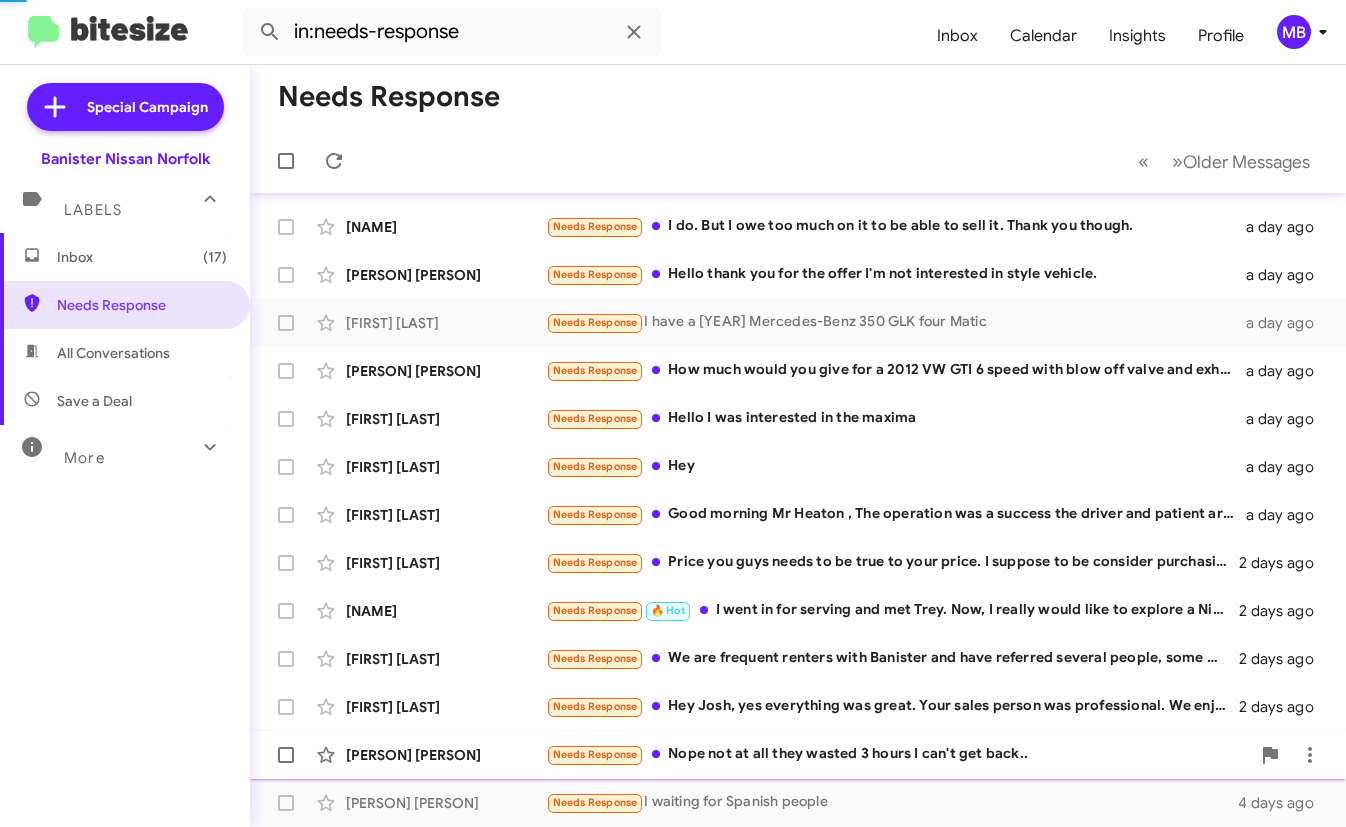scroll, scrollTop: 189, scrollLeft: 0, axis: vertical 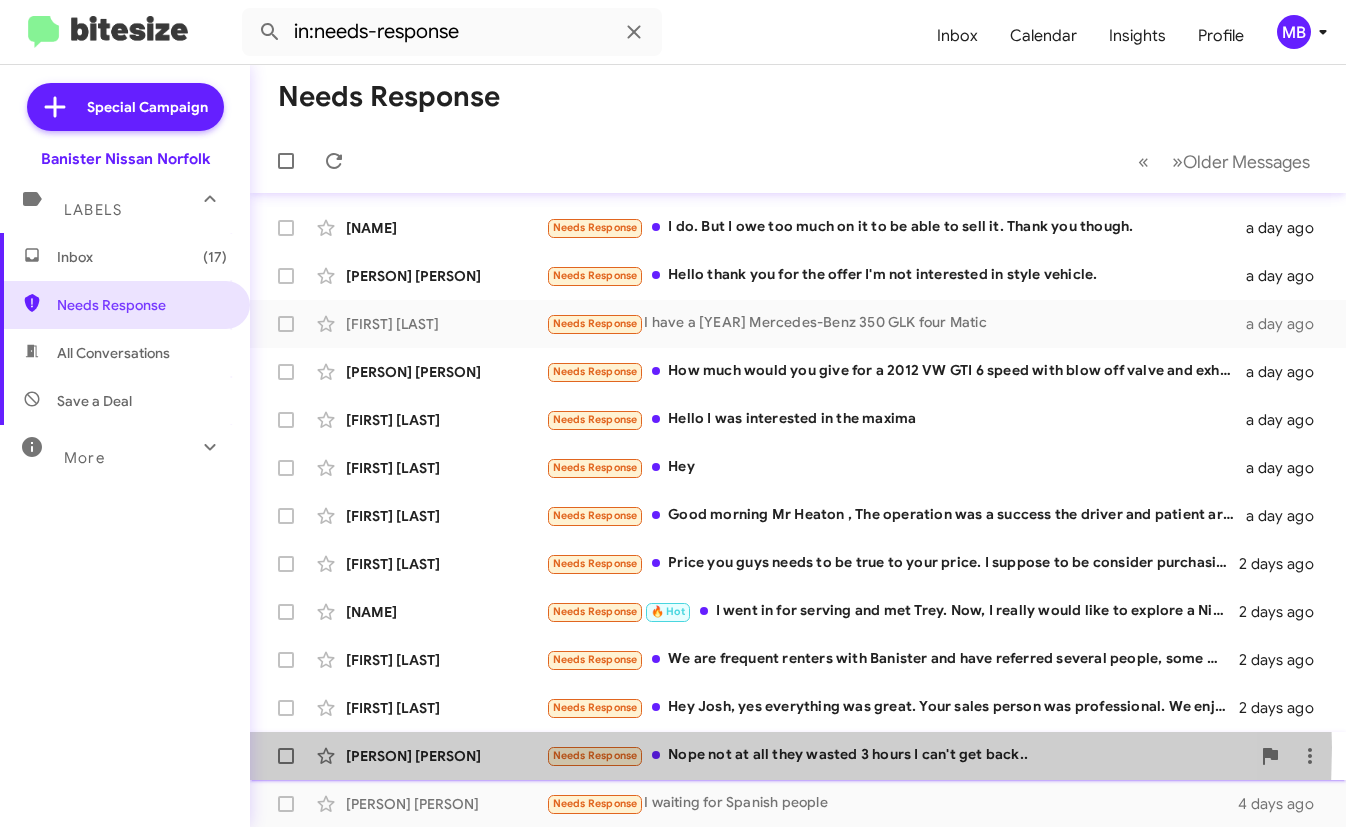 click on "Needs Response   Nope not at all they wasted 3 hours I can't get back.." 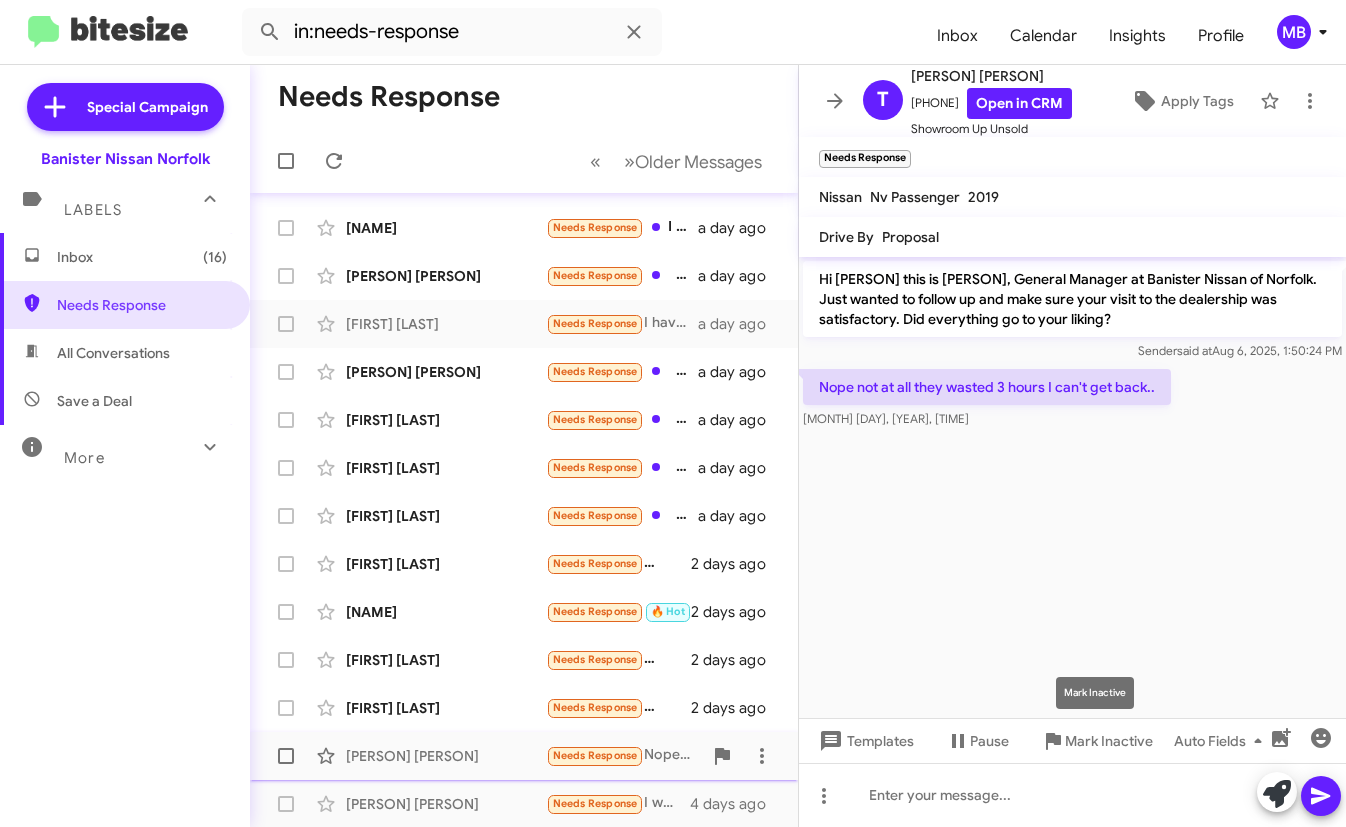 drag, startPoint x: 1104, startPoint y: 745, endPoint x: 1050, endPoint y: 745, distance: 54 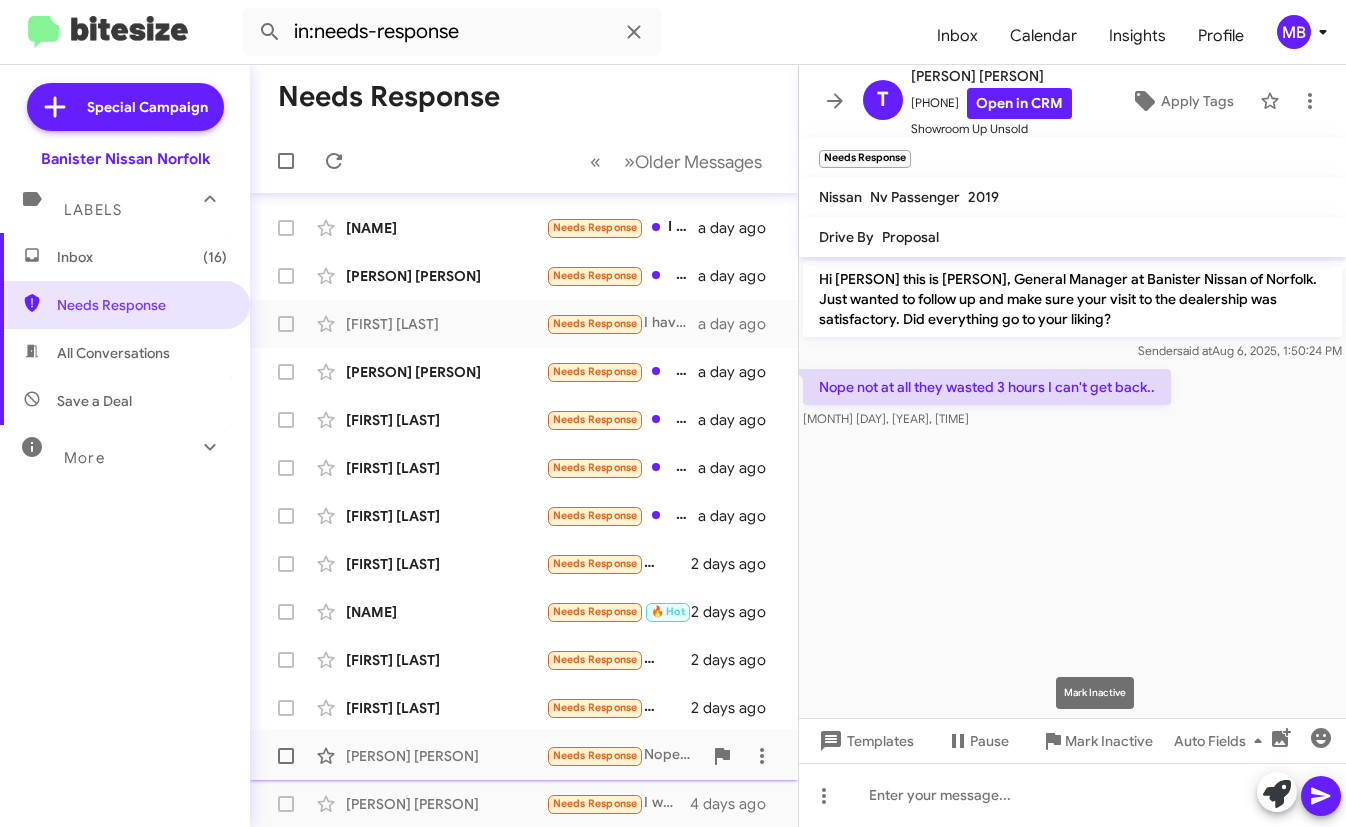click on "Mark Inactive" 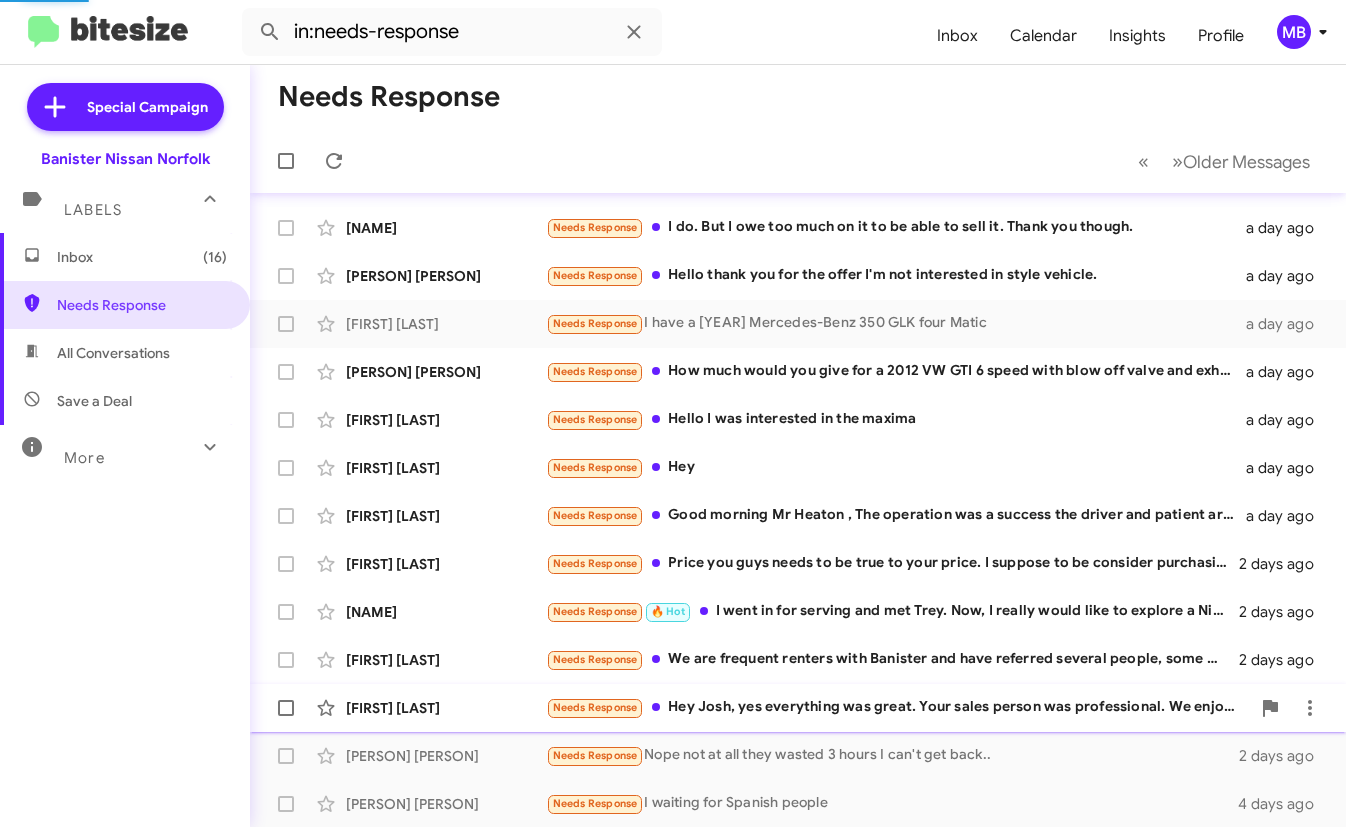 scroll, scrollTop: 141, scrollLeft: 0, axis: vertical 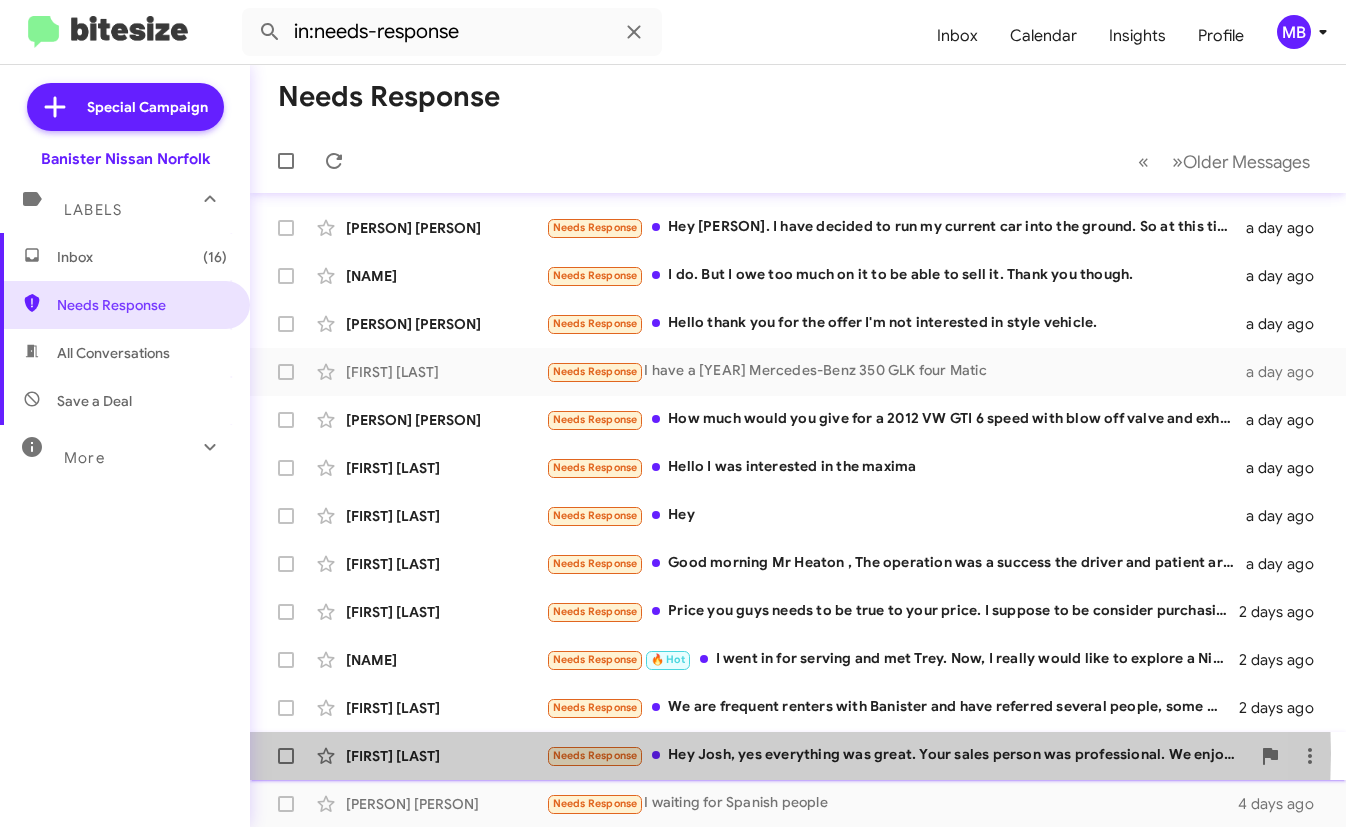 click on "Needs Response Hey Josh, yes everything was great. Your sales person was professional. We enjoyed our experience and are still deciding on what to do next. May go with an armada instead of the frontier but I will make sure to come your way when my wife makes up her mind." 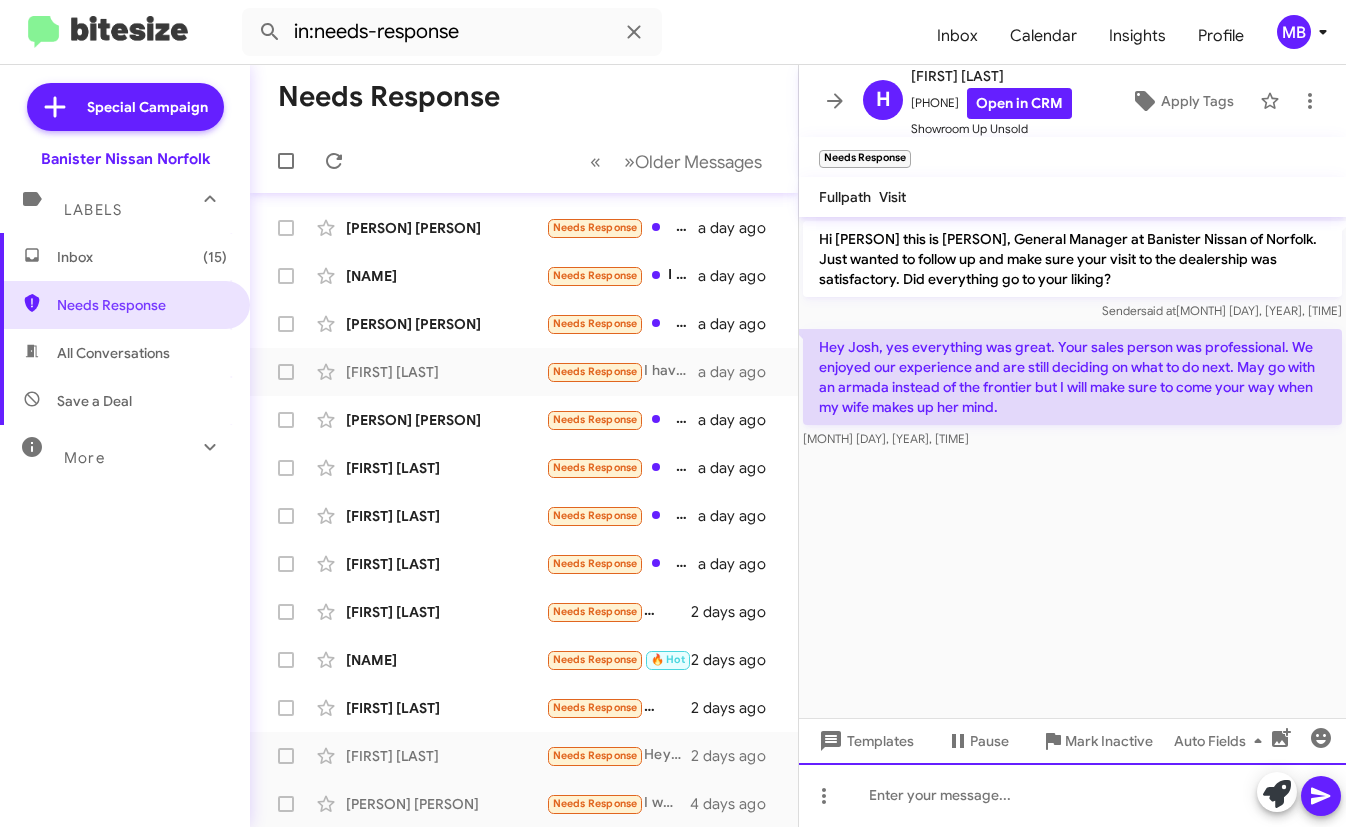 click 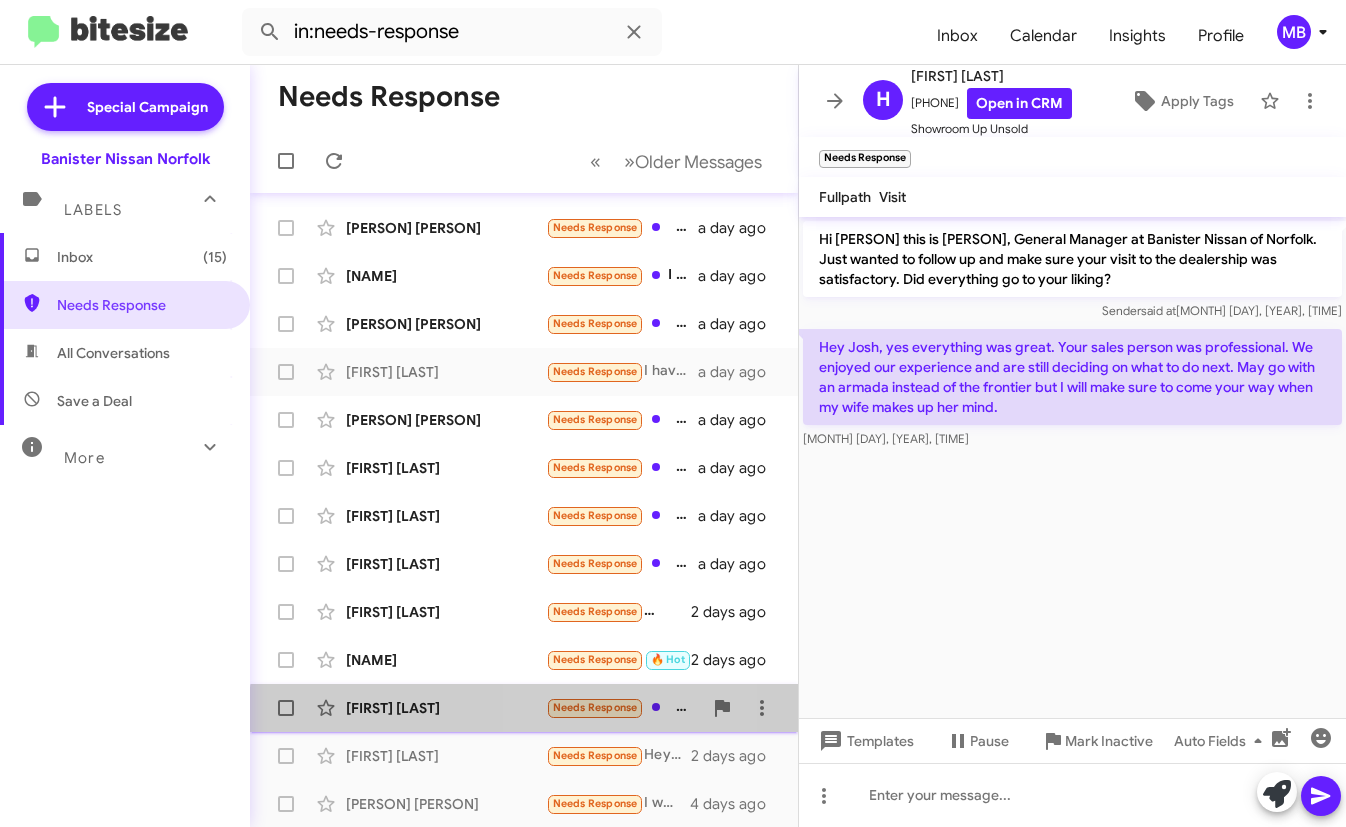 click on "Banister Nissan of Norfolk. Can you come in today or tomorrow to go over o
Was a bit disappointed, however Banister has been beneficial to us in the car rental area and we appreciate, are thankful for that.
Continued Blessings. 2 days ago" 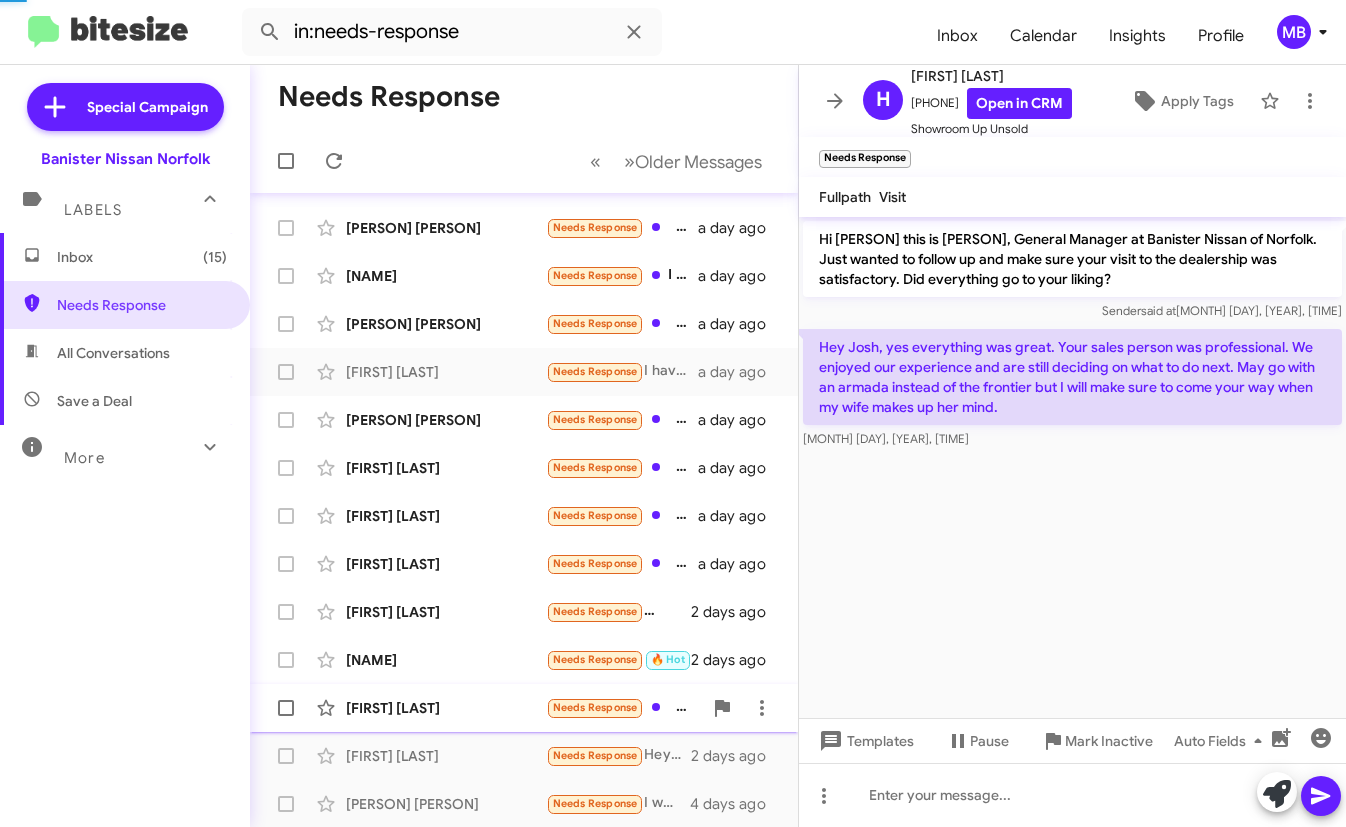 scroll, scrollTop: 2446, scrollLeft: 0, axis: vertical 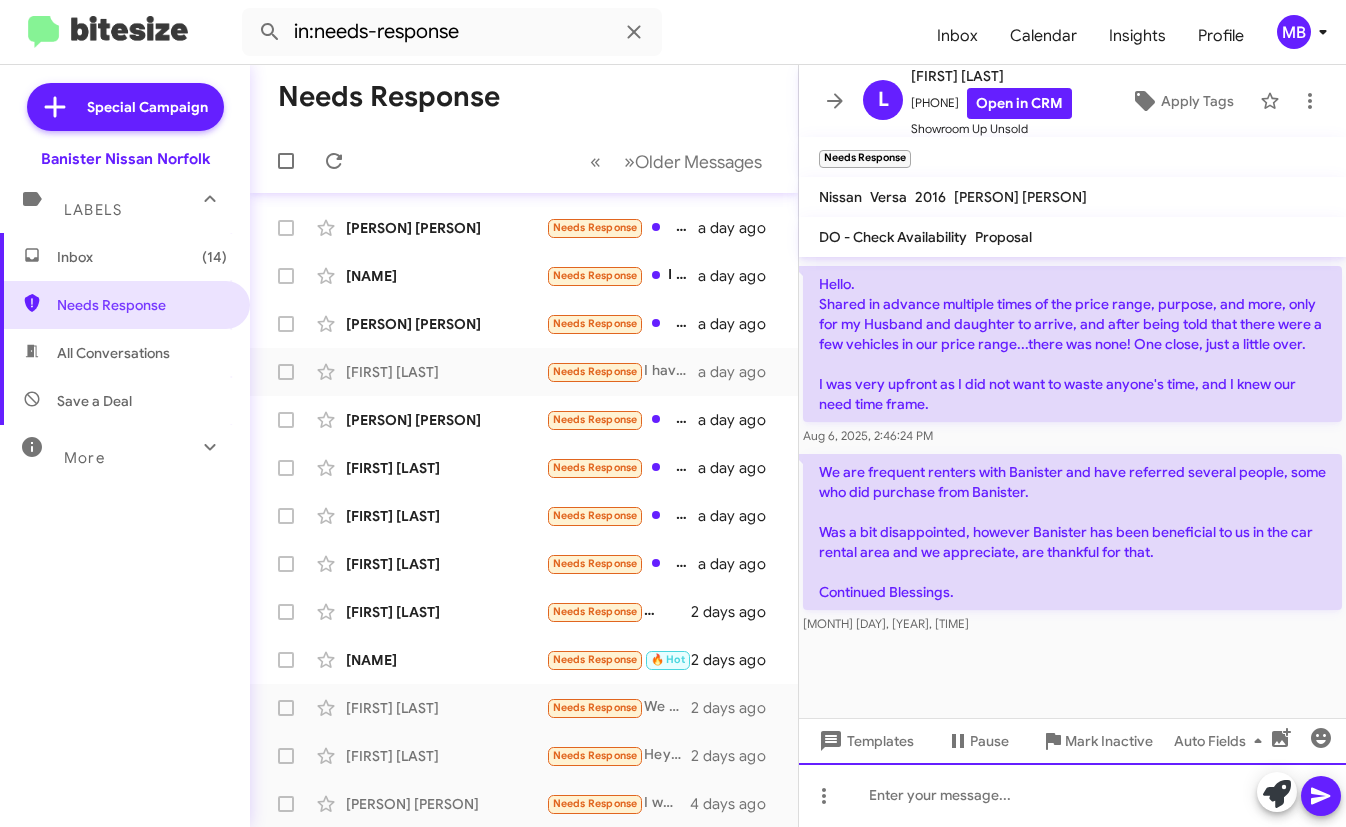 click 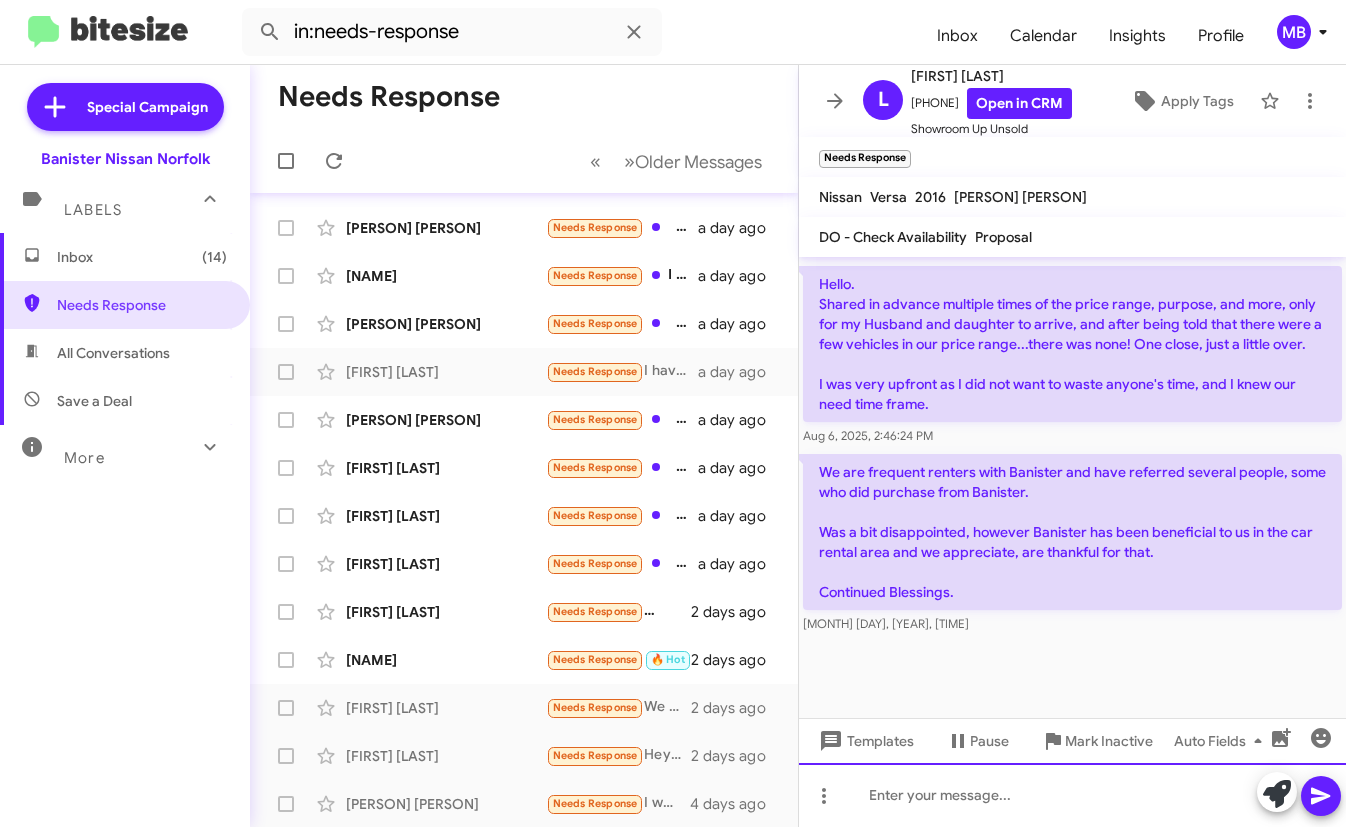 type 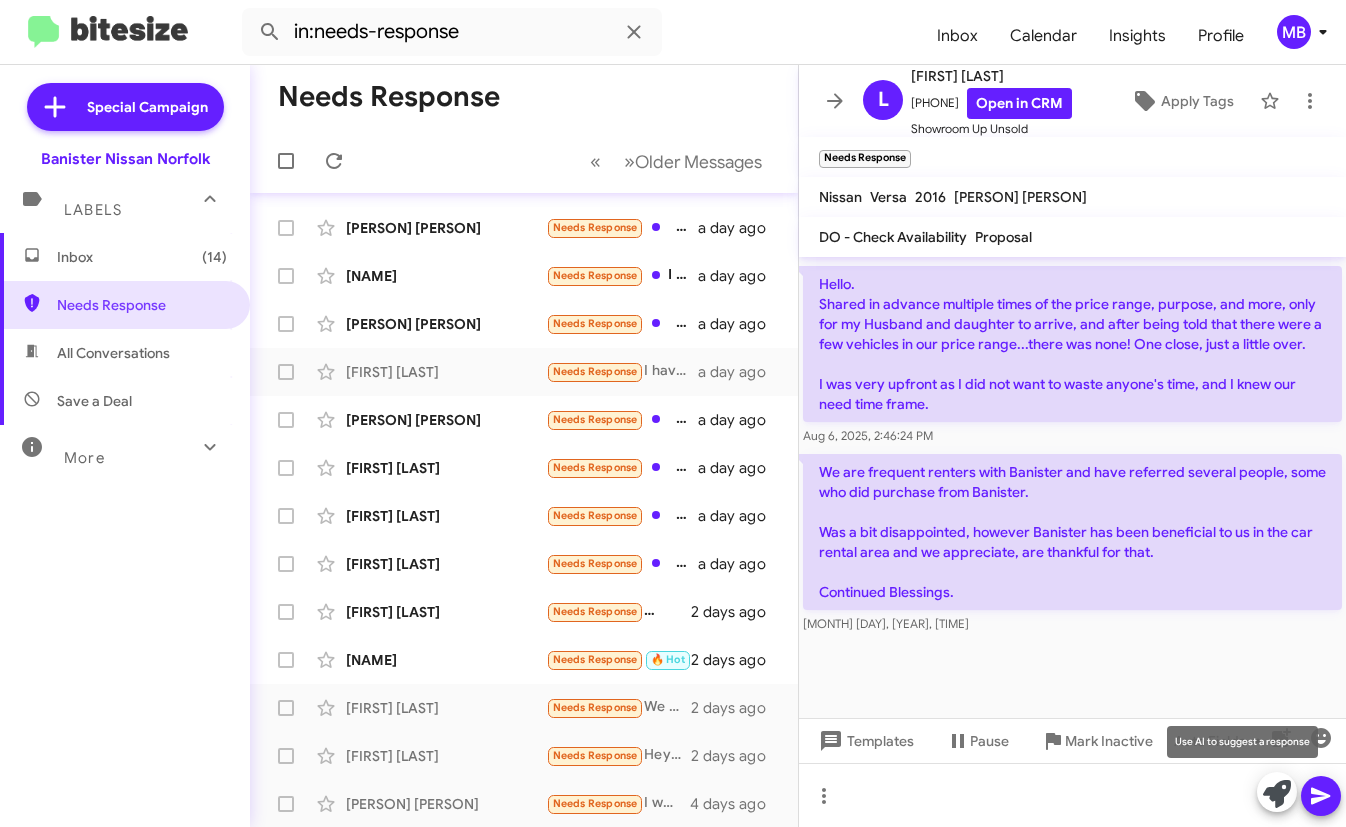 click 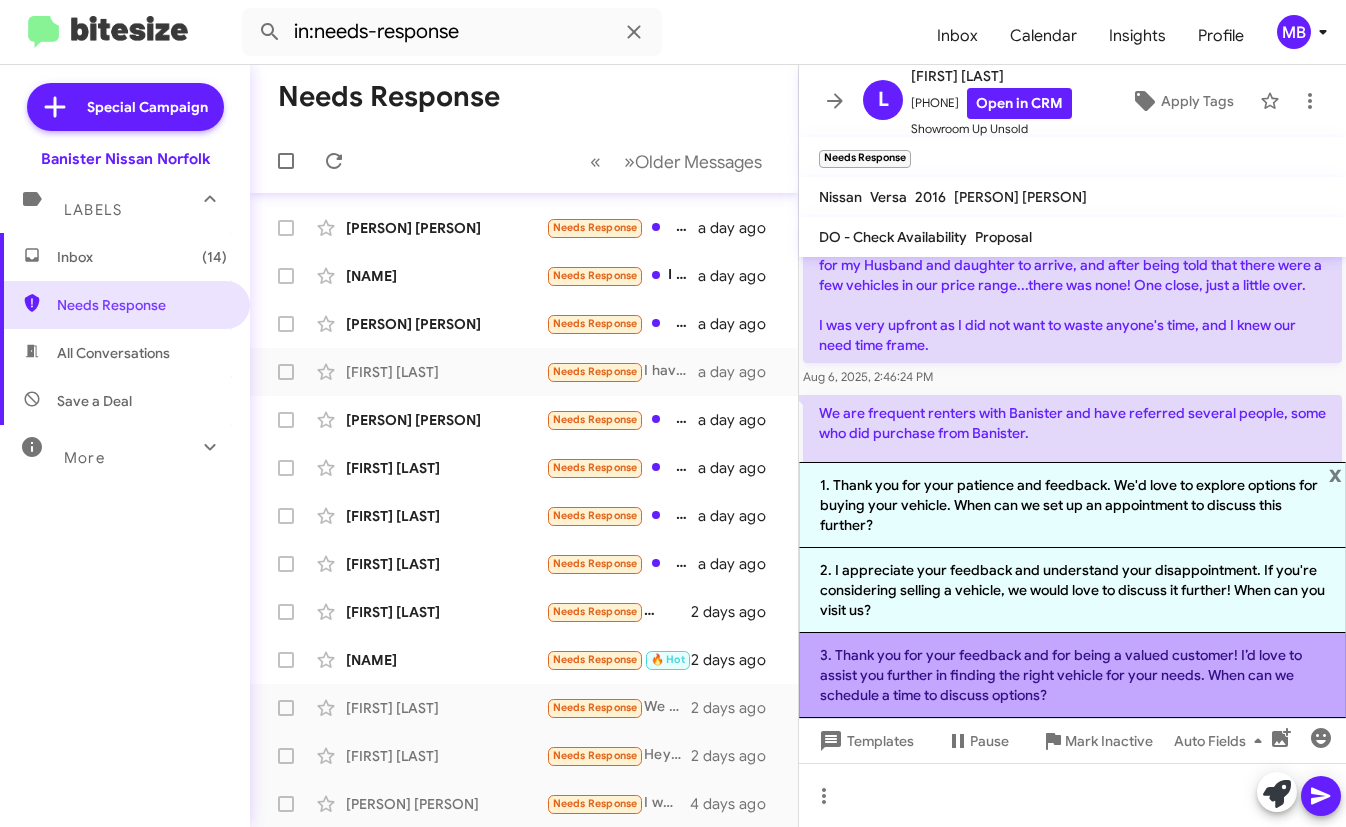 click on "3. Thank you for your feedback and for being a valued customer! I’d love to assist you further in finding the right vehicle for your needs. When can we schedule a time to discuss options?" 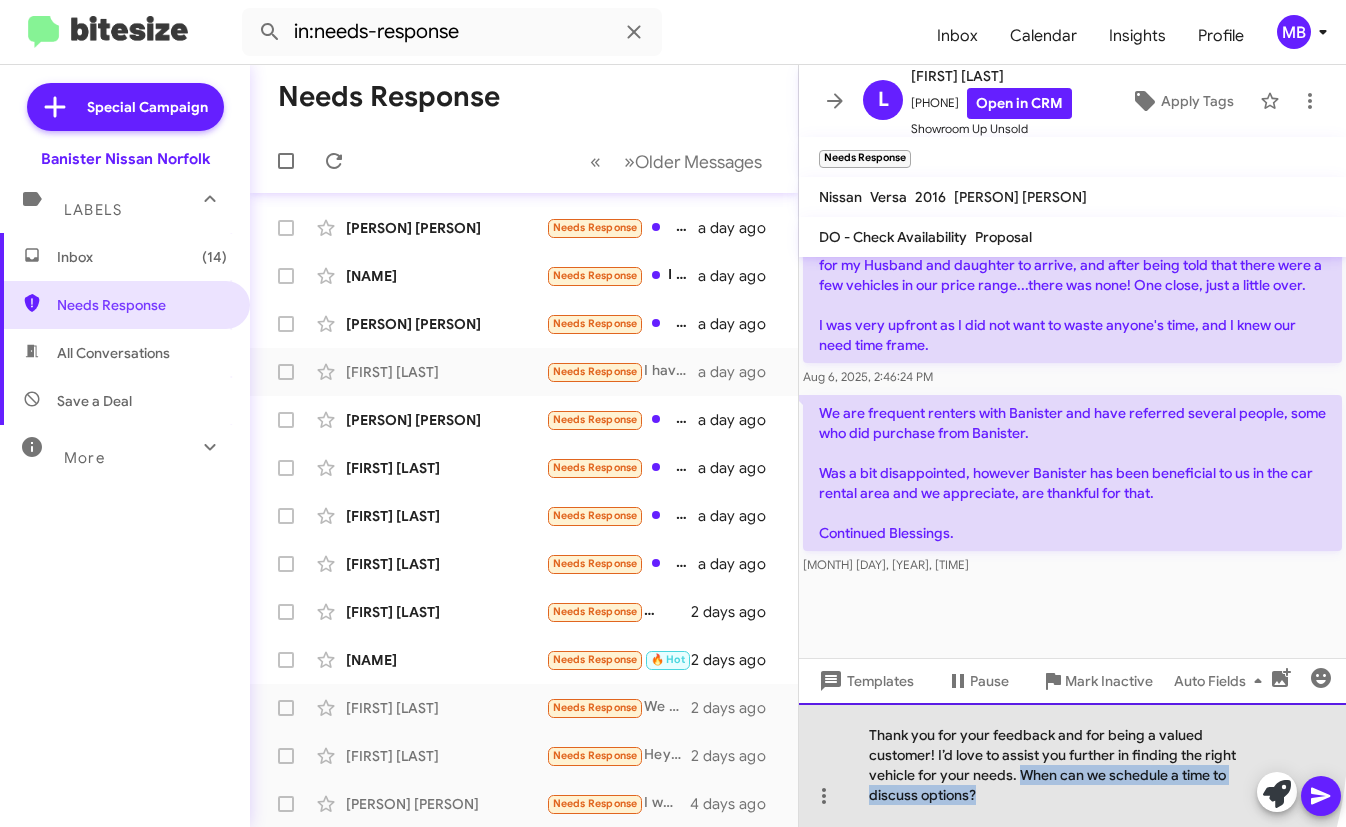 drag, startPoint x: 995, startPoint y: 799, endPoint x: 1021, endPoint y: 769, distance: 39.698868 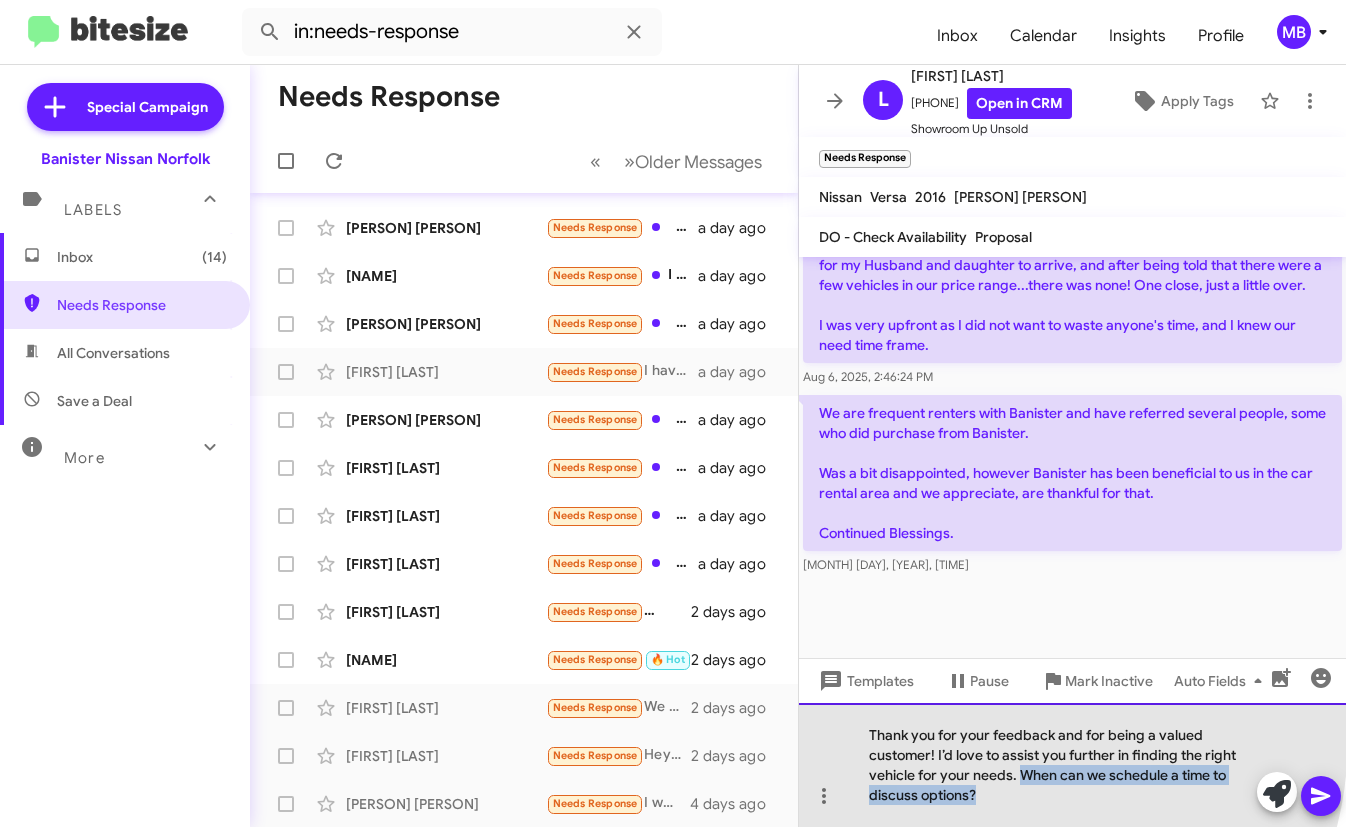 click on "Thank you for your feedback and for being a valued customer! I’d love to assist you further in finding the right vehicle for your needs. When can we schedule a time to discuss options?" 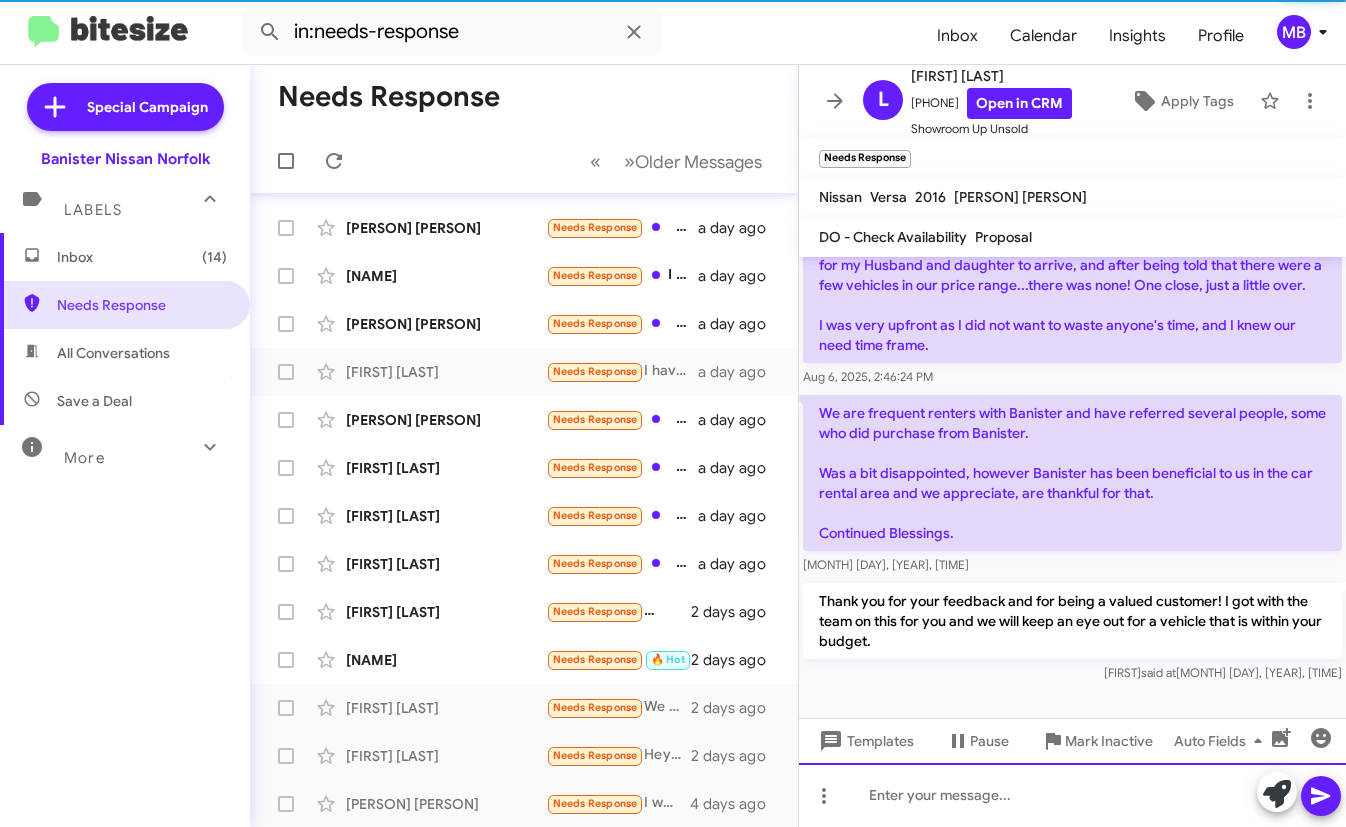 scroll, scrollTop: 0, scrollLeft: 0, axis: both 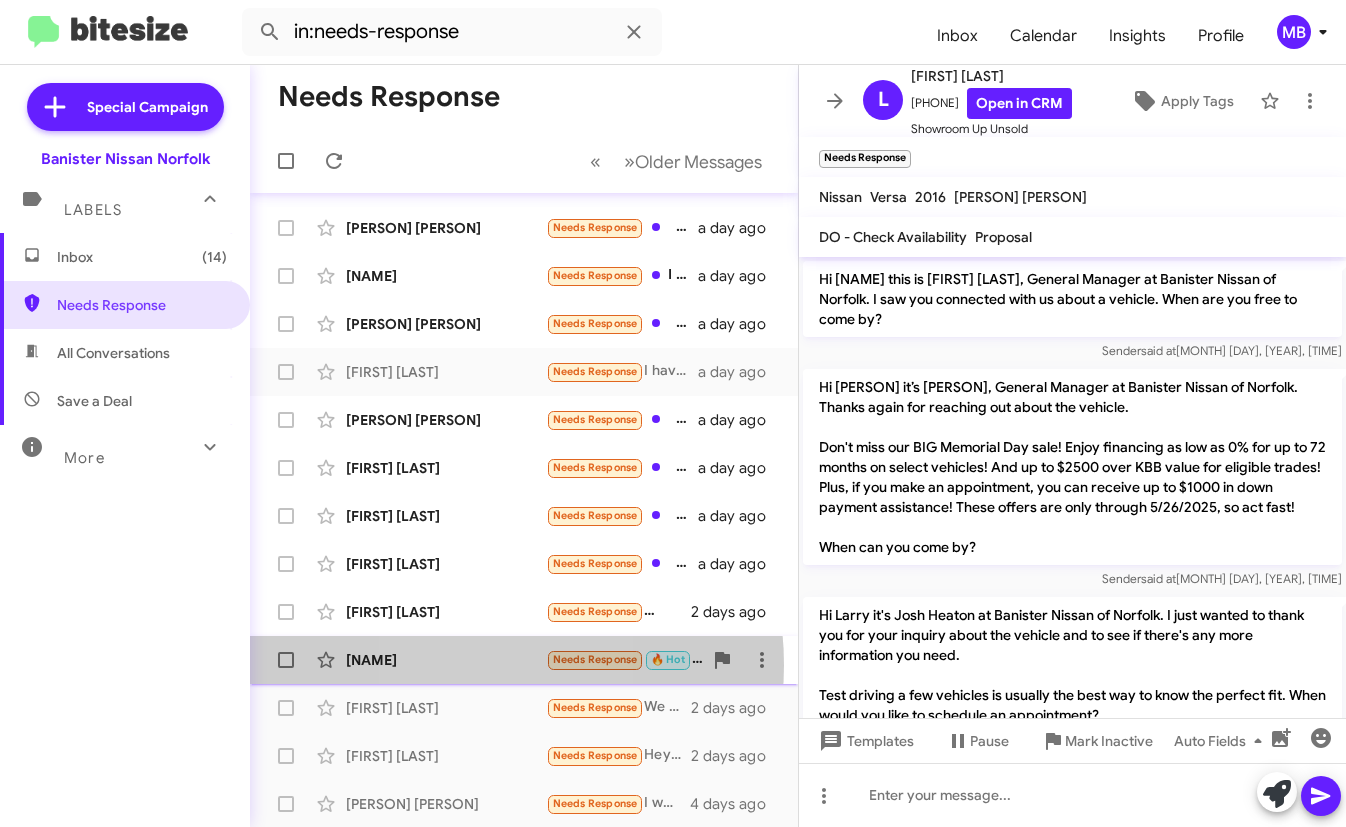 click on "[NAME]" 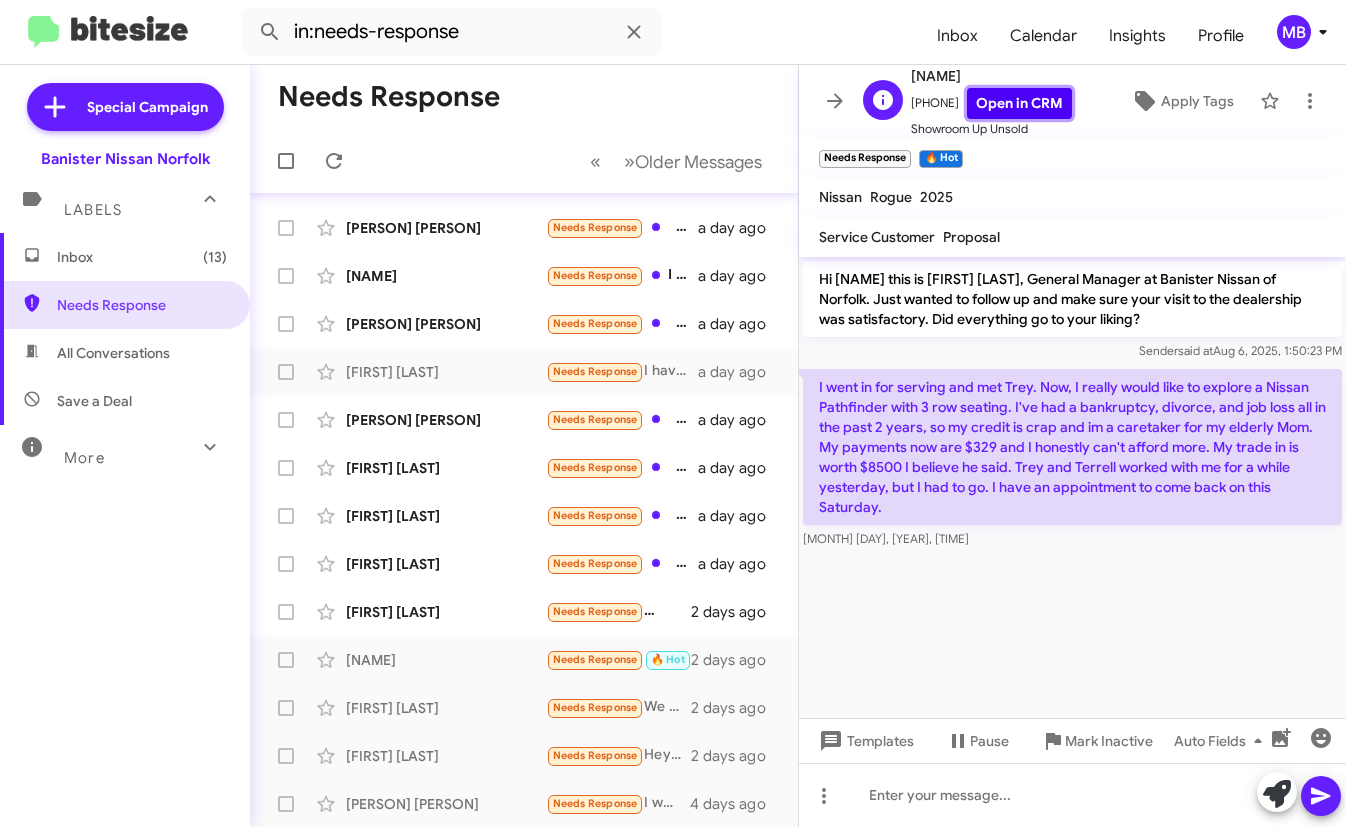 click on "Open in CRM" 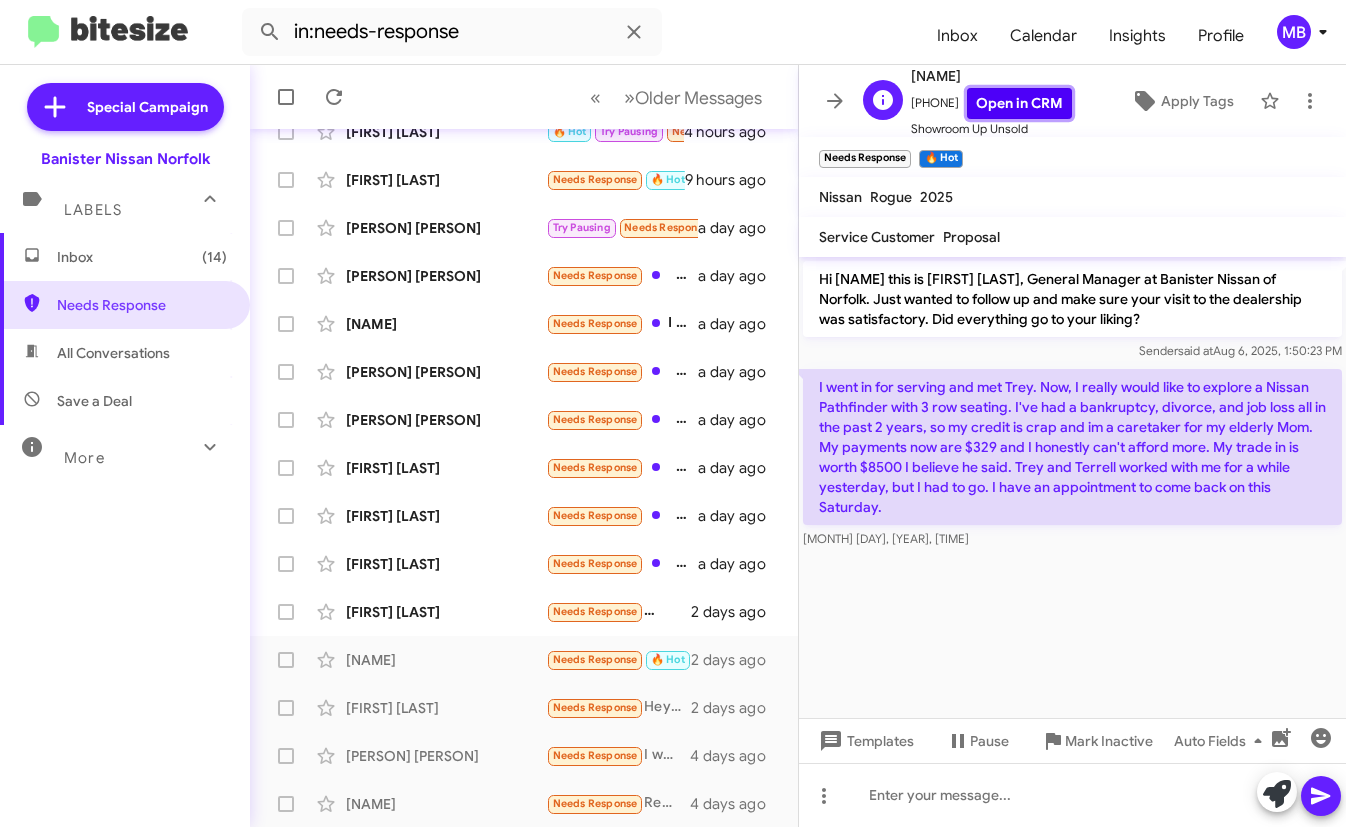 scroll, scrollTop: 333, scrollLeft: 0, axis: vertical 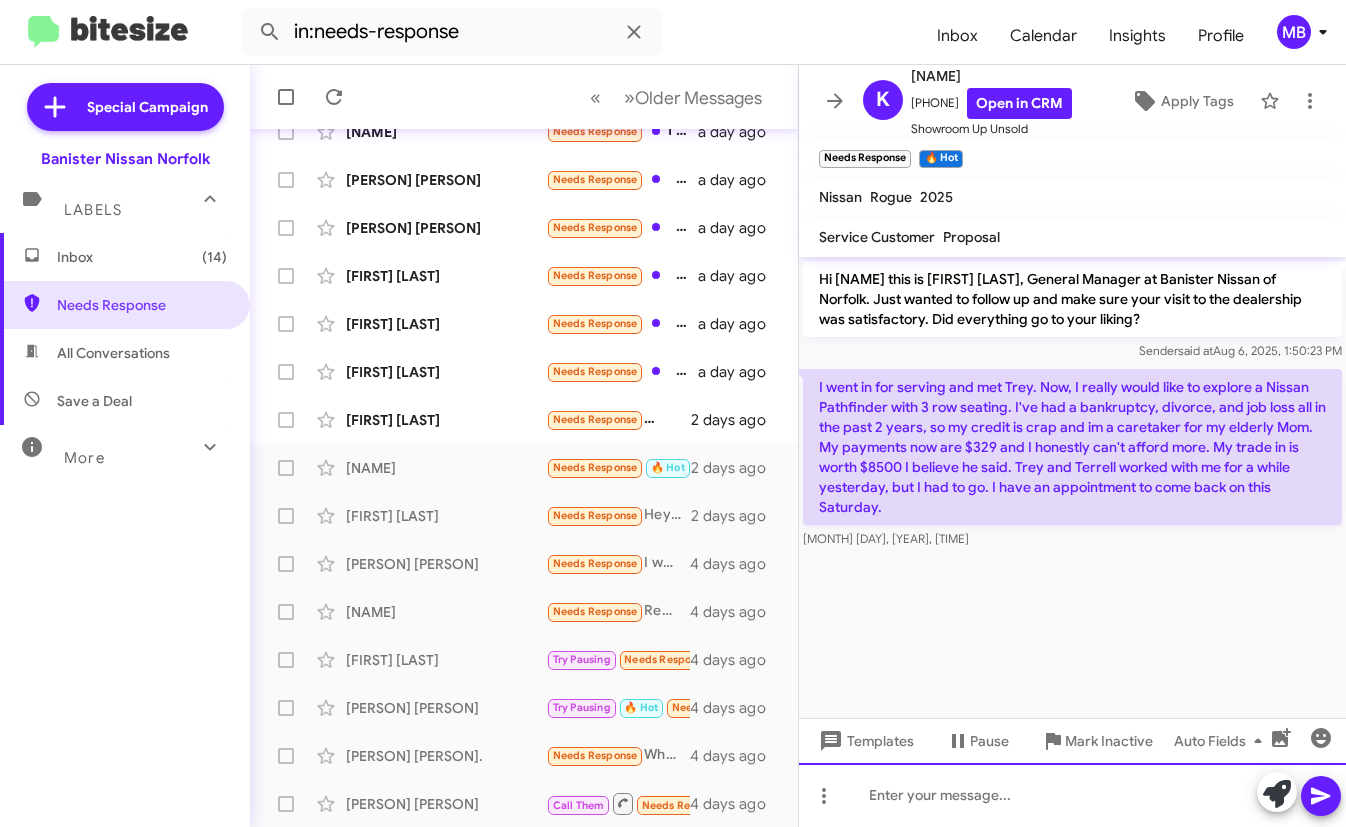 click 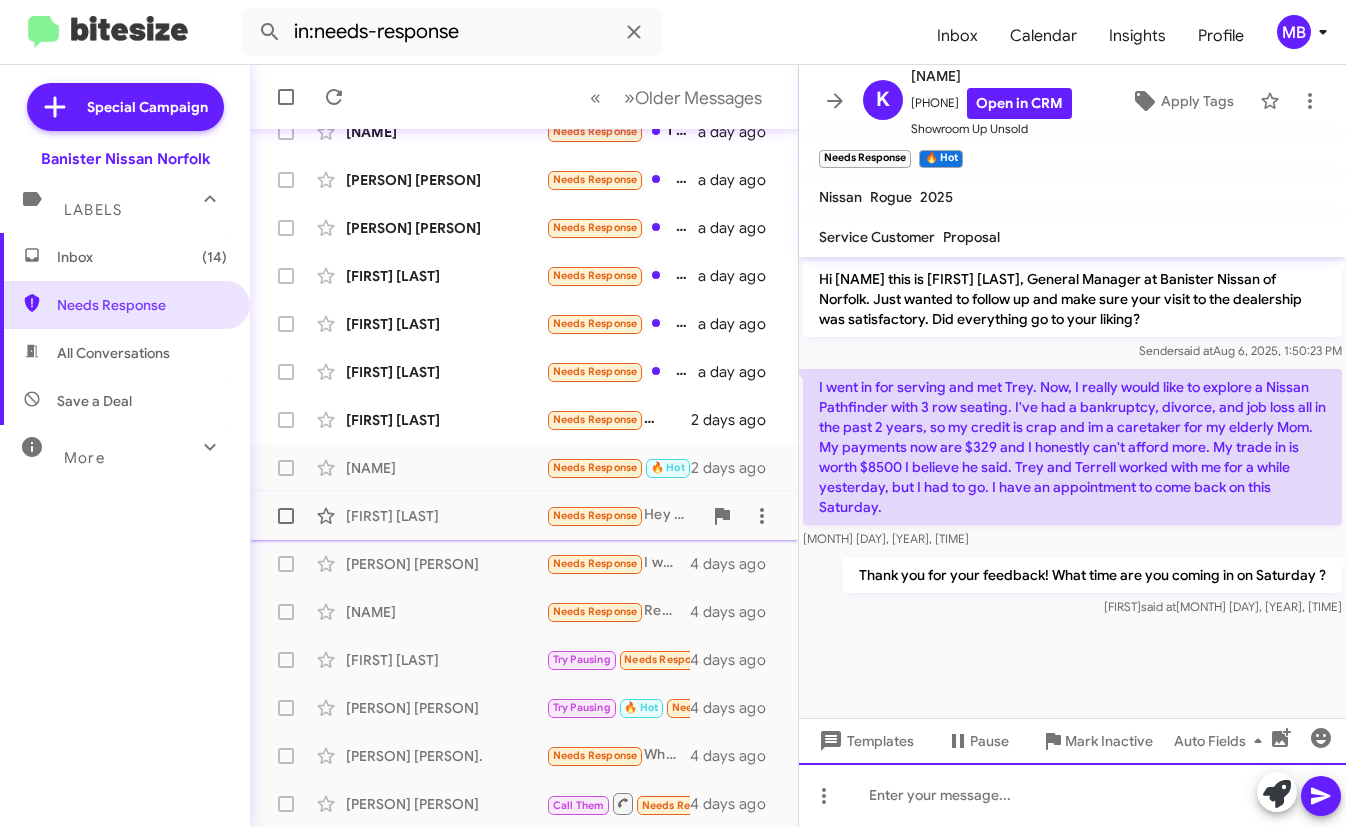 scroll, scrollTop: 0, scrollLeft: 0, axis: both 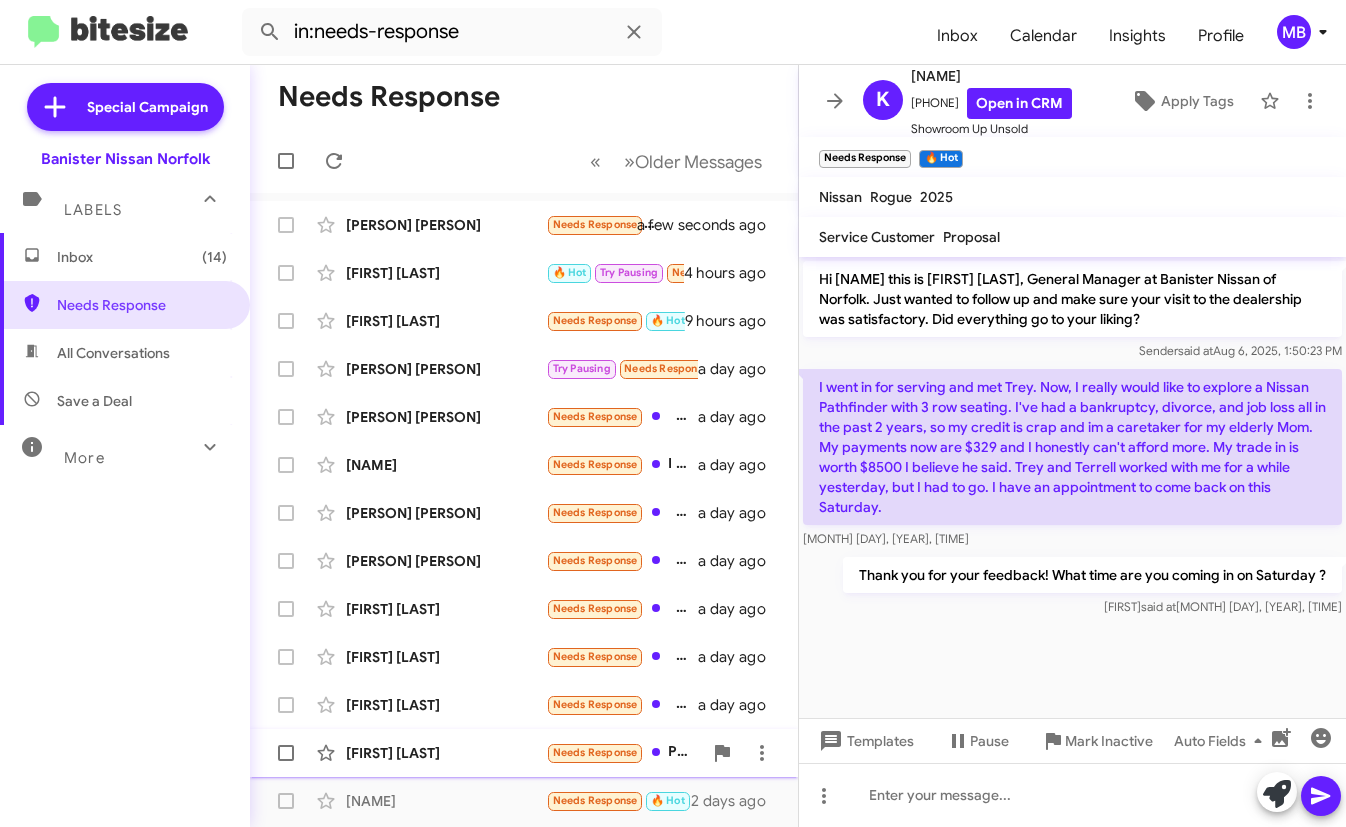 click on "[FIRST] [LAST]" 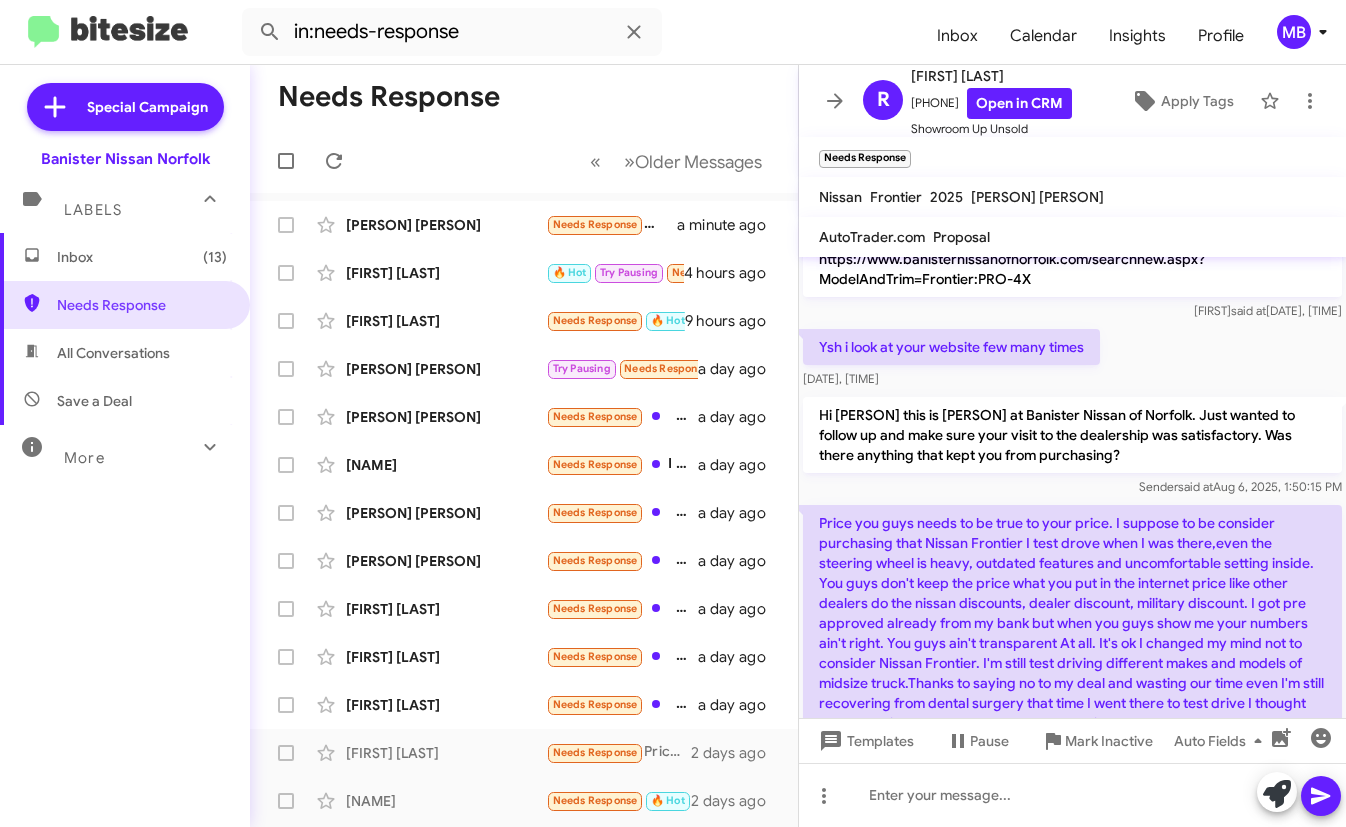 scroll, scrollTop: 608, scrollLeft: 0, axis: vertical 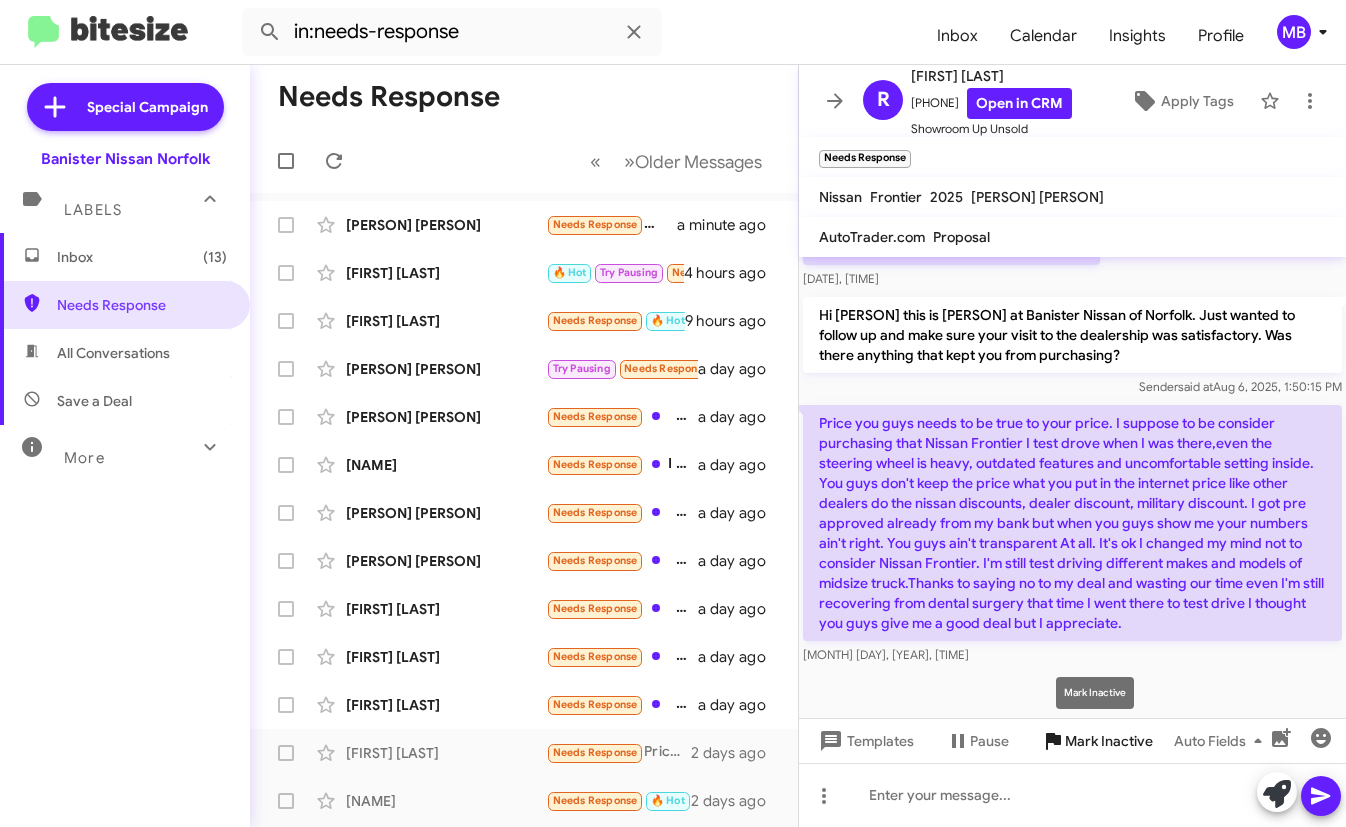 click 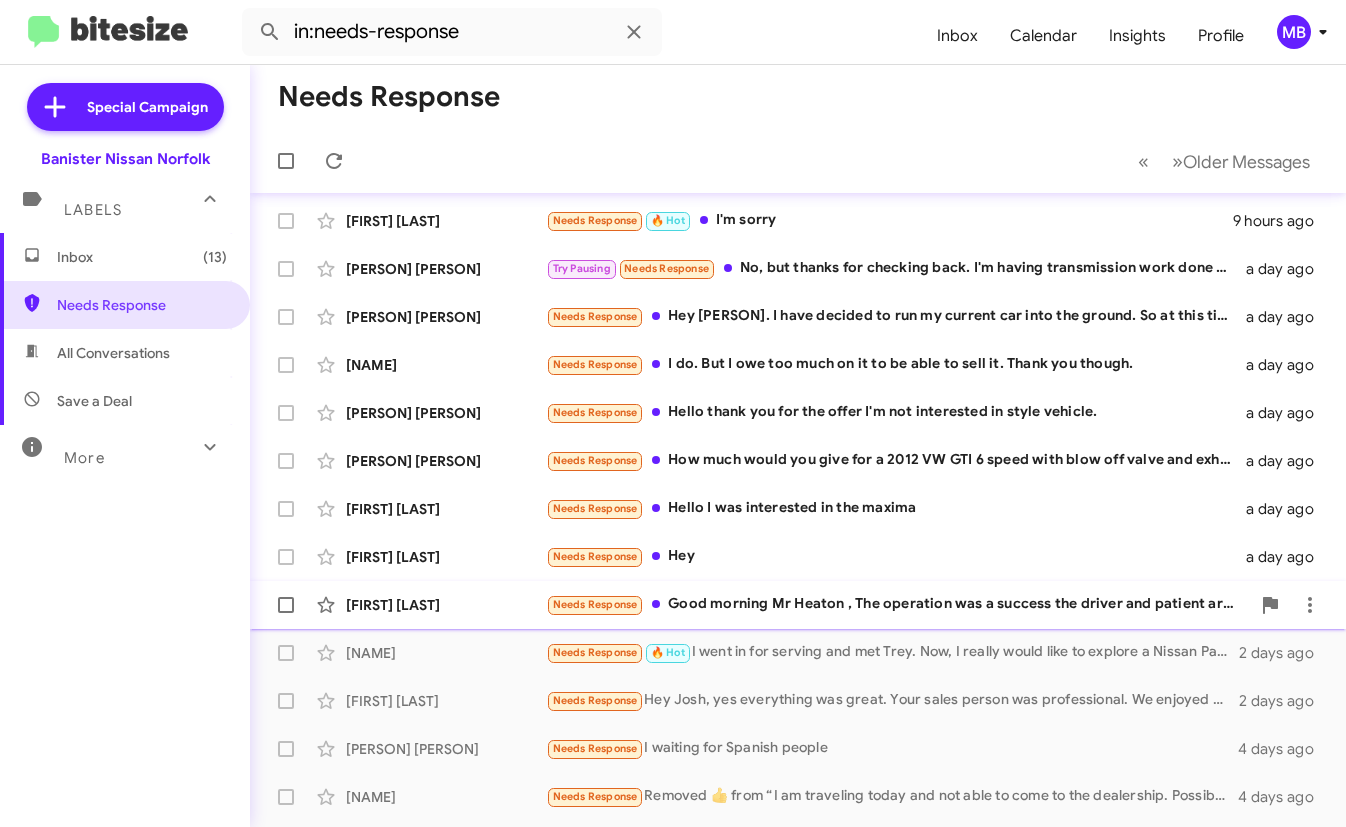 scroll, scrollTop: 0, scrollLeft: 0, axis: both 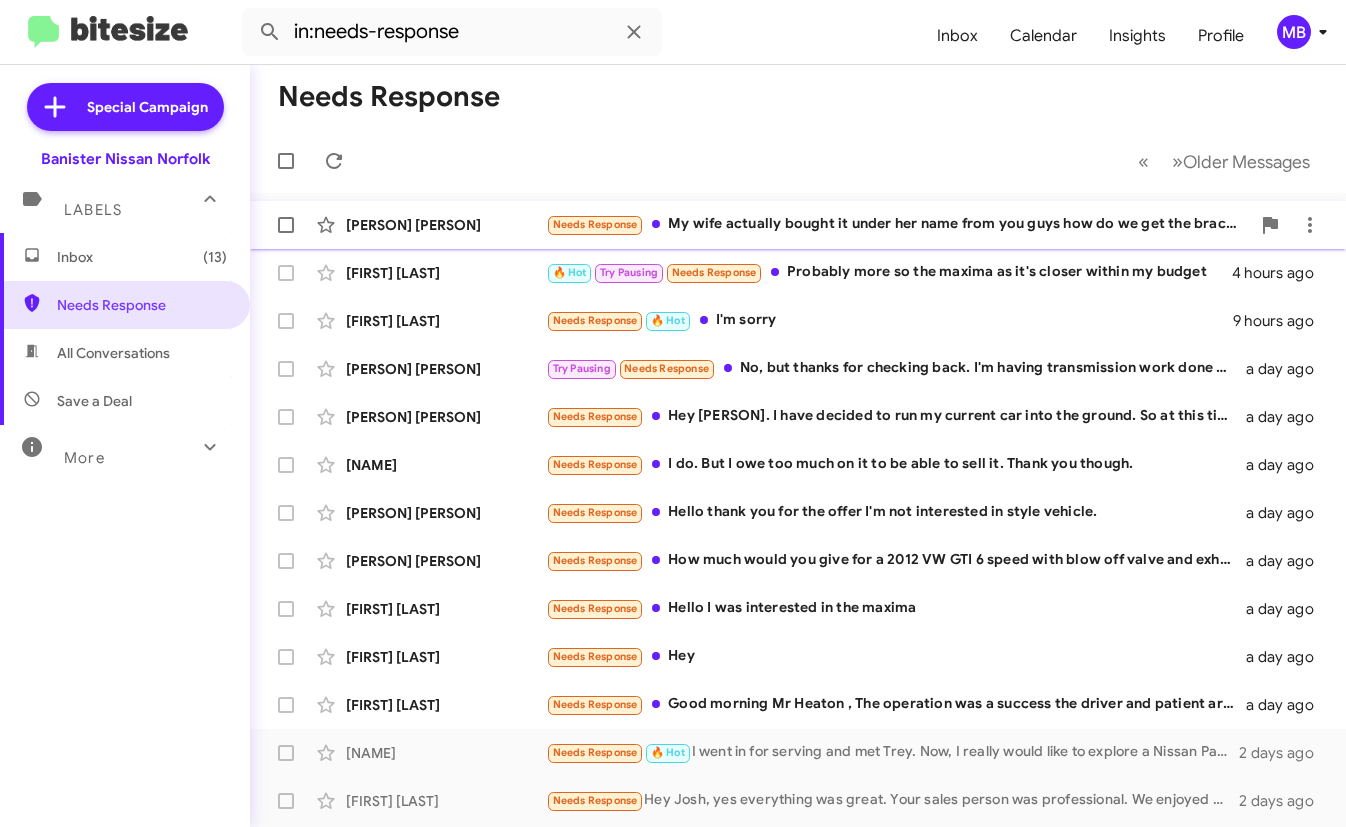 click on "Needs Response My wife actually bought it under her name from you guys how do we get the bracket support thing for the charger" 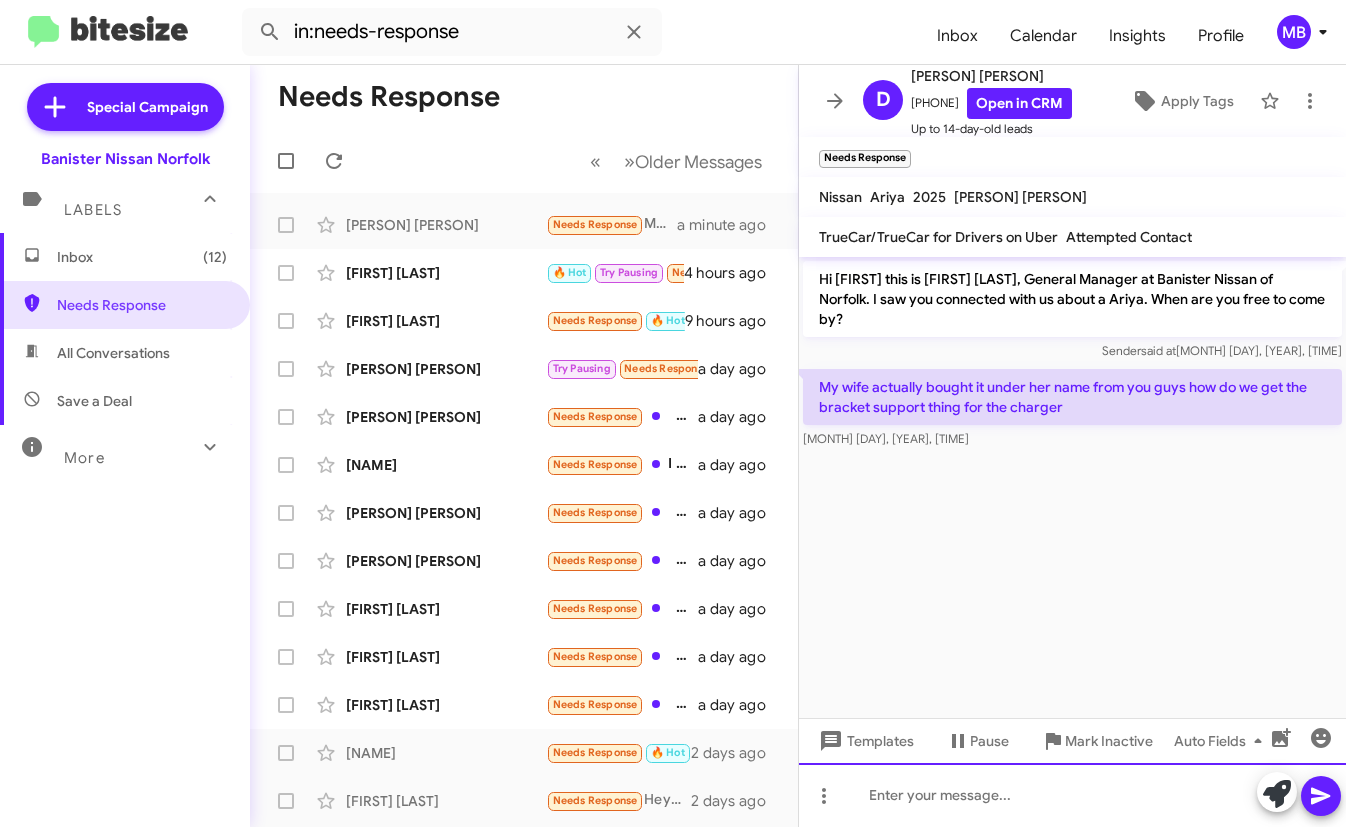 click 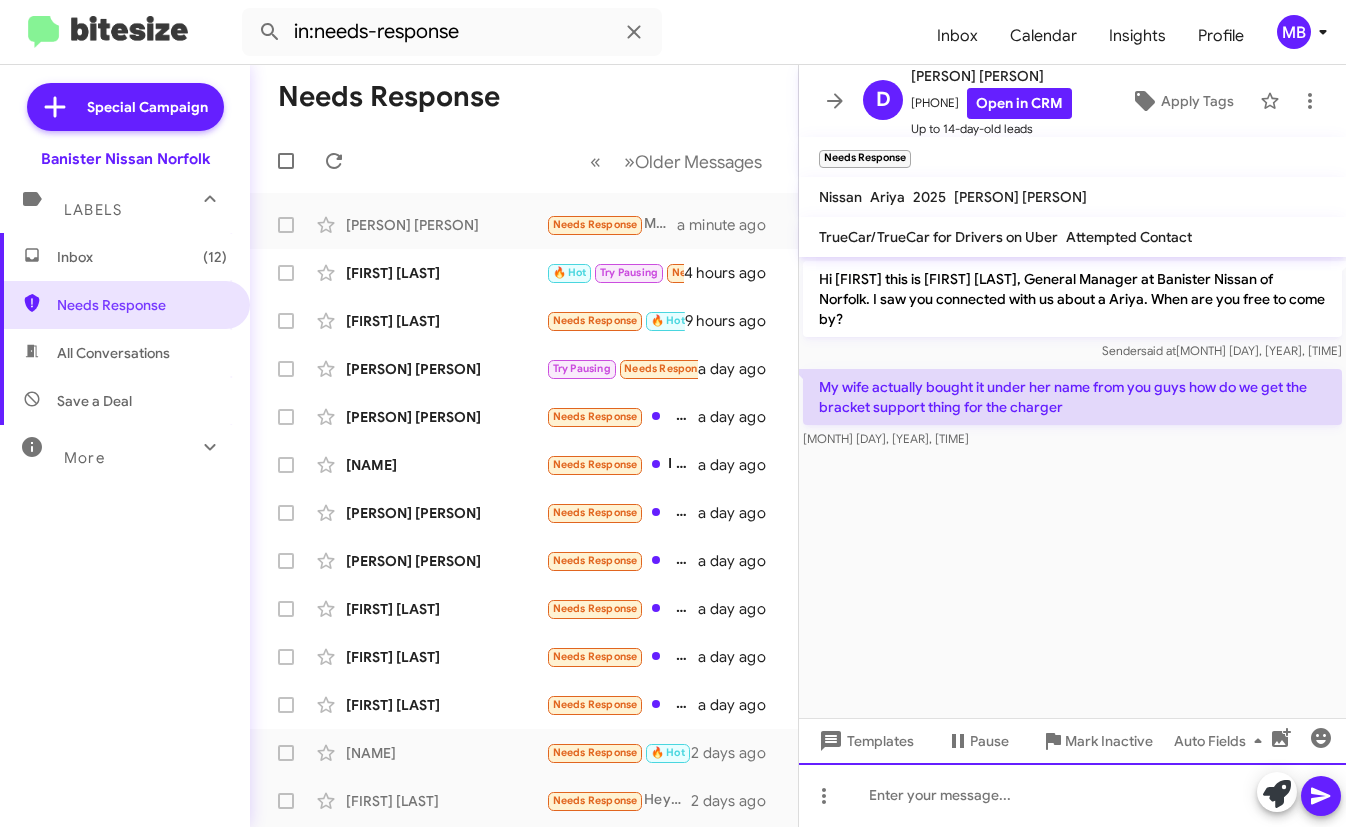 type 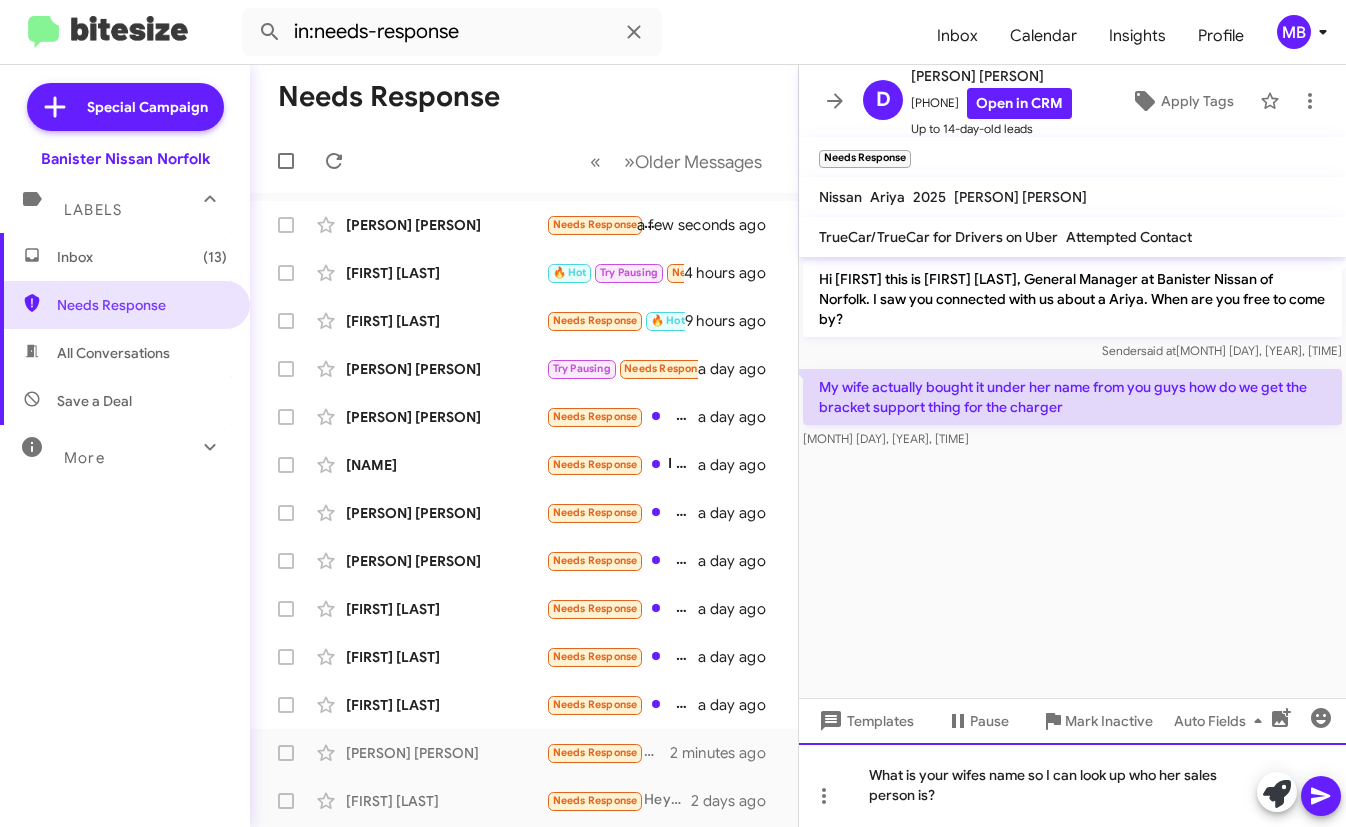 click on "What is your wifes name so I can look up who her sales person is?" 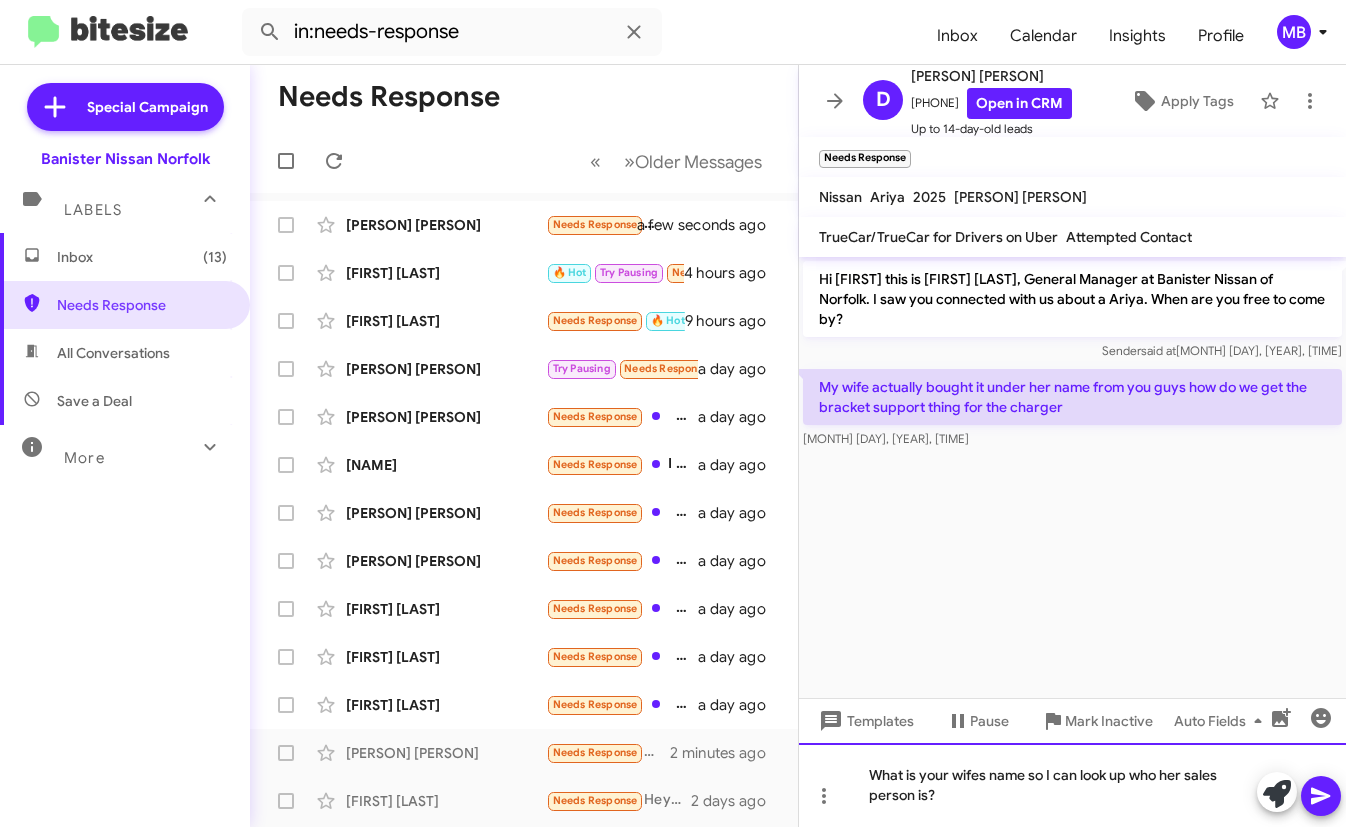 click on "wife's" 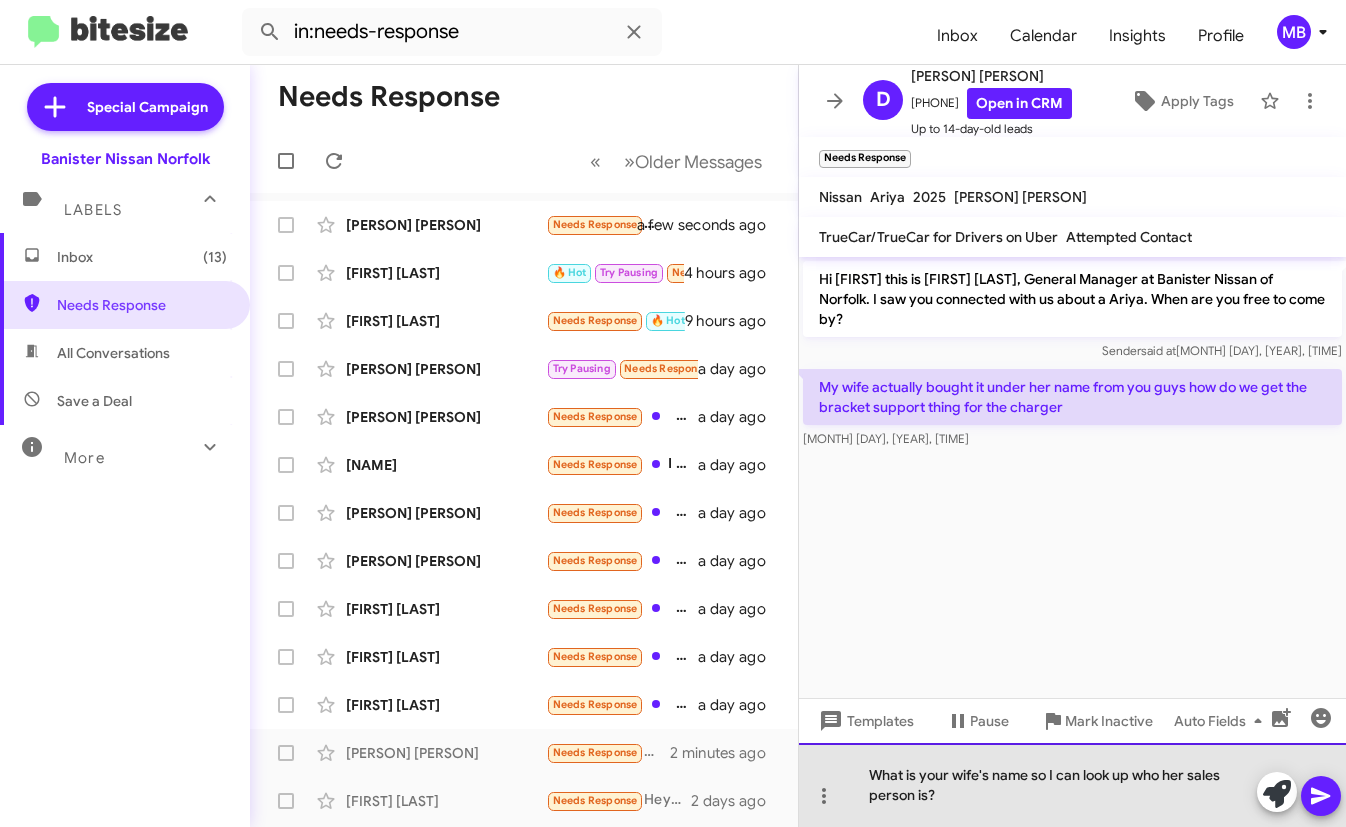 click on "What is your wife's name so I can look up who her sales person is?" 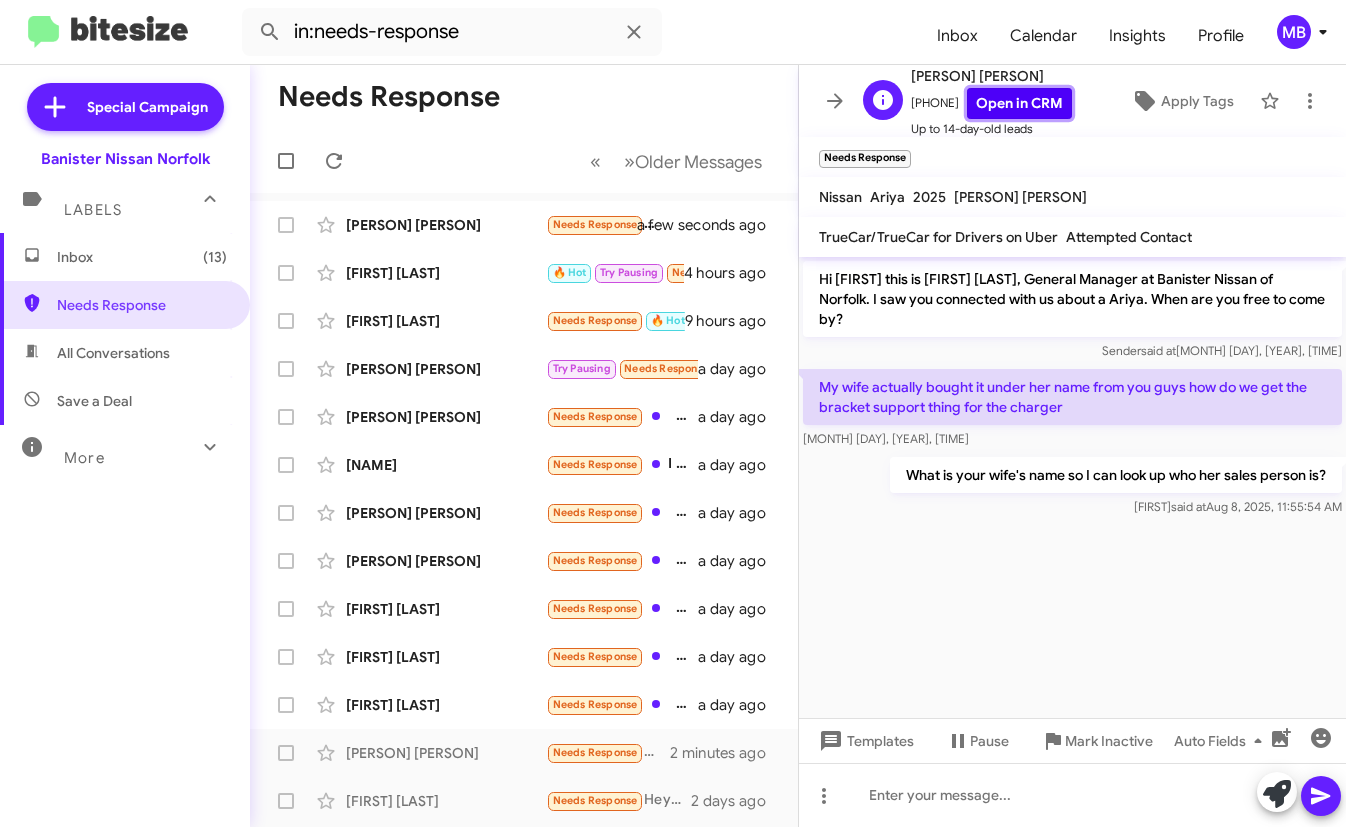 click on "Open in CRM" 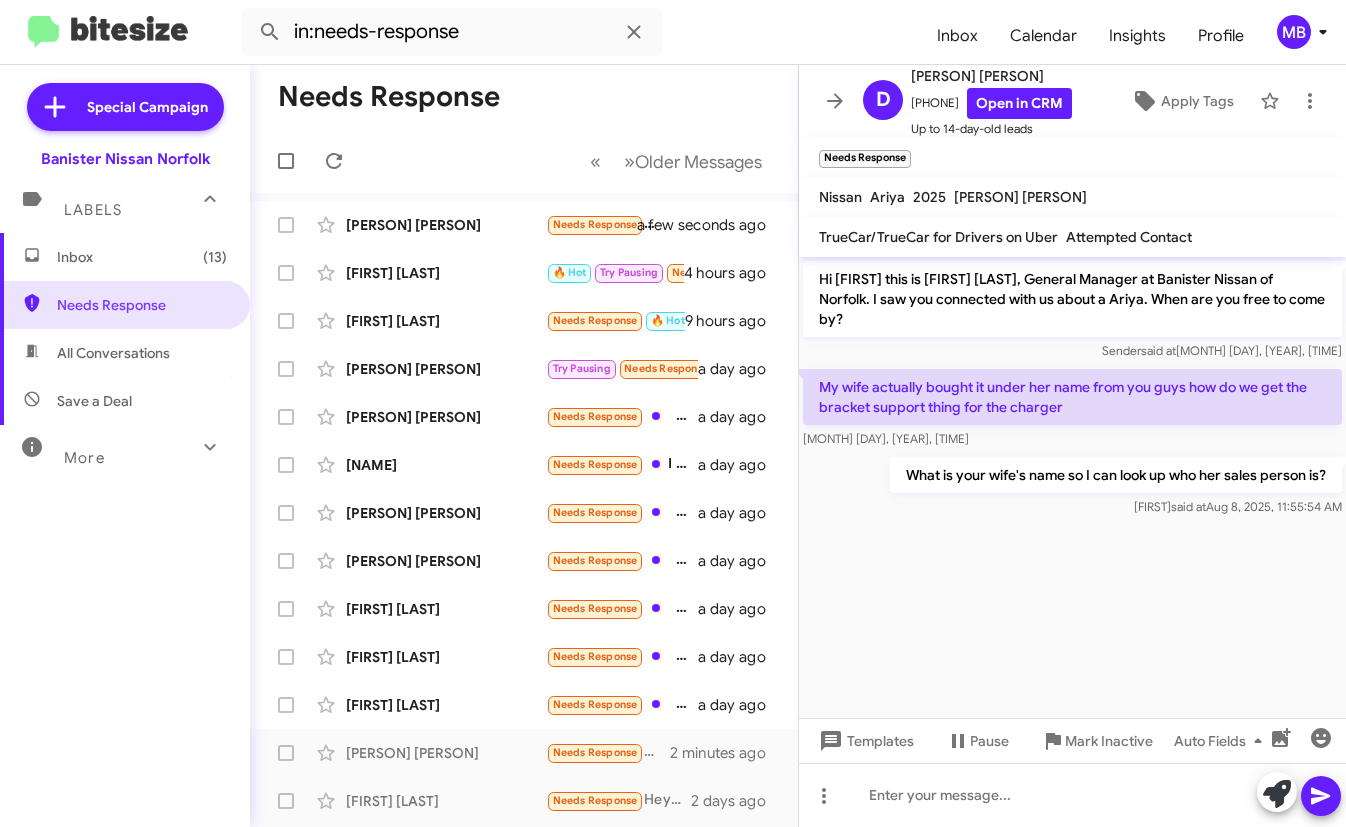 drag, startPoint x: 101, startPoint y: 355, endPoint x: 111, endPoint y: 330, distance: 26.925823 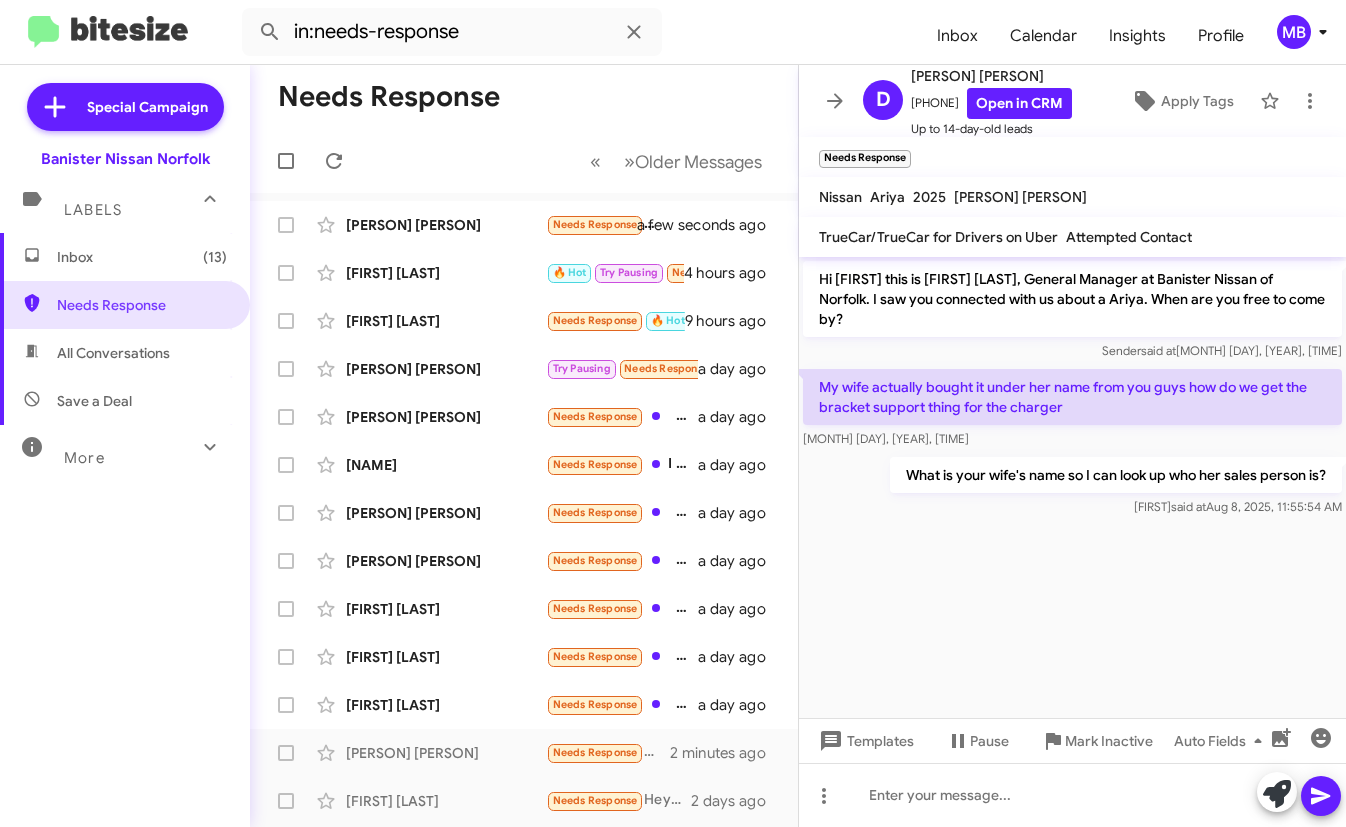 click on "All Conversations" at bounding box center (113, 353) 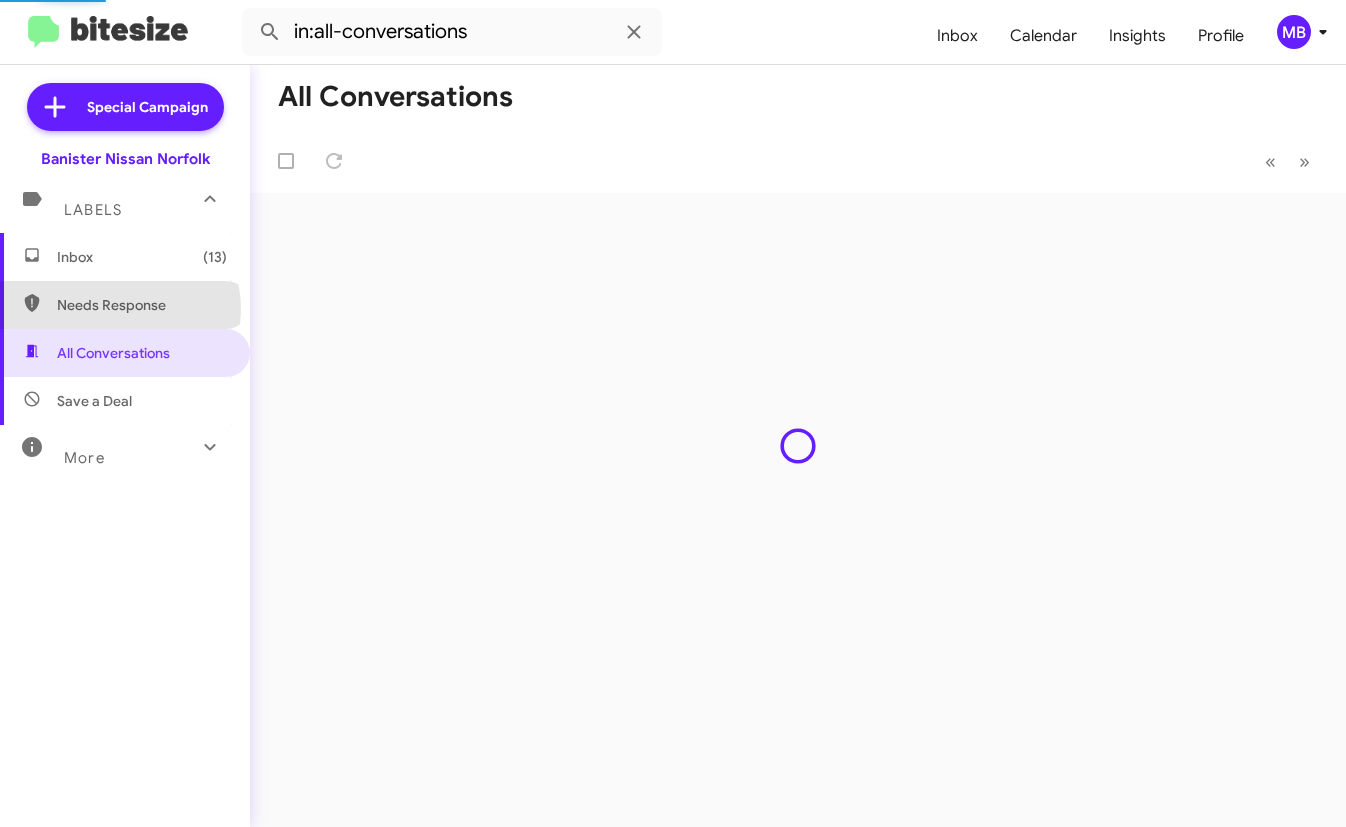 click on "Needs Response" at bounding box center [142, 305] 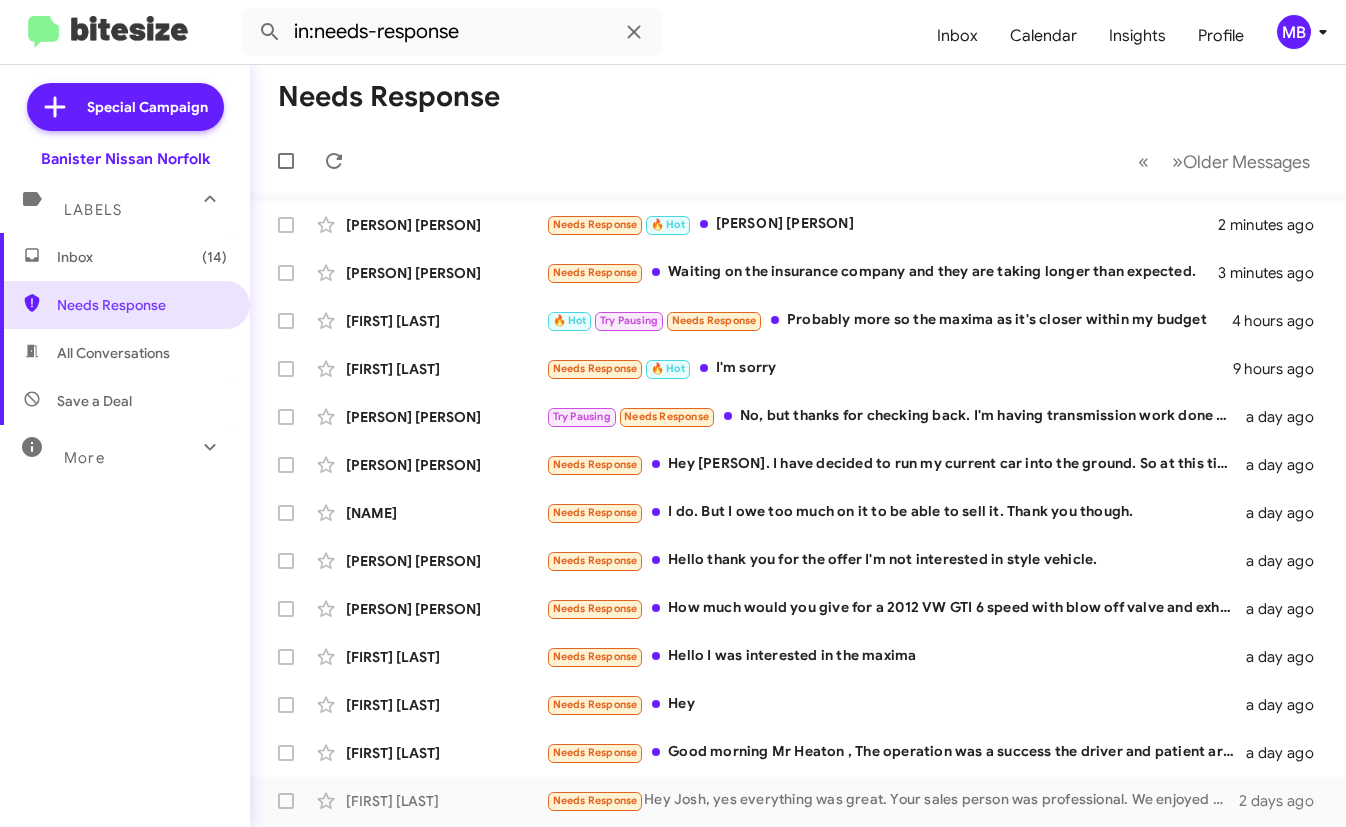 drag, startPoint x: 101, startPoint y: 641, endPoint x: 157, endPoint y: 614, distance: 62.169125 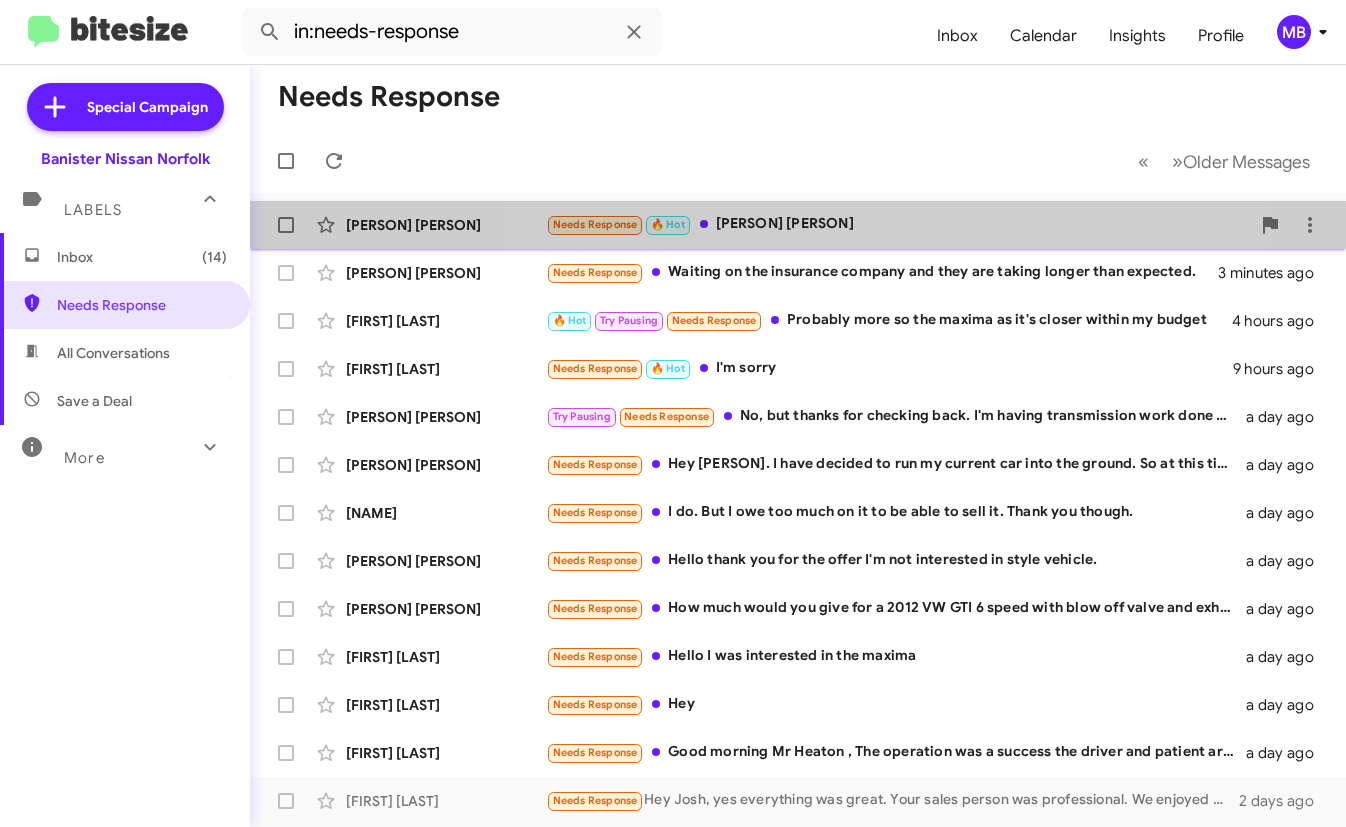 click on "Needs Response   🔥 Hot   [FIRST] [LAST]" 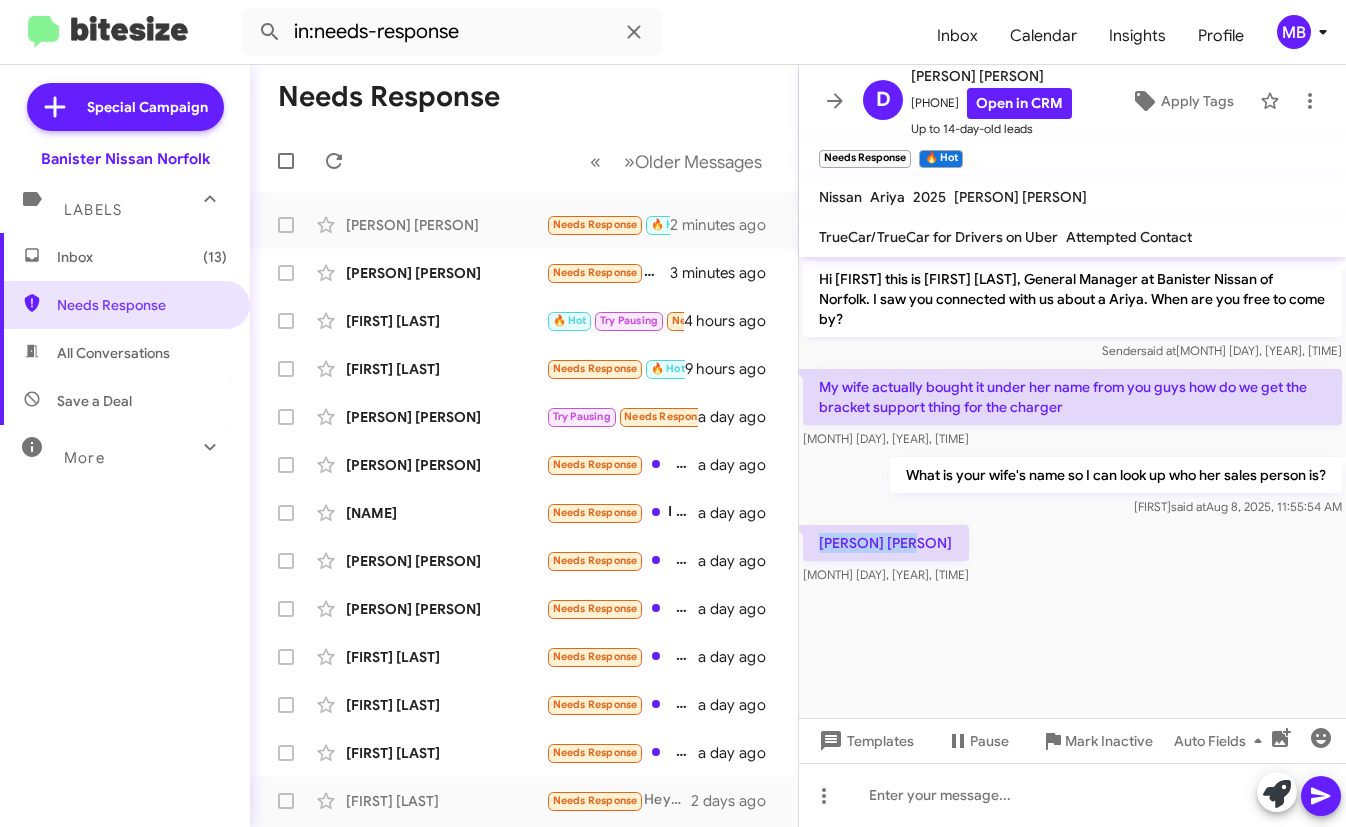 drag, startPoint x: 905, startPoint y: 516, endPoint x: 812, endPoint y: 520, distance: 93.08598 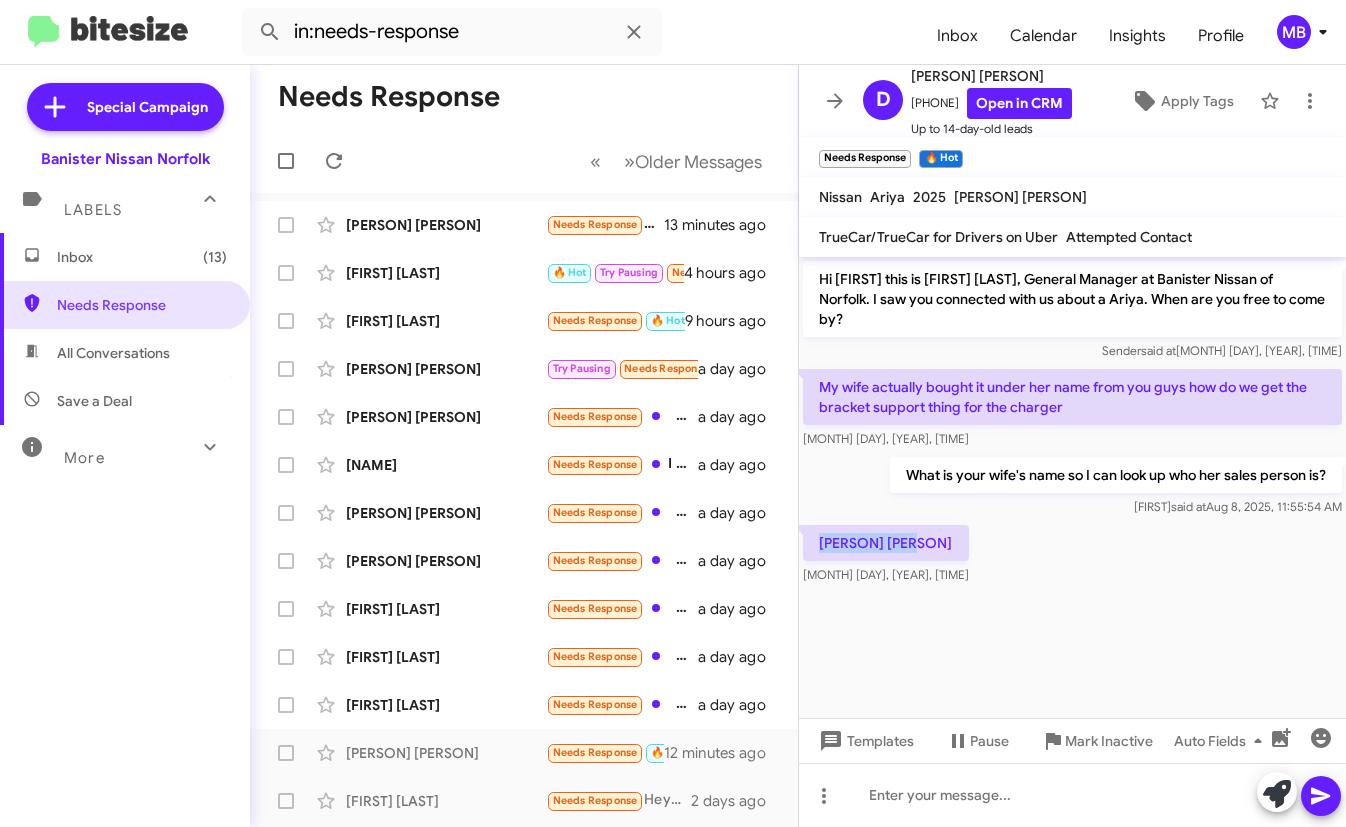 click on "All Conversations" at bounding box center (113, 353) 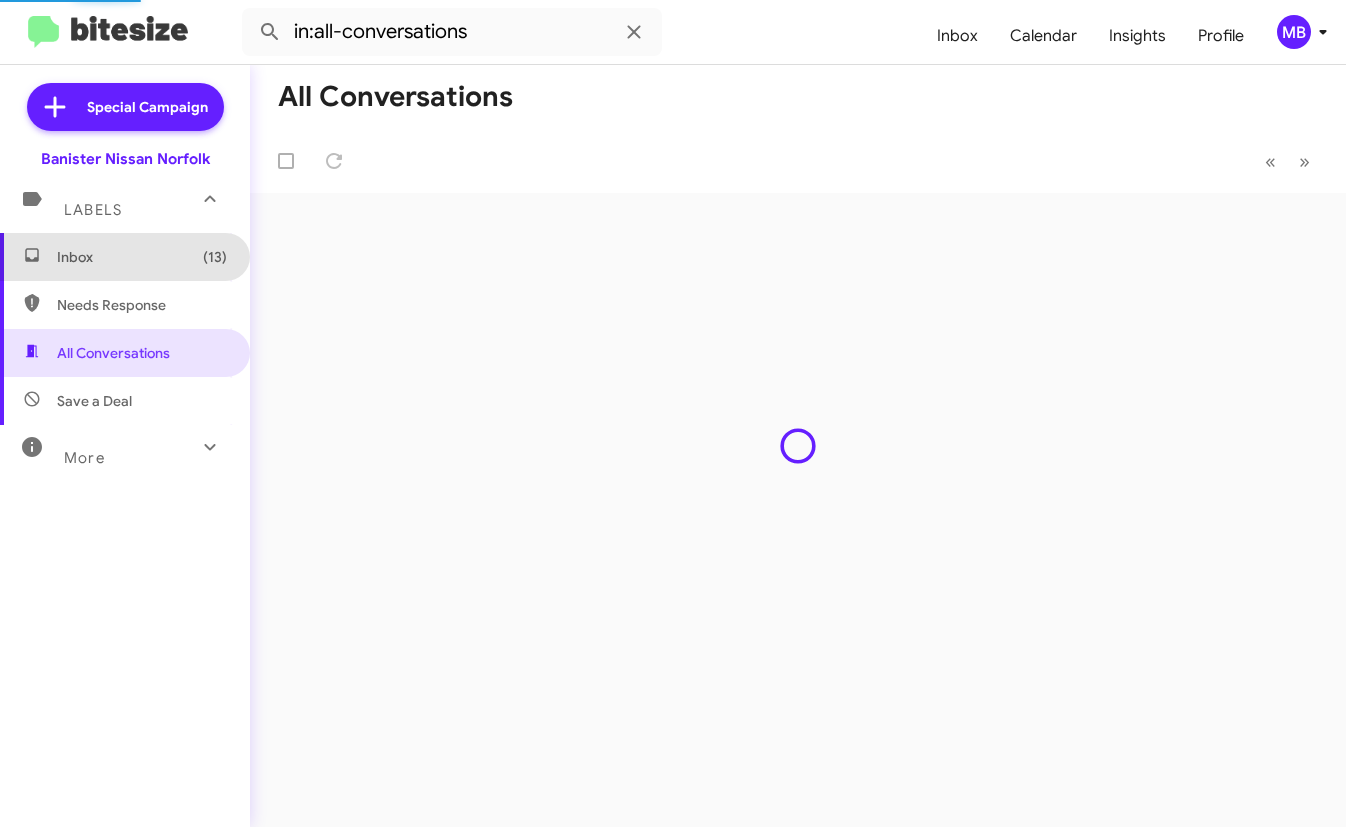 click on "Inbox  (13)" at bounding box center (142, 257) 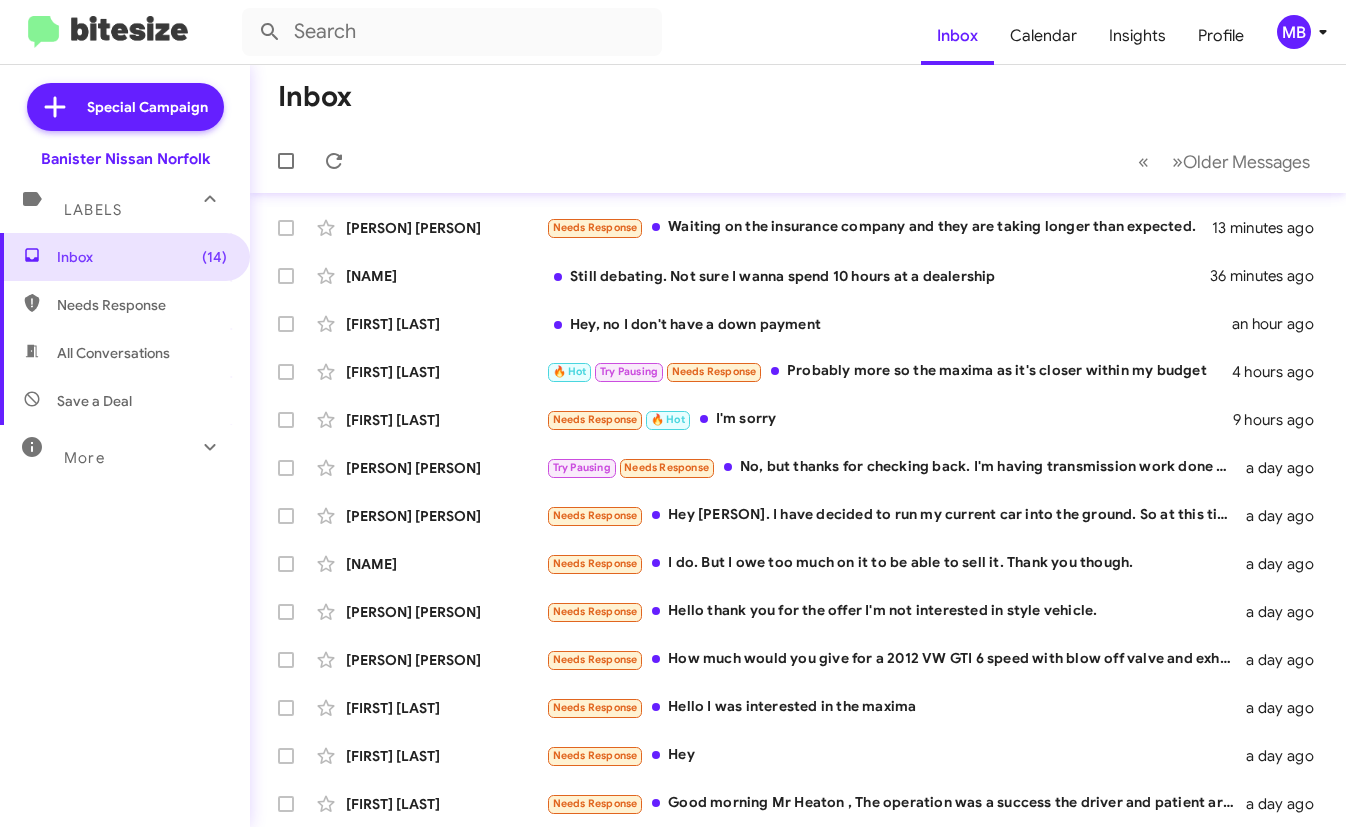 scroll, scrollTop: 0, scrollLeft: 0, axis: both 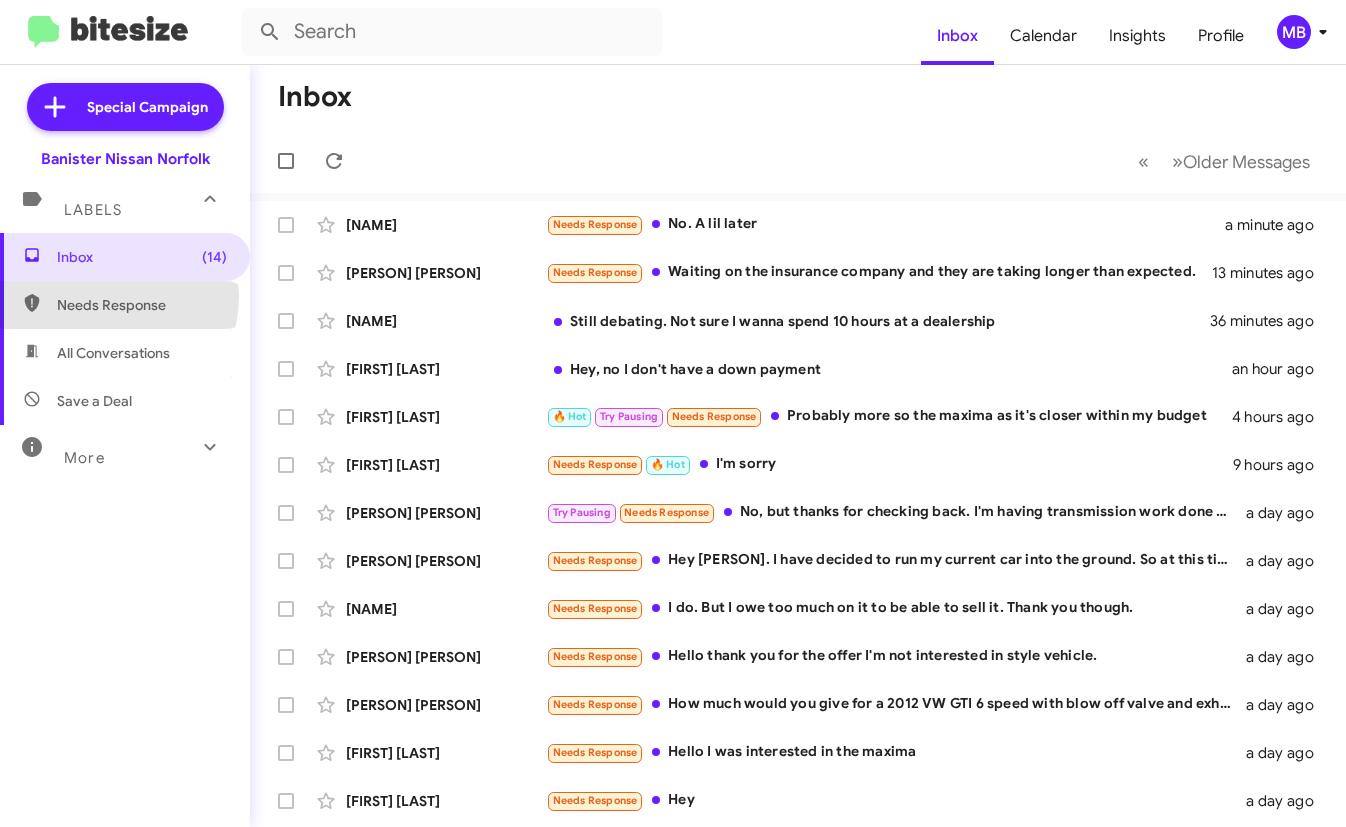 click on "Needs Response" at bounding box center (142, 305) 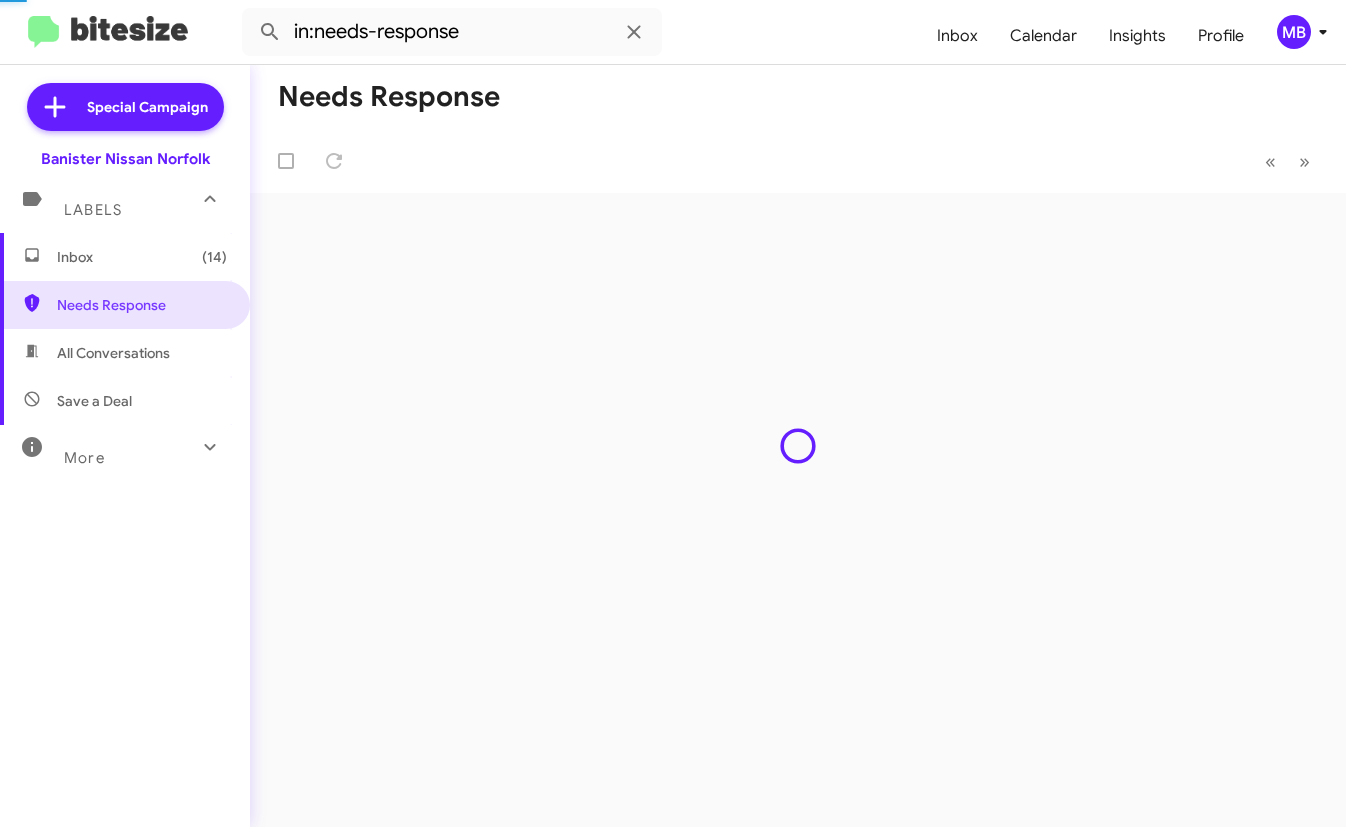 click on "Inbox  (14)" at bounding box center (142, 257) 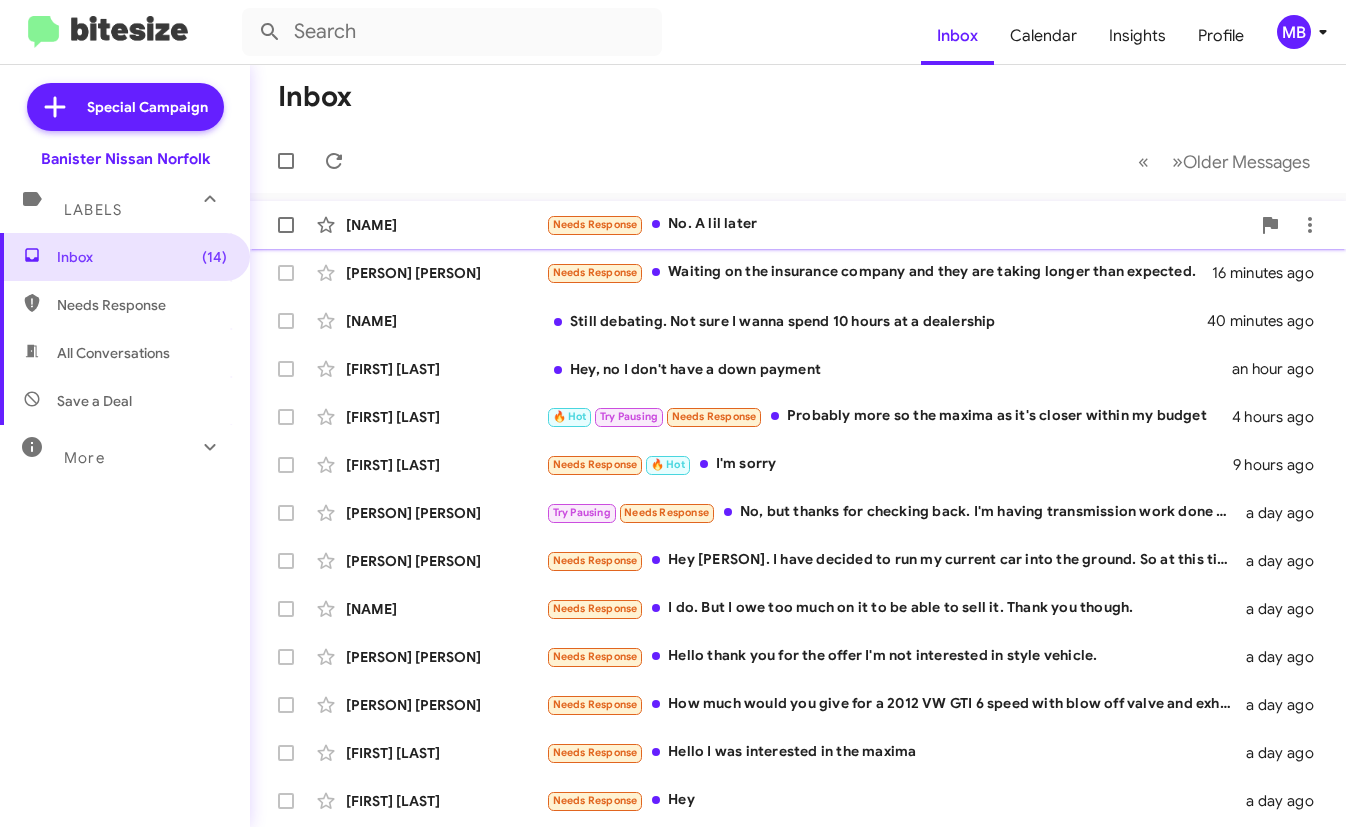 click on "[PERSON] [PERSON] Needs Response   No. A lil later   4 minutes ago" 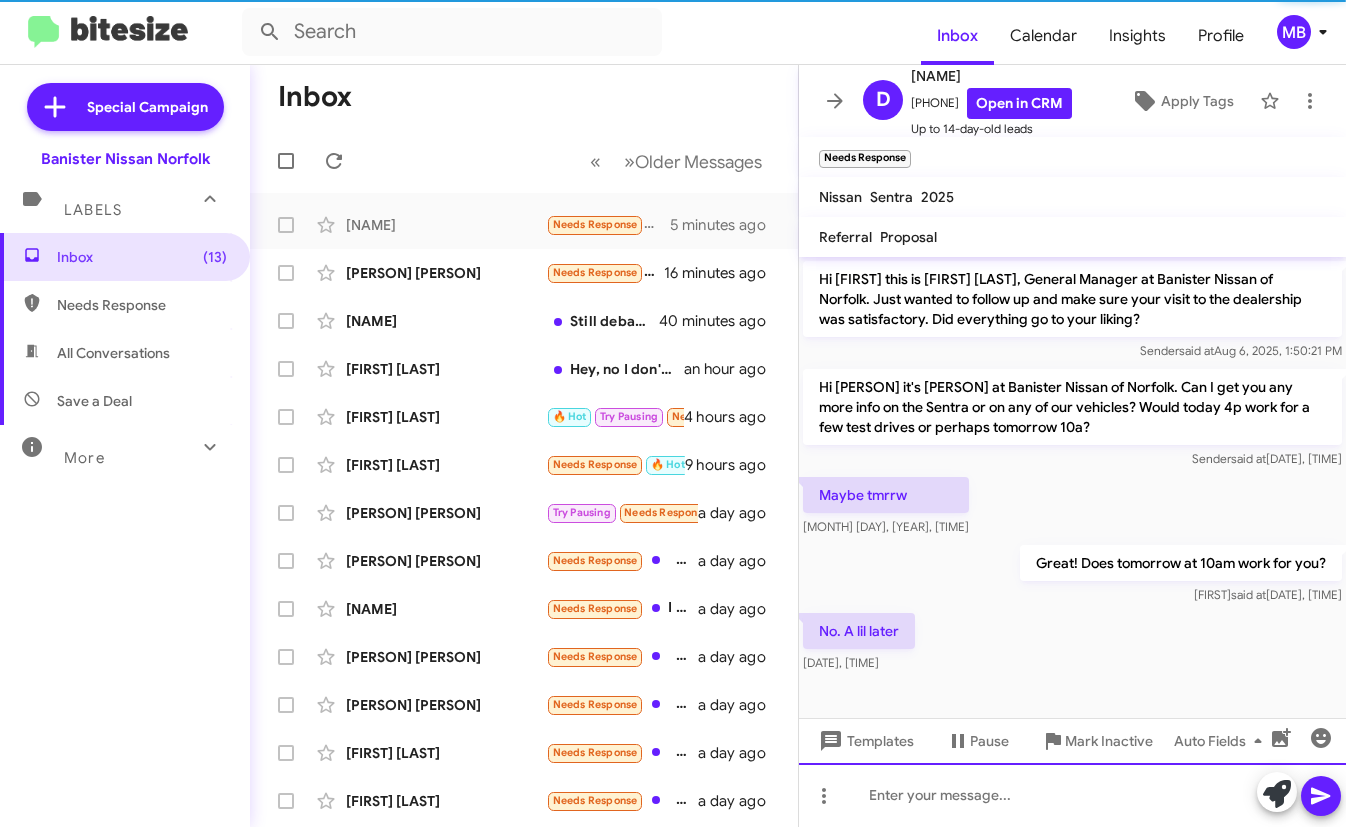 drag, startPoint x: 909, startPoint y: 768, endPoint x: 904, endPoint y: 781, distance: 13.928389 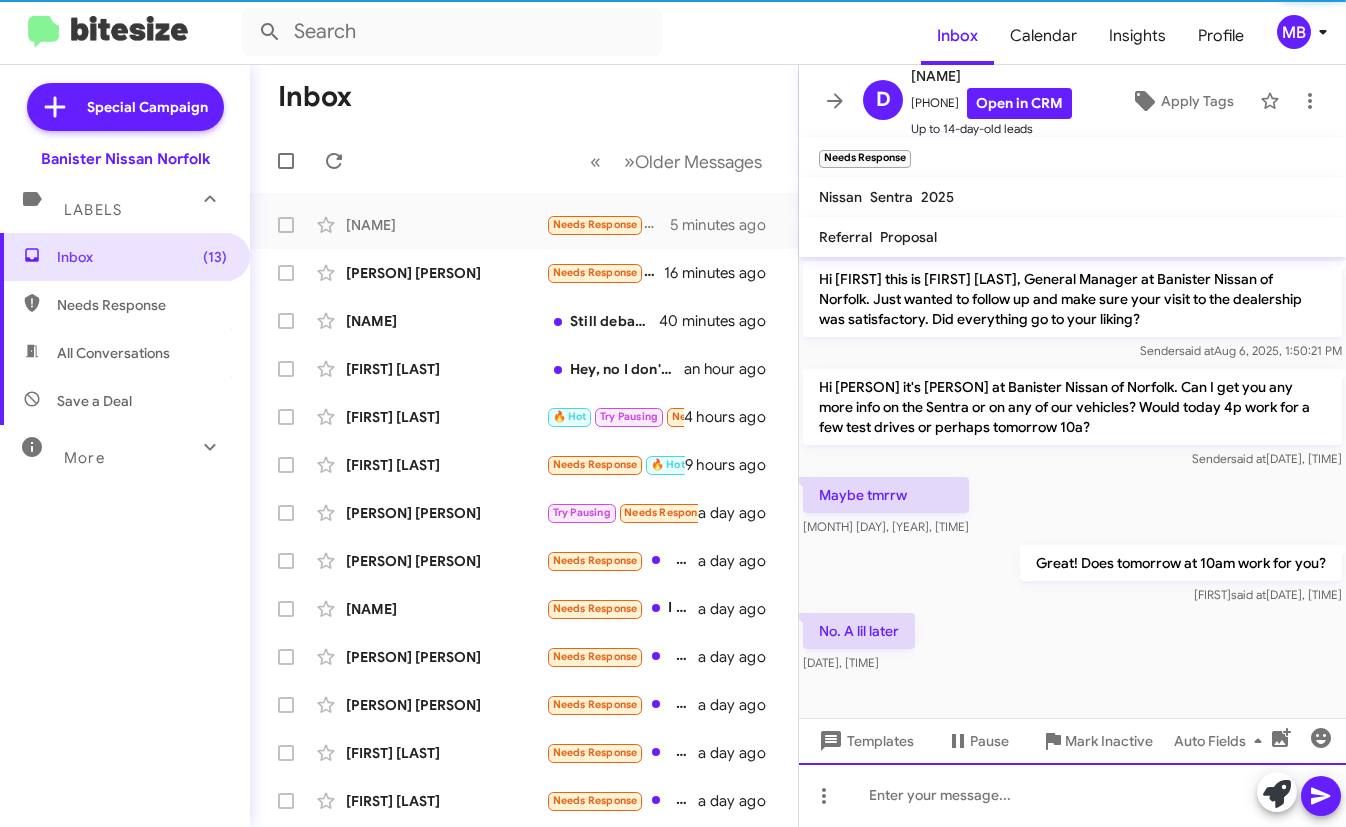 click 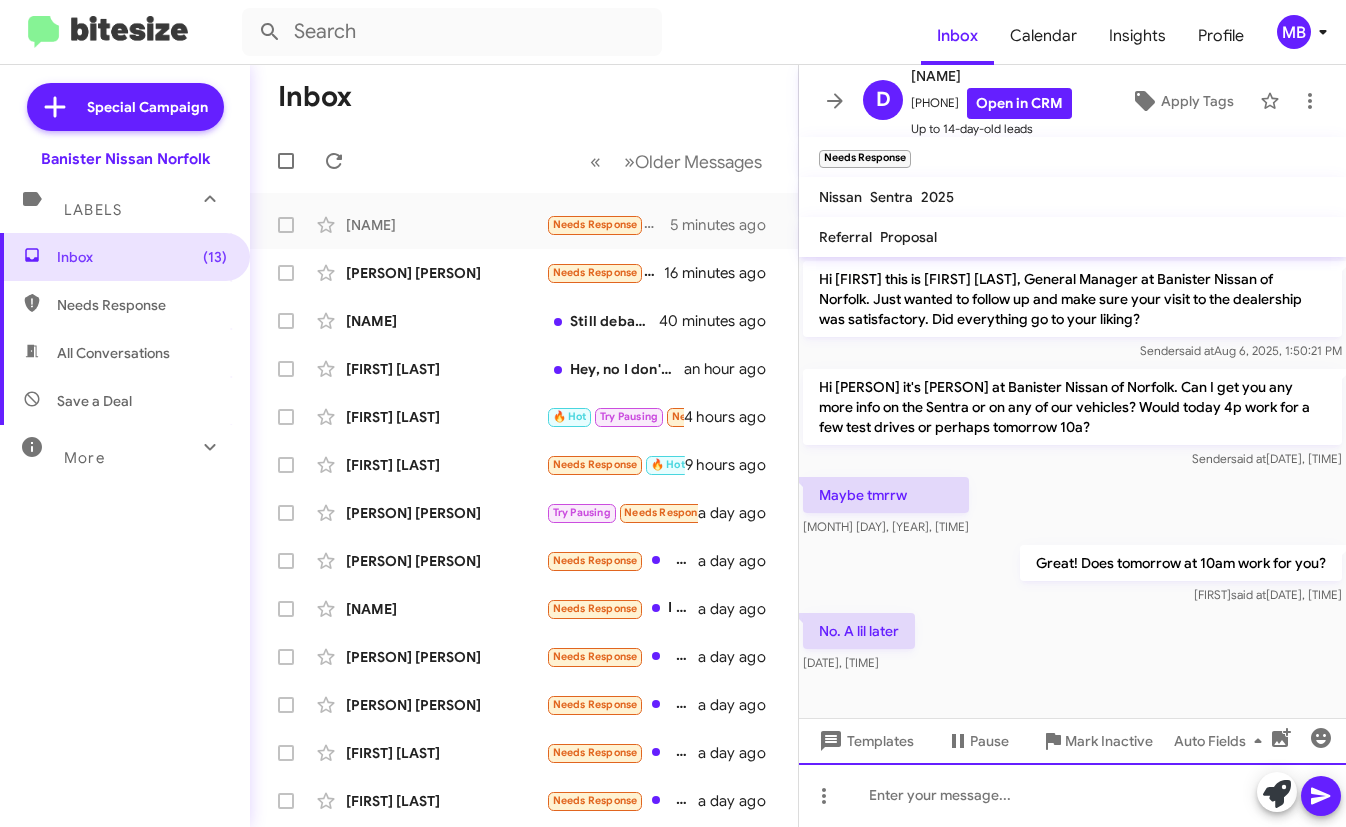 type 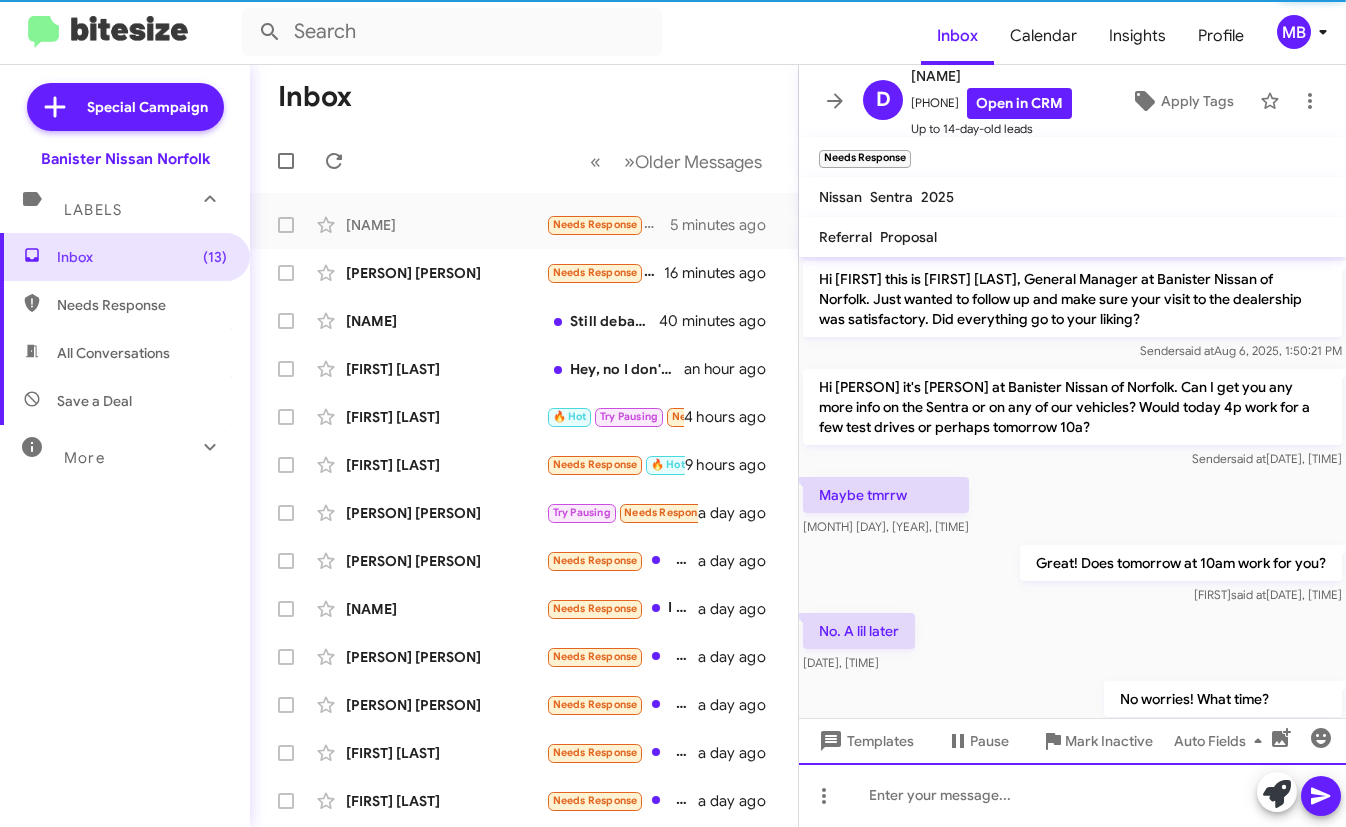 scroll, scrollTop: 56, scrollLeft: 0, axis: vertical 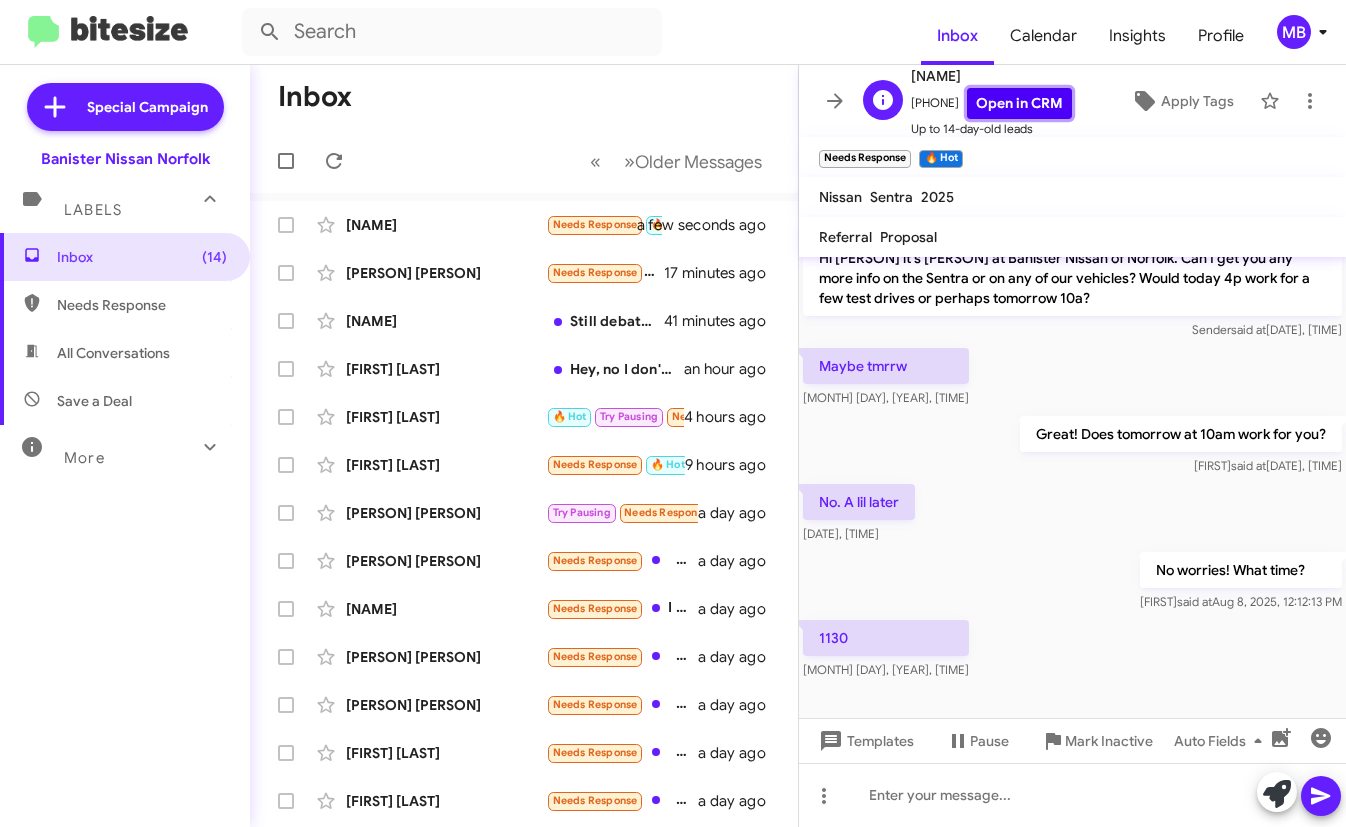 click on "Open in CRM" 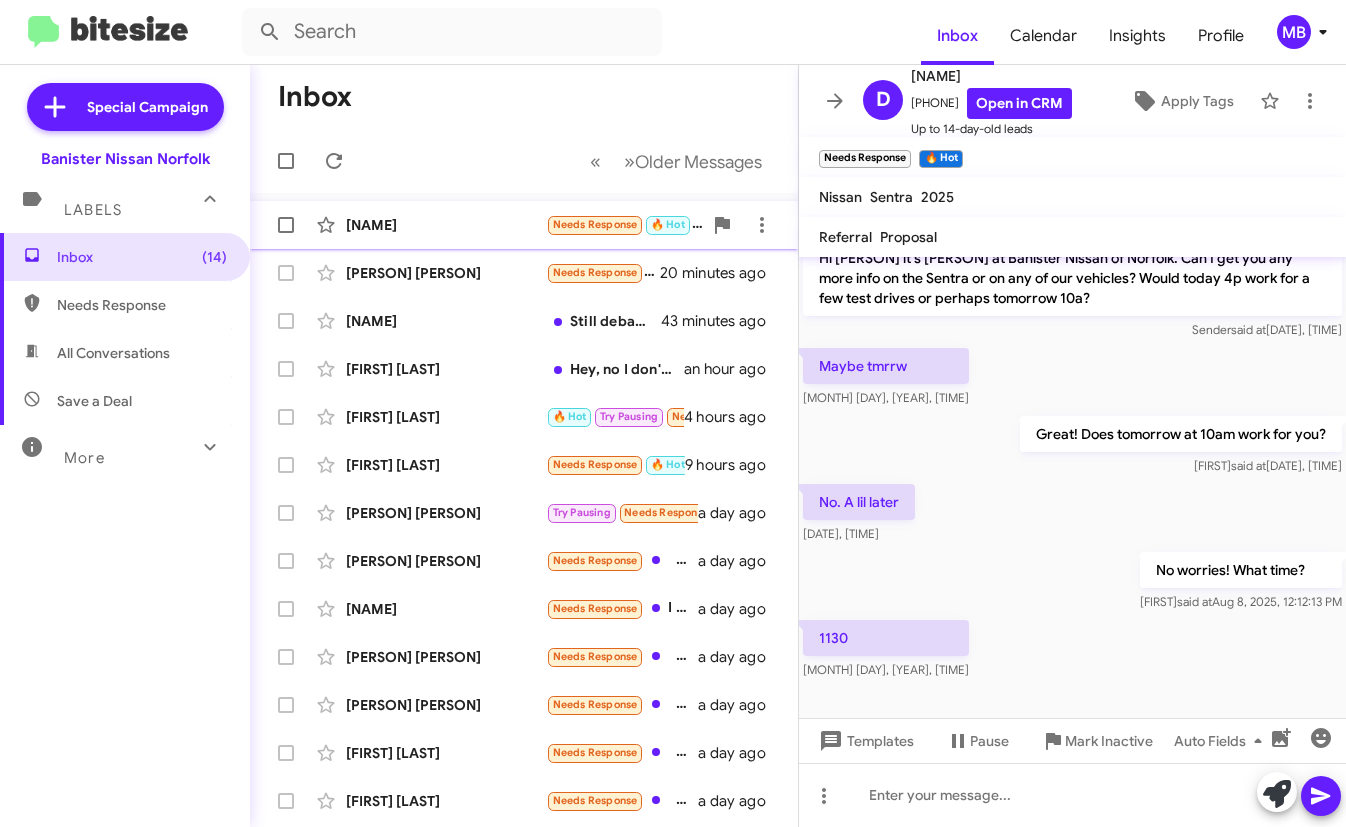 click on "[PERSON] [PERSON] Needs Response   🔥 Hot   1130   3 minutes ago" 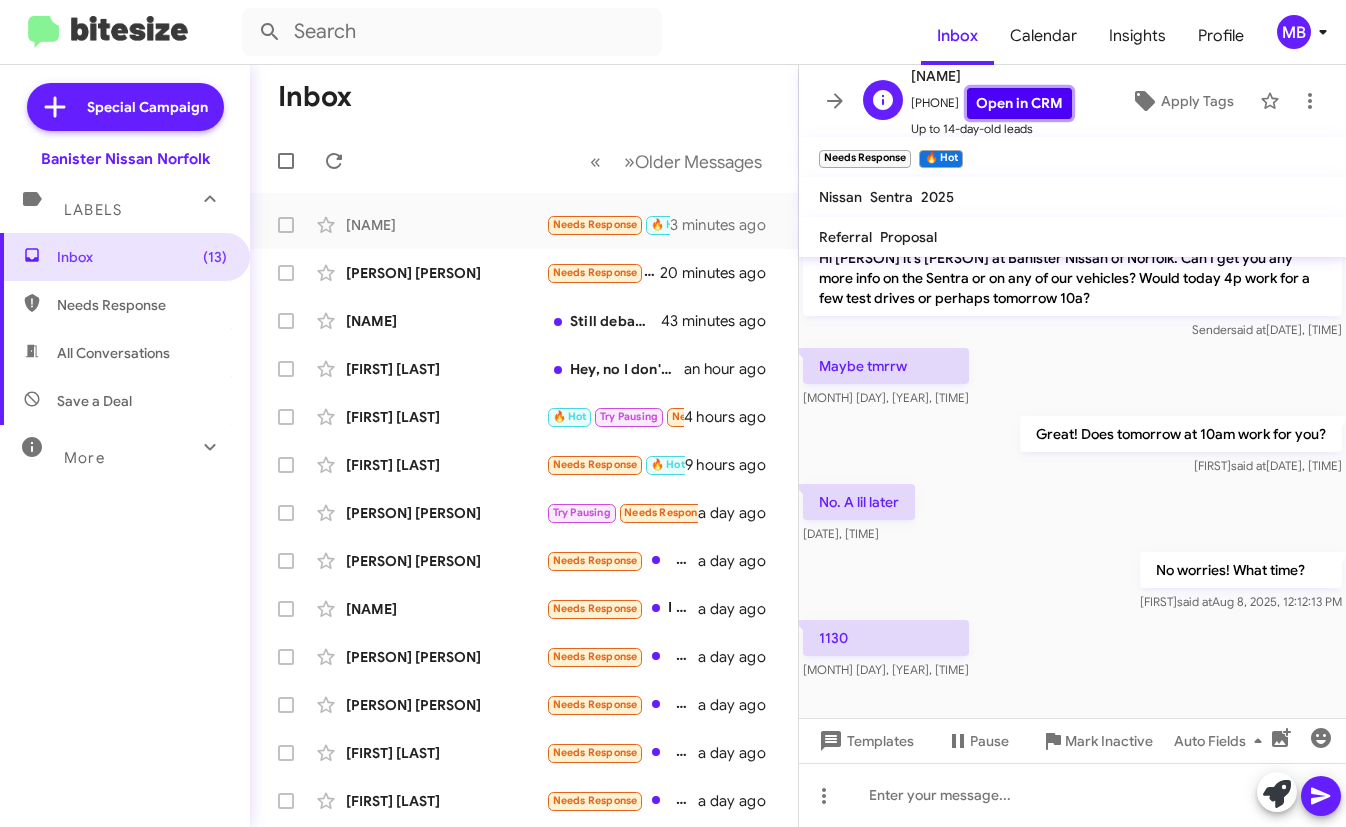 click on "Open in CRM" 